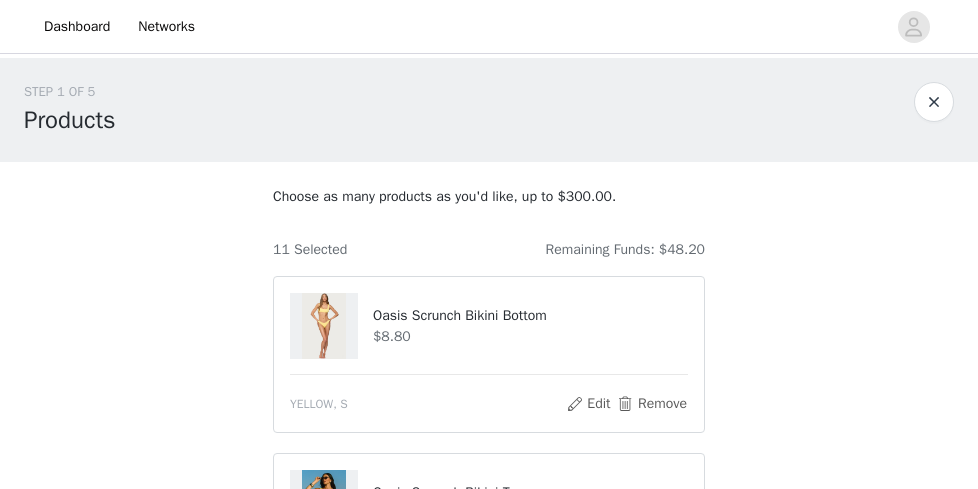 scroll, scrollTop: 110, scrollLeft: 0, axis: vertical 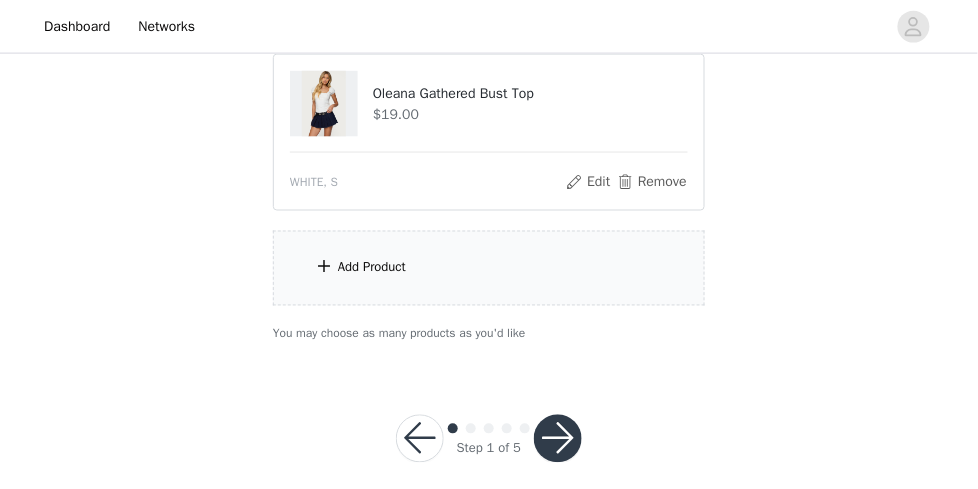 click on "Add Product" at bounding box center [489, 268] 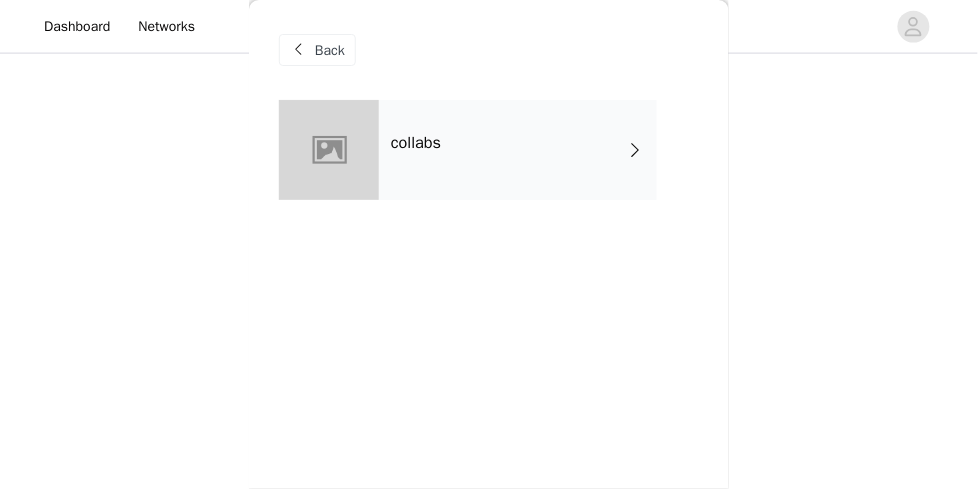 click on "collabs" at bounding box center (518, 150) 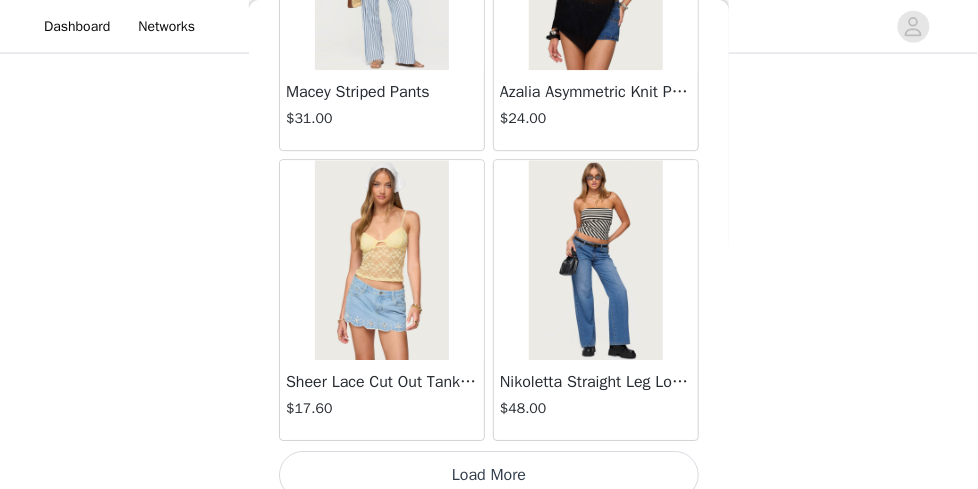 scroll, scrollTop: 2570, scrollLeft: 0, axis: vertical 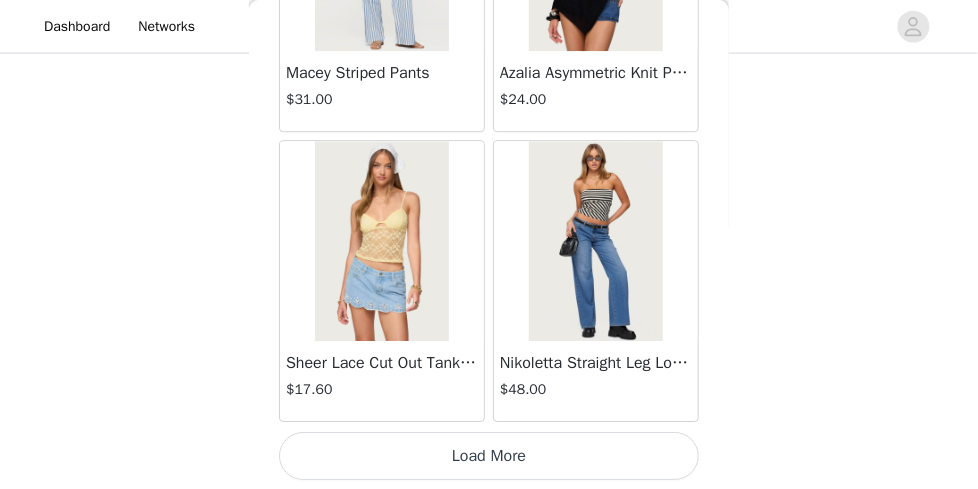 click on "Load More" at bounding box center [489, 456] 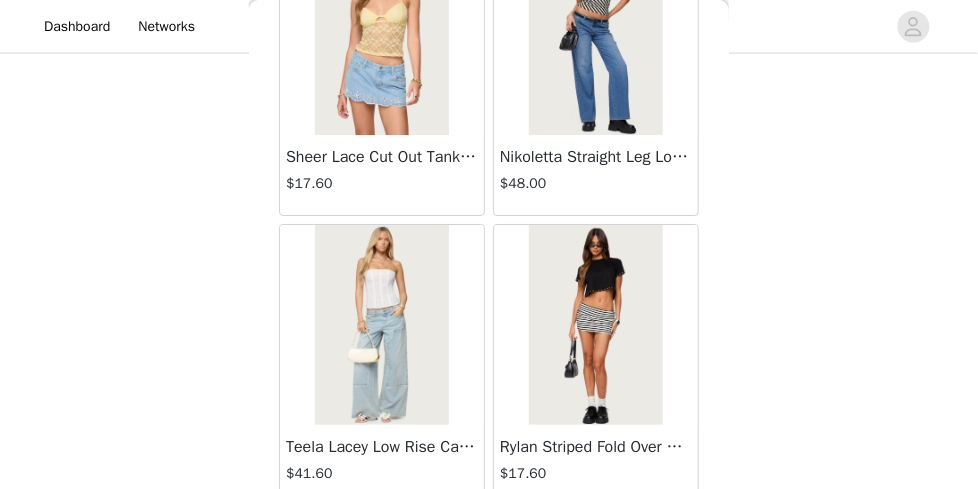 scroll, scrollTop: 2778, scrollLeft: 0, axis: vertical 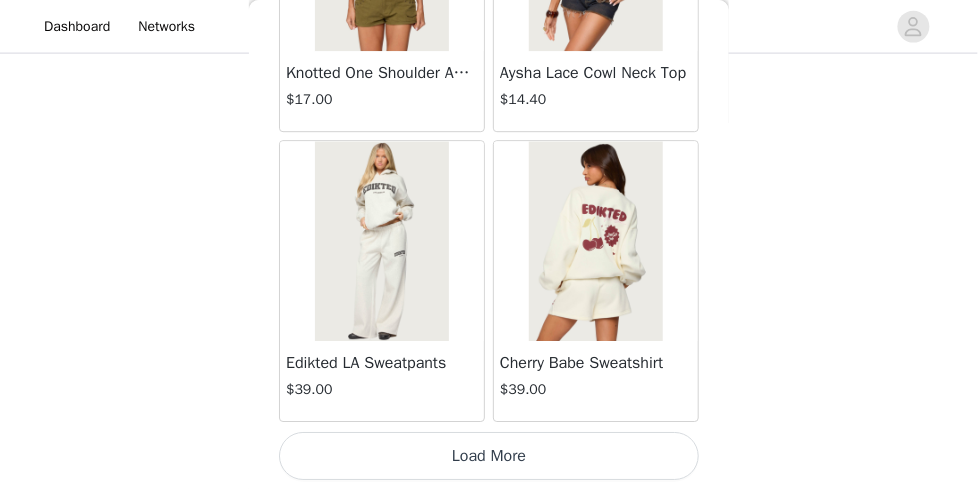 click on "Load More" at bounding box center (489, 456) 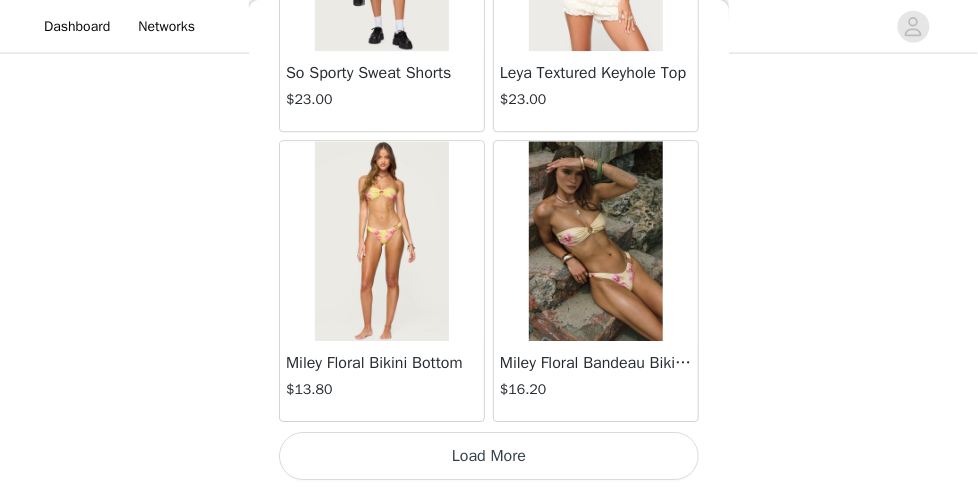 click on "Load More" at bounding box center [489, 456] 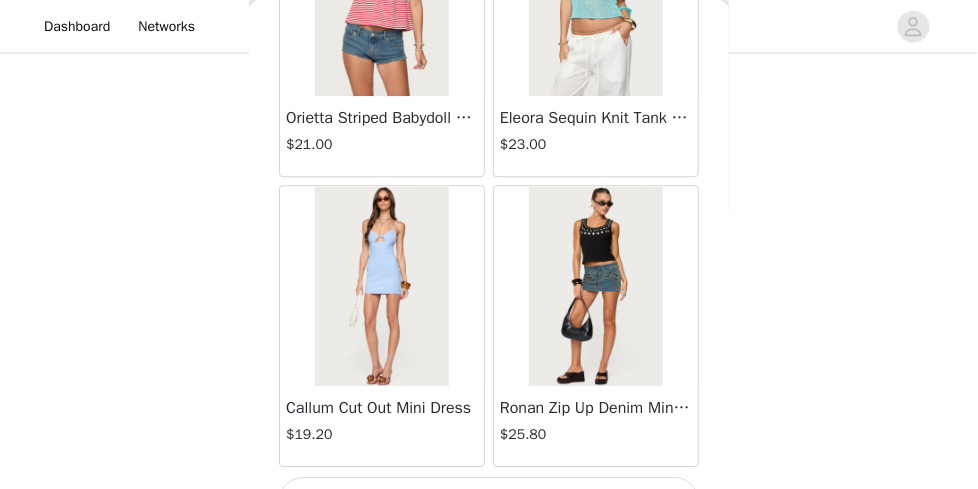 scroll, scrollTop: 11270, scrollLeft: 0, axis: vertical 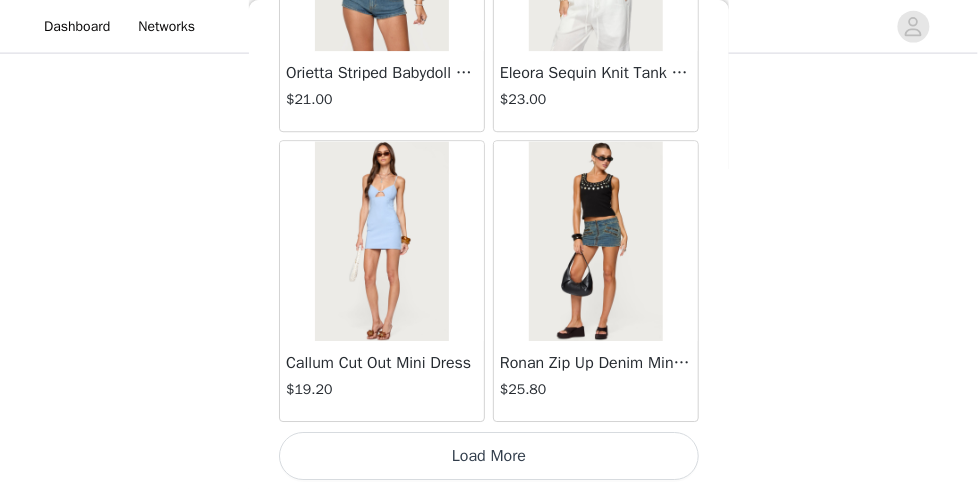 click on "Load More" at bounding box center (489, 456) 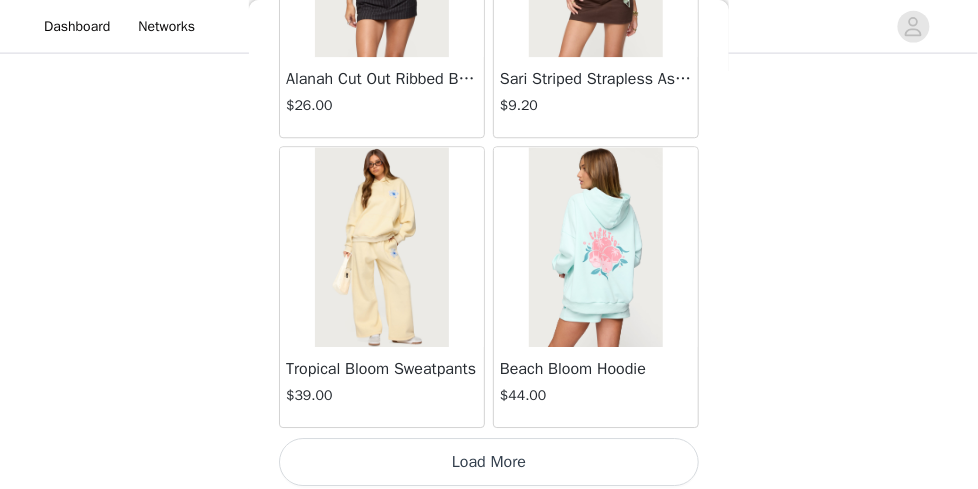 scroll, scrollTop: 14170, scrollLeft: 0, axis: vertical 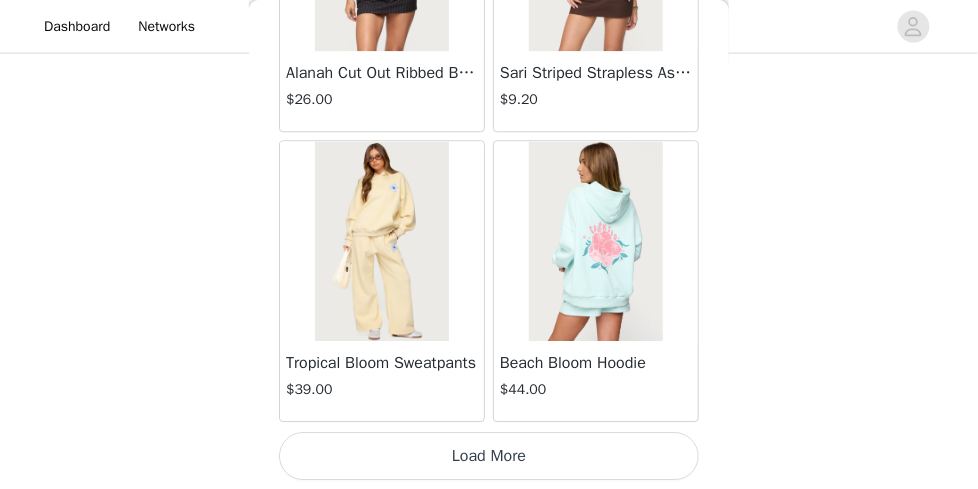 click on "Load More" at bounding box center (489, 456) 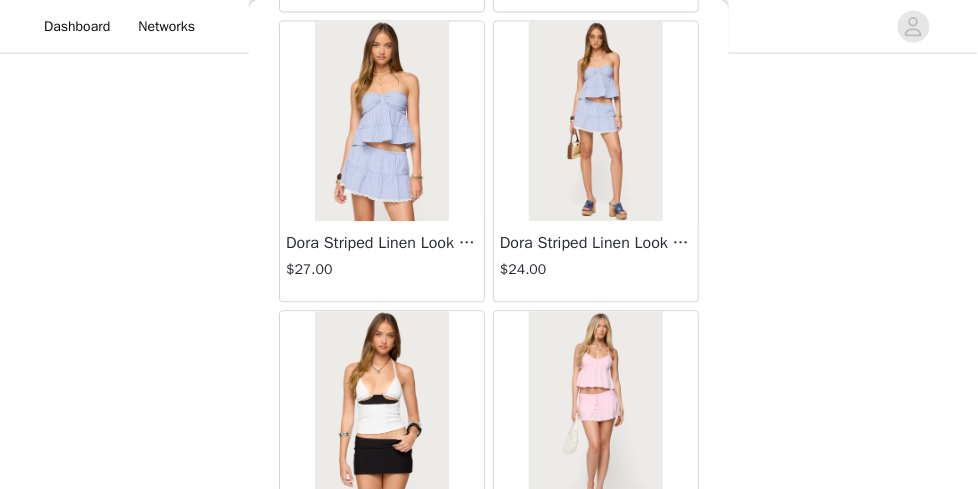 scroll, scrollTop: 15453, scrollLeft: 0, axis: vertical 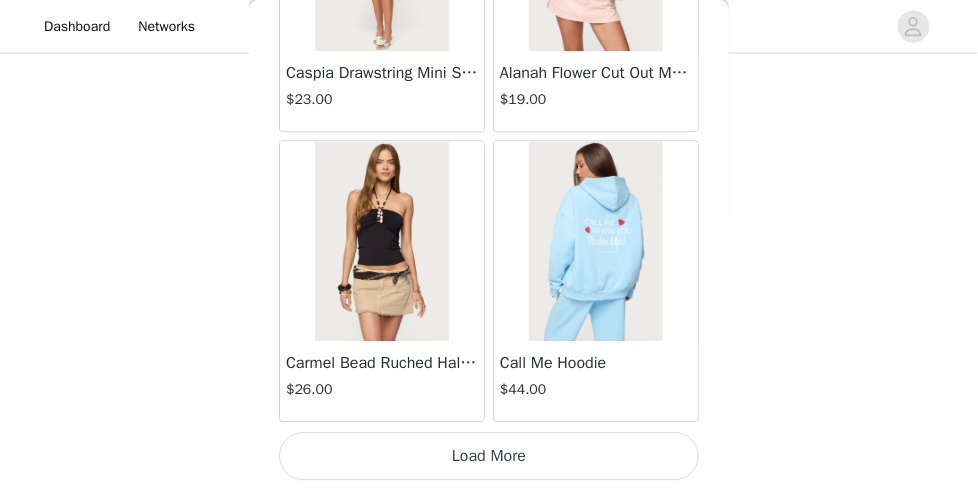 click on "Load More" at bounding box center [489, 456] 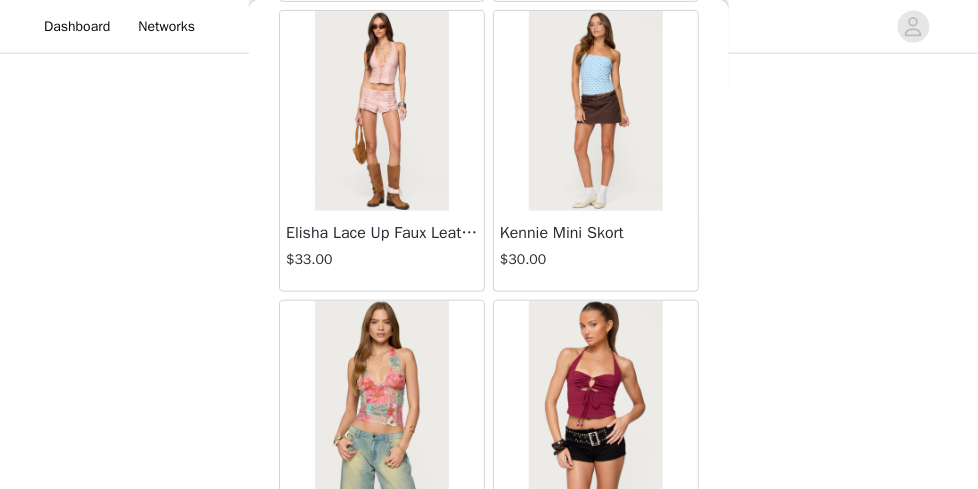 scroll, scrollTop: 19225, scrollLeft: 0, axis: vertical 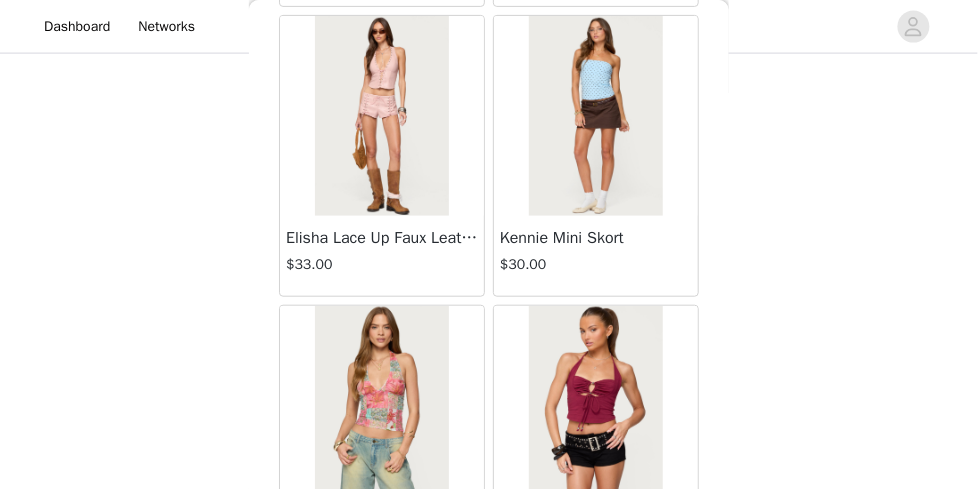 click at bounding box center [595, 116] 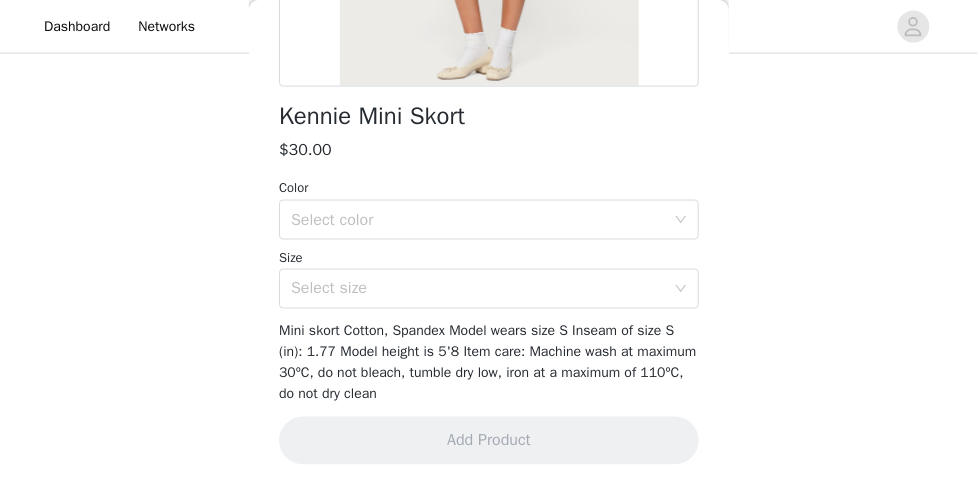 scroll, scrollTop: 462, scrollLeft: 0, axis: vertical 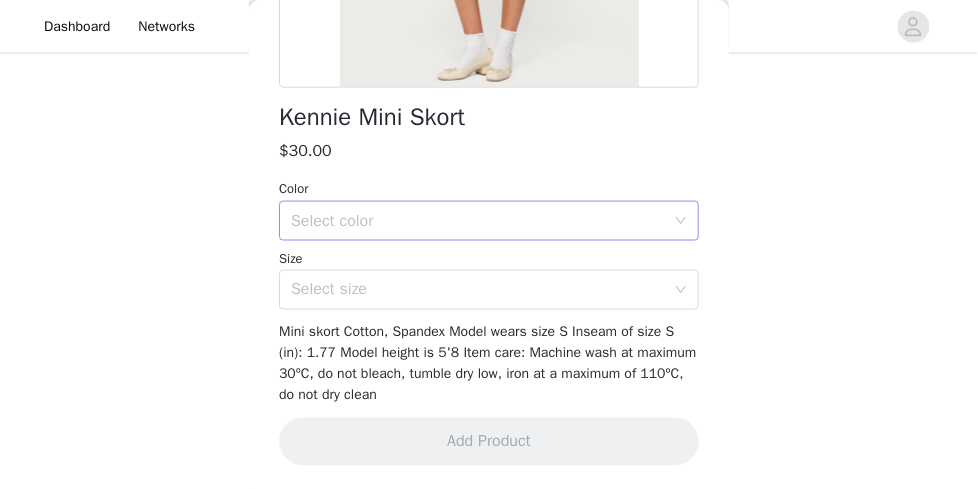 click on "Select color" at bounding box center [478, 221] 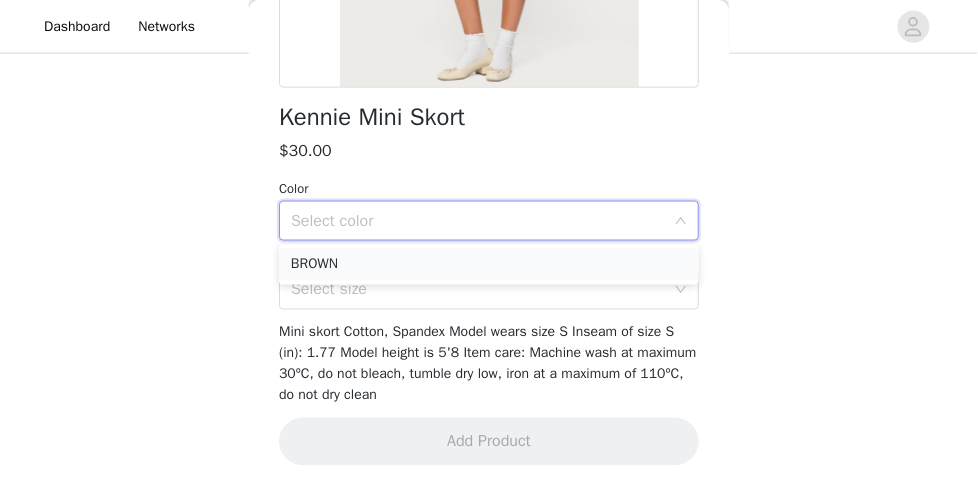 click on "BROWN" at bounding box center (489, 265) 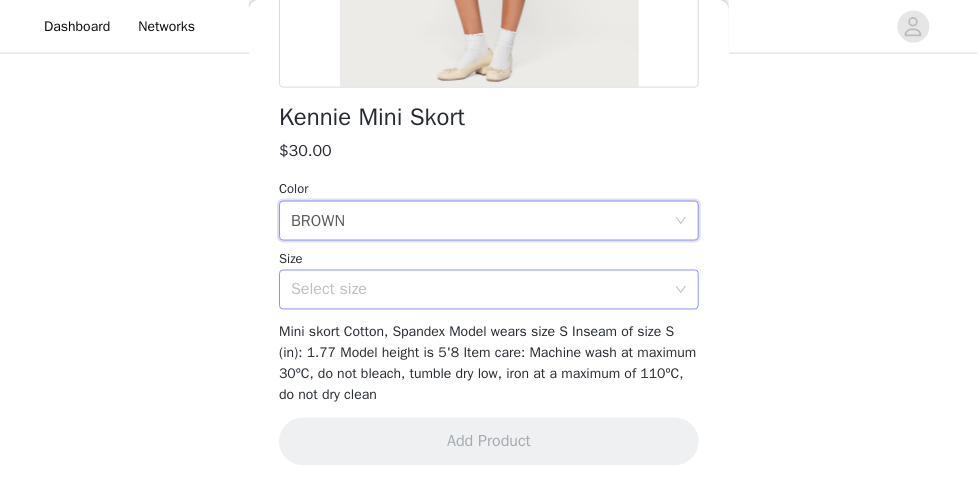 click on "Select size" at bounding box center (478, 290) 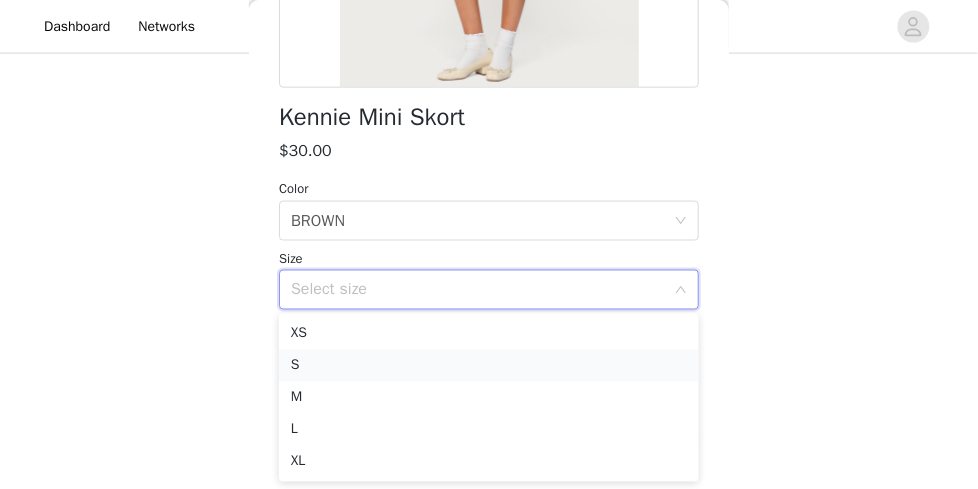 click on "S" at bounding box center [489, 366] 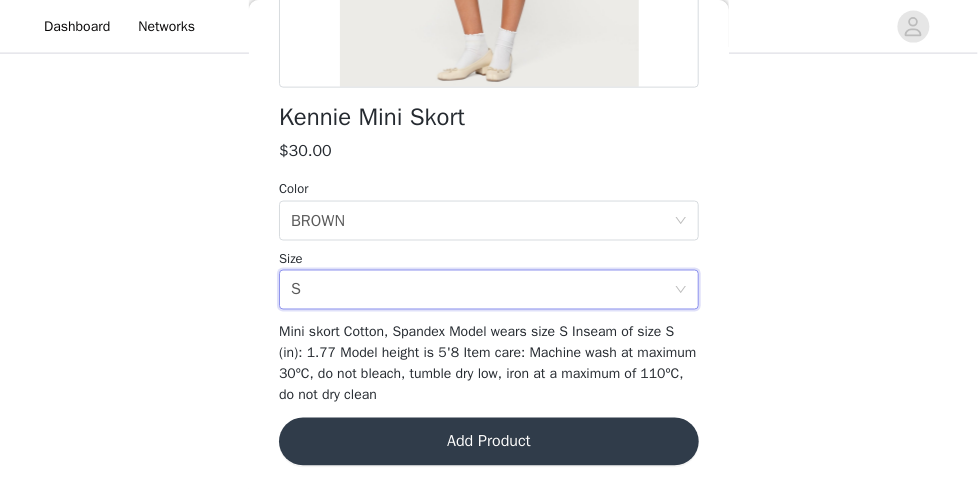 click on "Add Product" at bounding box center [489, 442] 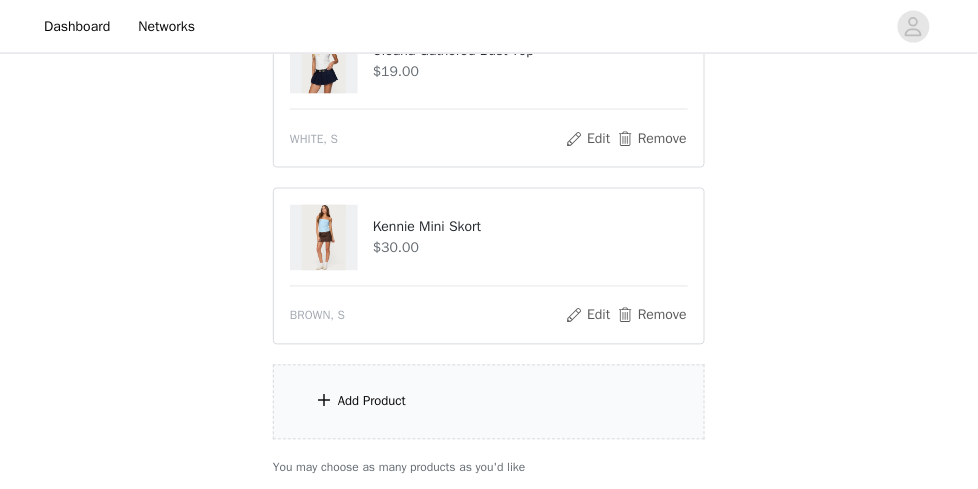 scroll, scrollTop: 2037, scrollLeft: 0, axis: vertical 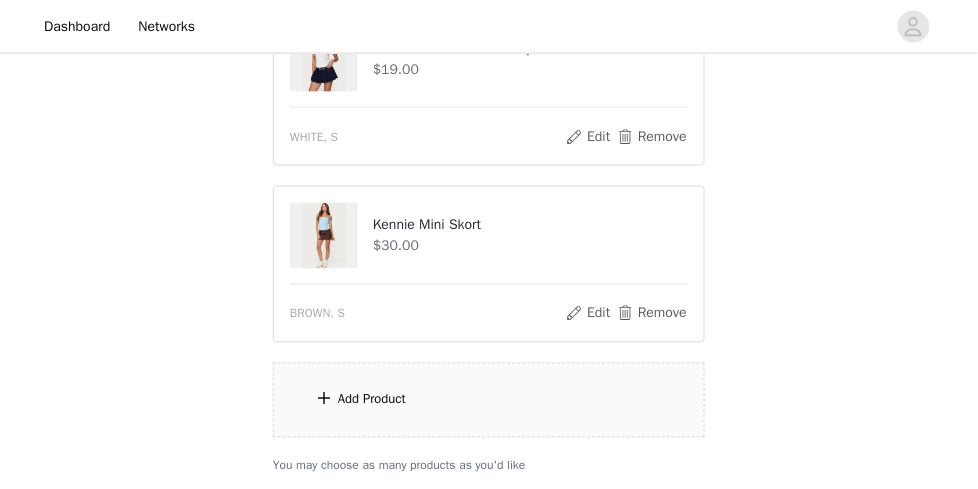 click on "Add Product" at bounding box center (372, 400) 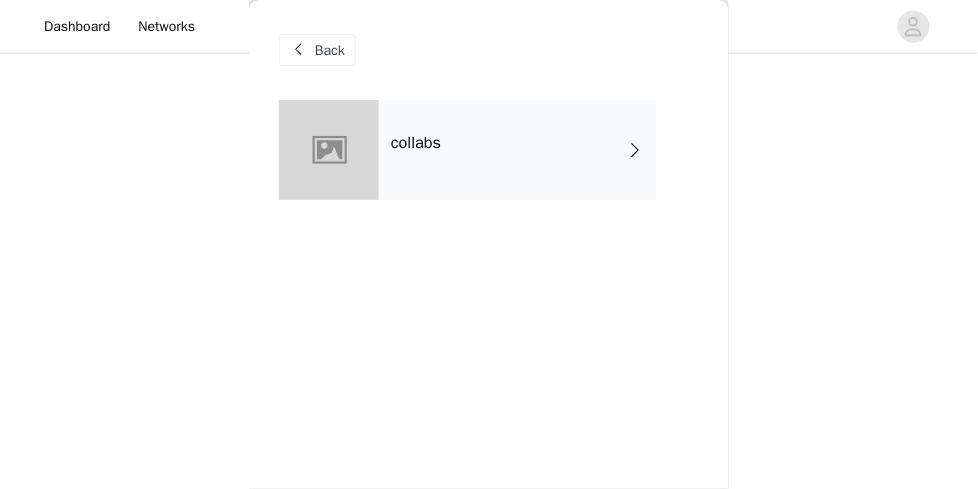 click on "collabs" at bounding box center [518, 150] 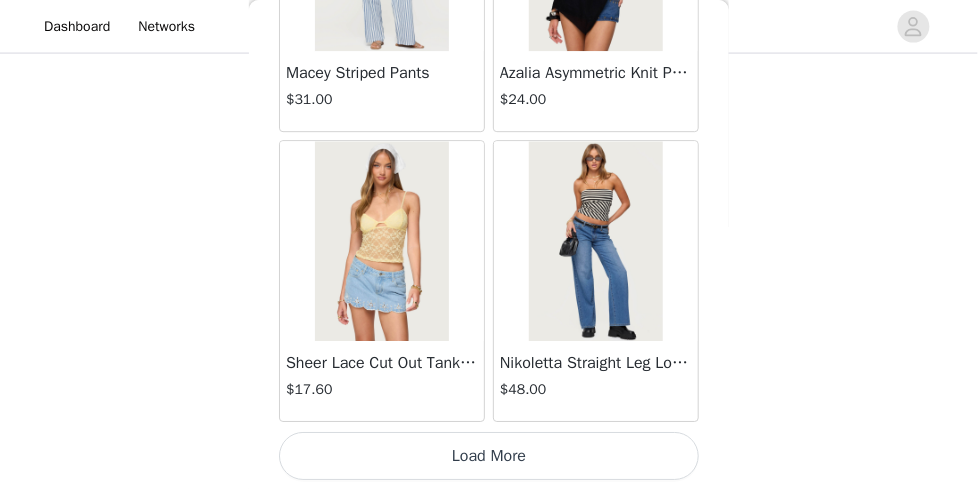 click on "Load More" at bounding box center (489, 456) 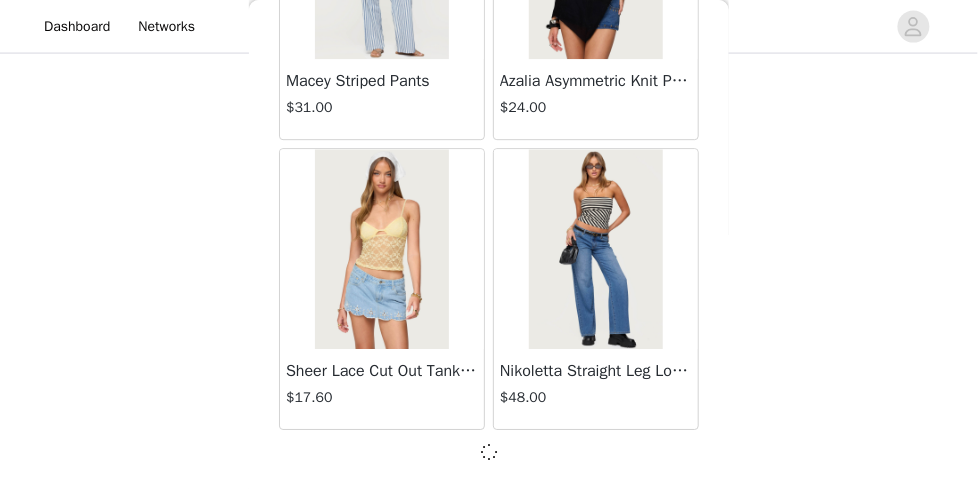scroll, scrollTop: 2561, scrollLeft: 0, axis: vertical 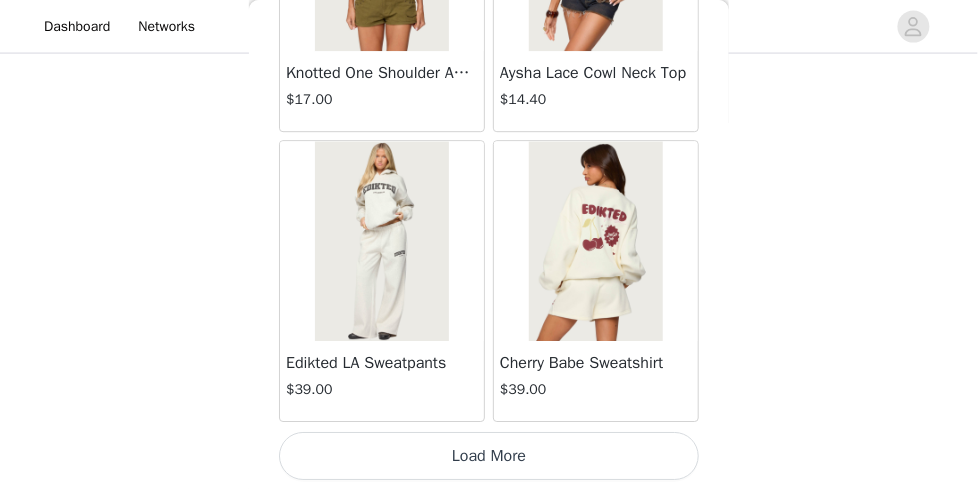 click on "Load More" at bounding box center [489, 456] 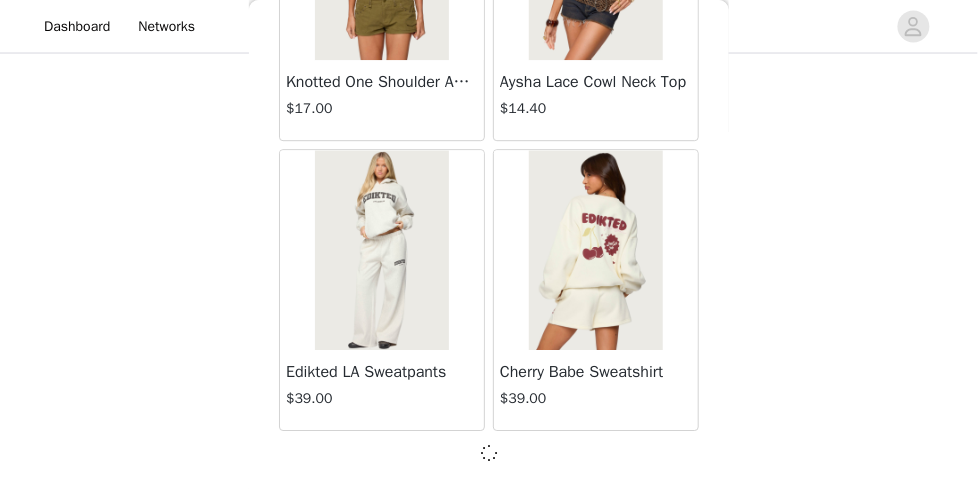 scroll, scrollTop: 2167, scrollLeft: 0, axis: vertical 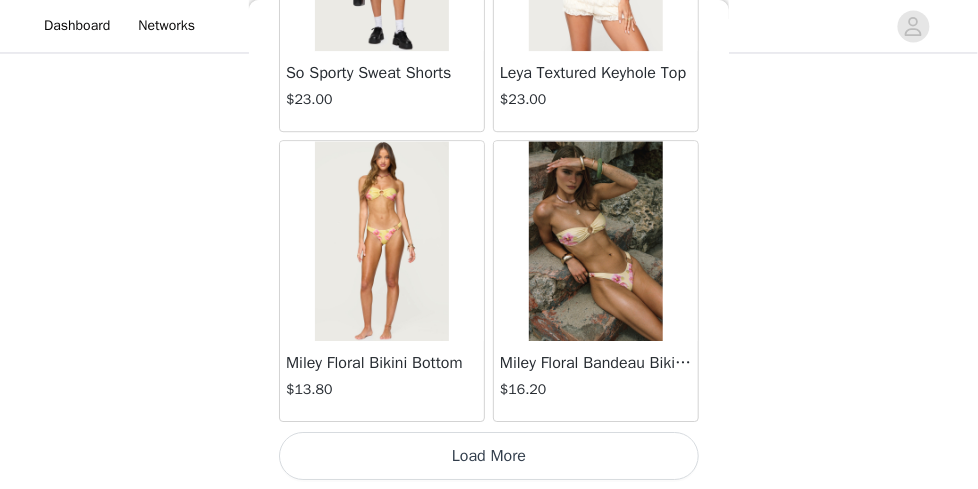 click on "Load More" at bounding box center [489, 456] 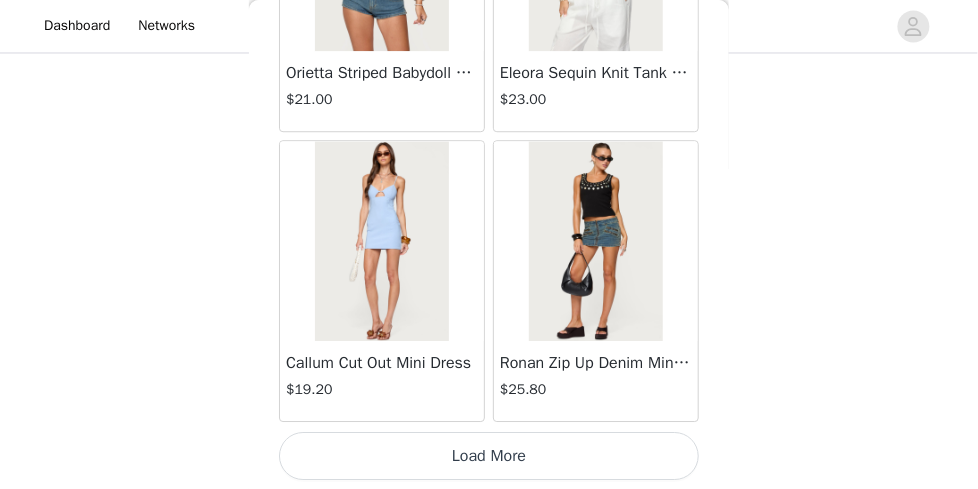click on "Load More" at bounding box center [489, 456] 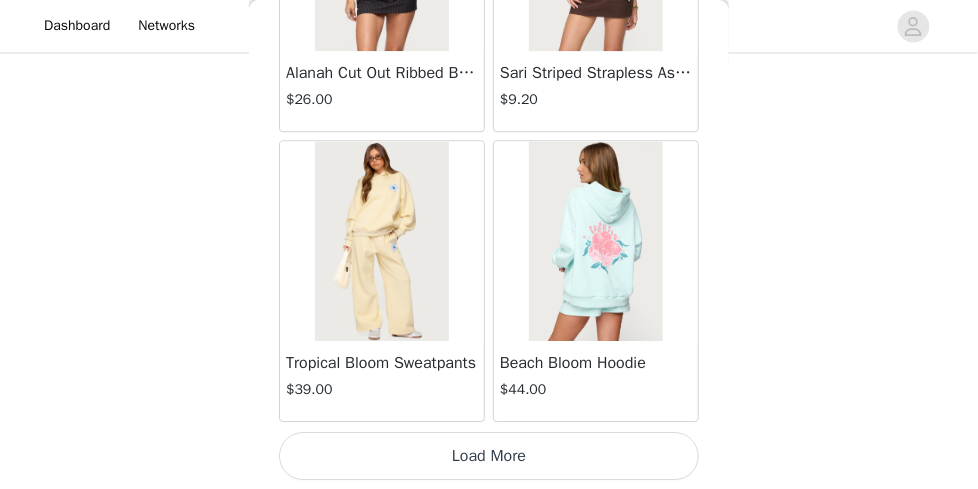 click on "Load More" at bounding box center (489, 456) 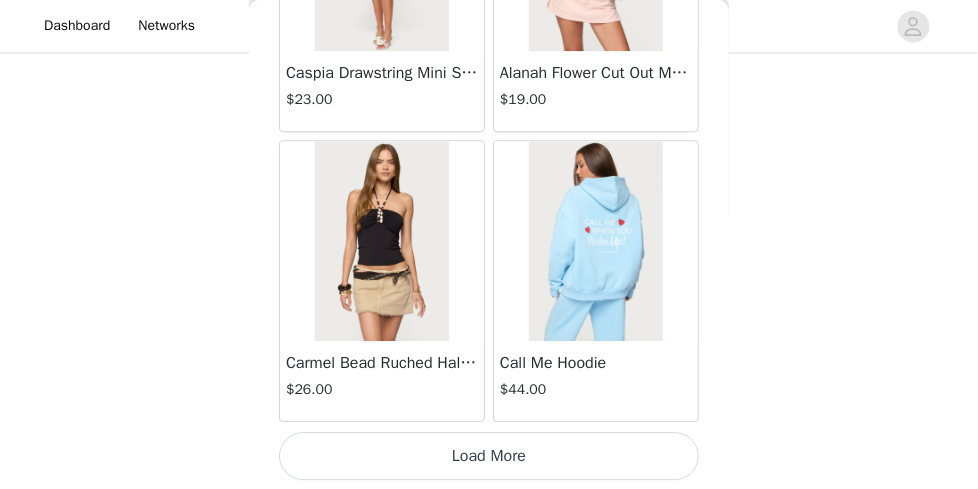 click on "Load More" at bounding box center [489, 456] 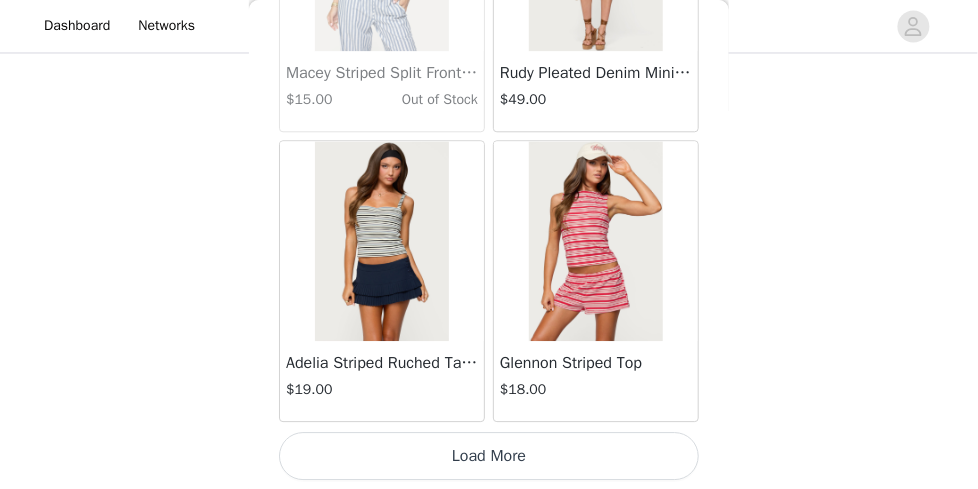 click on "Load More" at bounding box center [489, 456] 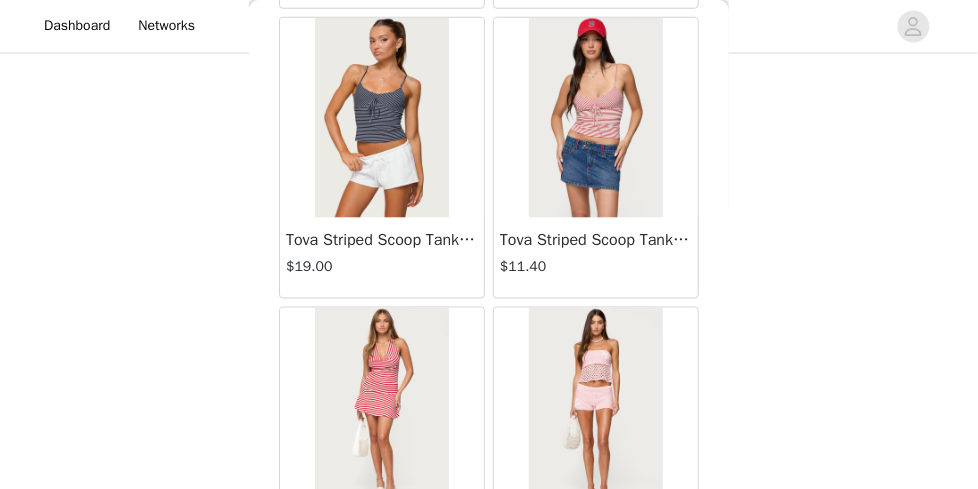 scroll, scrollTop: 22870, scrollLeft: 0, axis: vertical 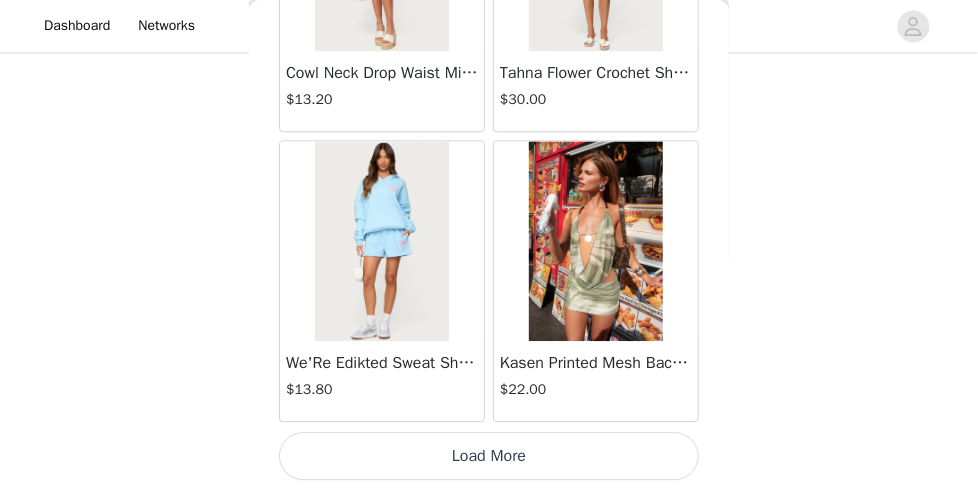 click on "Load More" at bounding box center [489, 456] 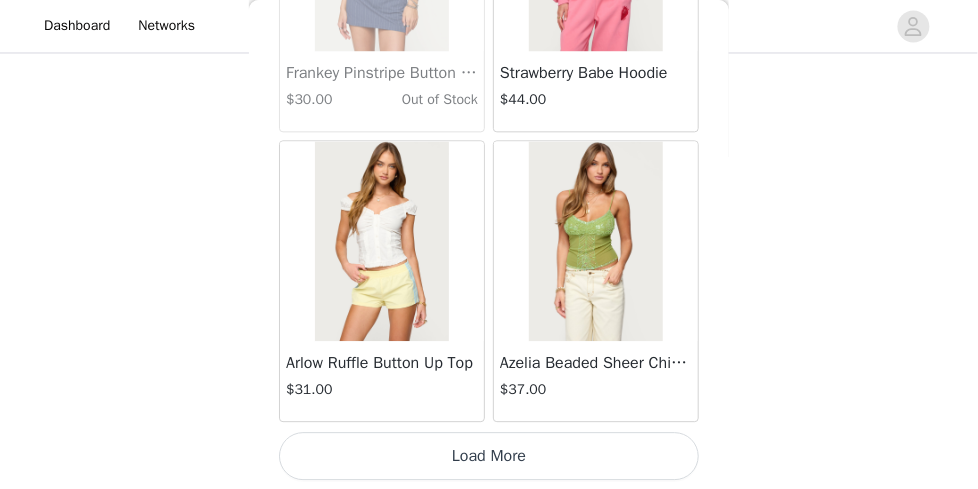 click on "Load More" at bounding box center [489, 456] 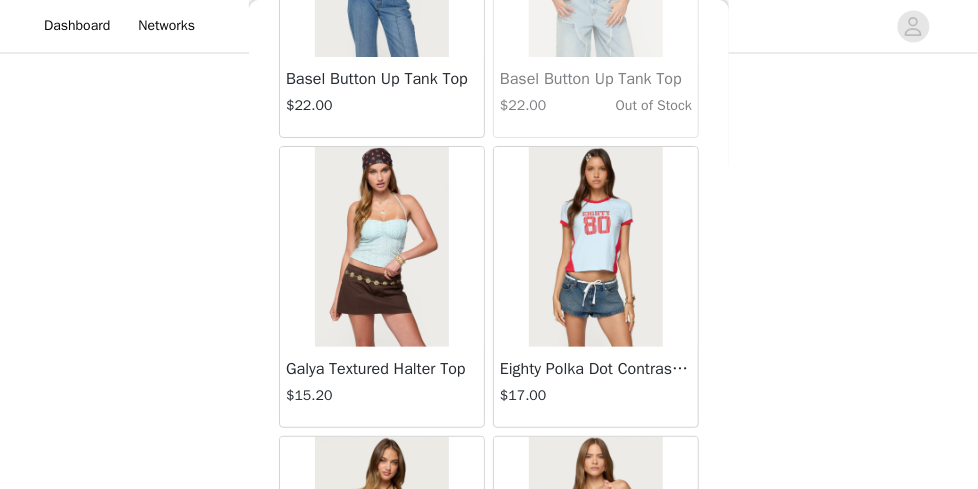 scroll, scrollTop: 27801, scrollLeft: 0, axis: vertical 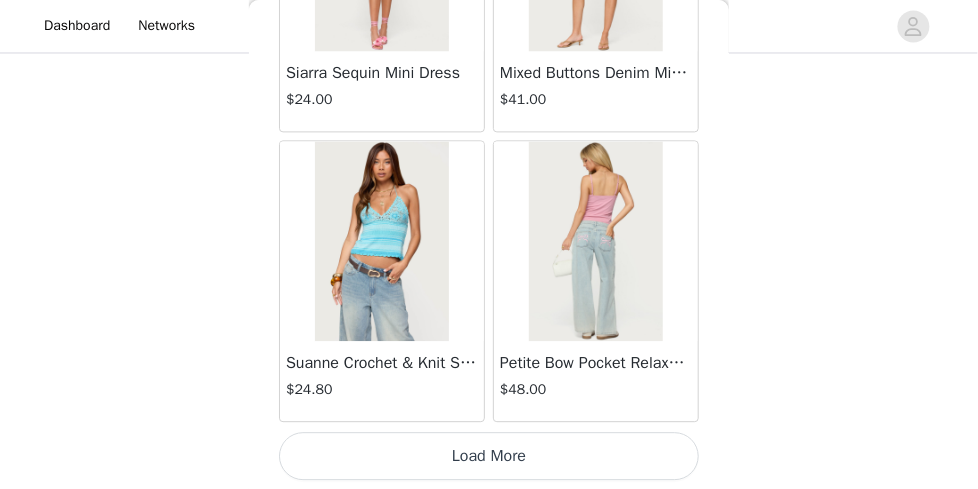 click on "Load More" at bounding box center [489, 456] 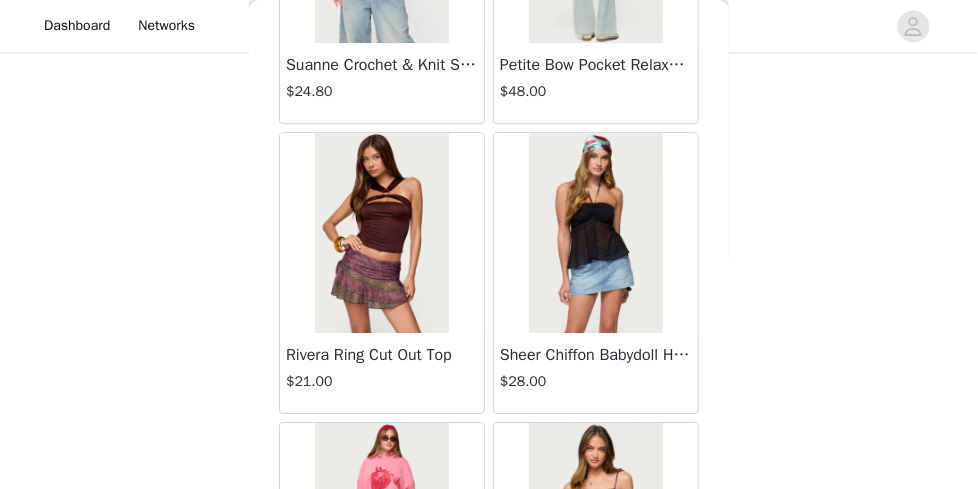scroll, scrollTop: 28969, scrollLeft: 0, axis: vertical 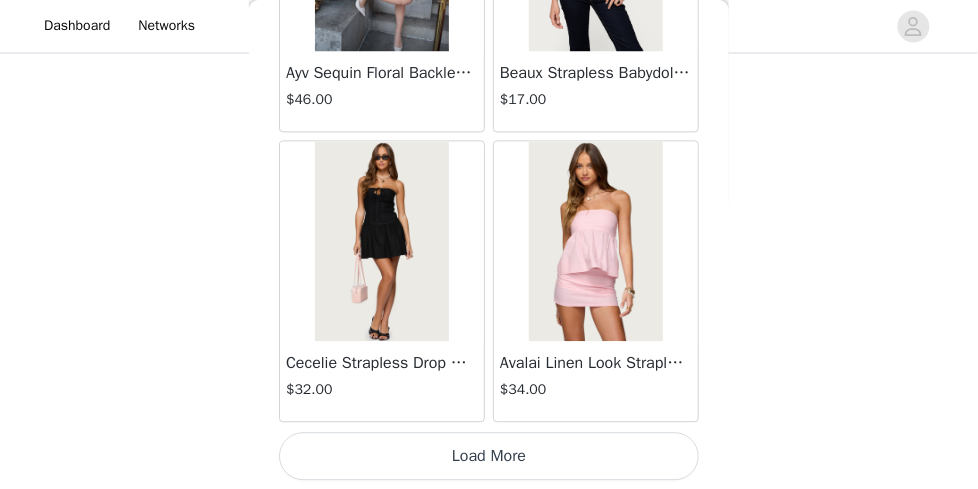 click on "Load More" at bounding box center (489, 456) 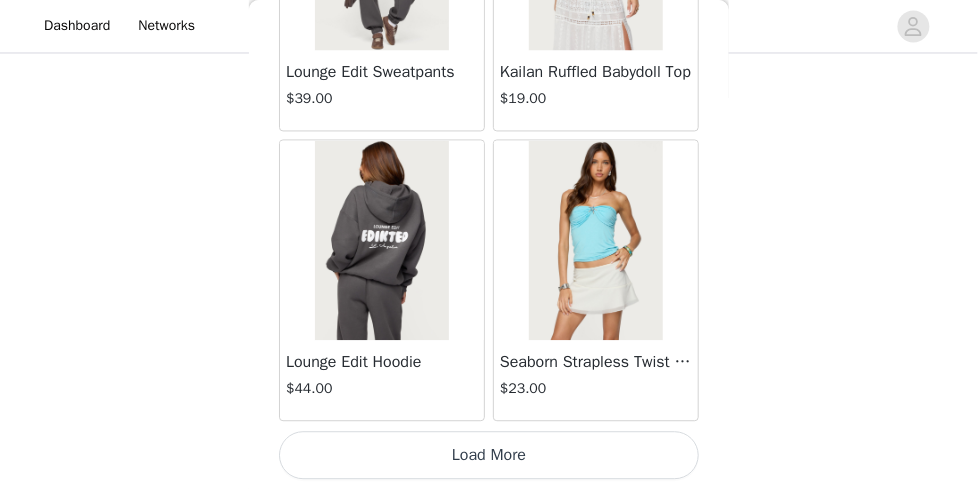 click on "Load More" at bounding box center [489, 456] 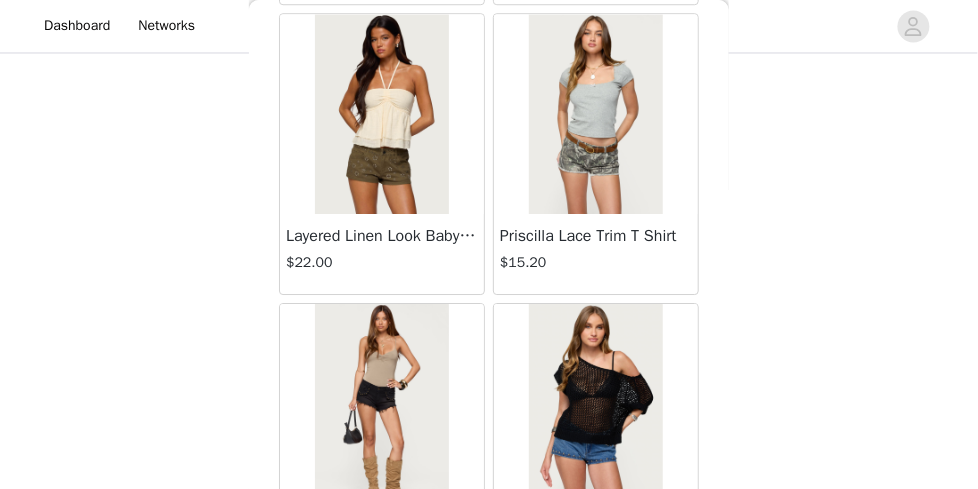 scroll, scrollTop: 34888, scrollLeft: 0, axis: vertical 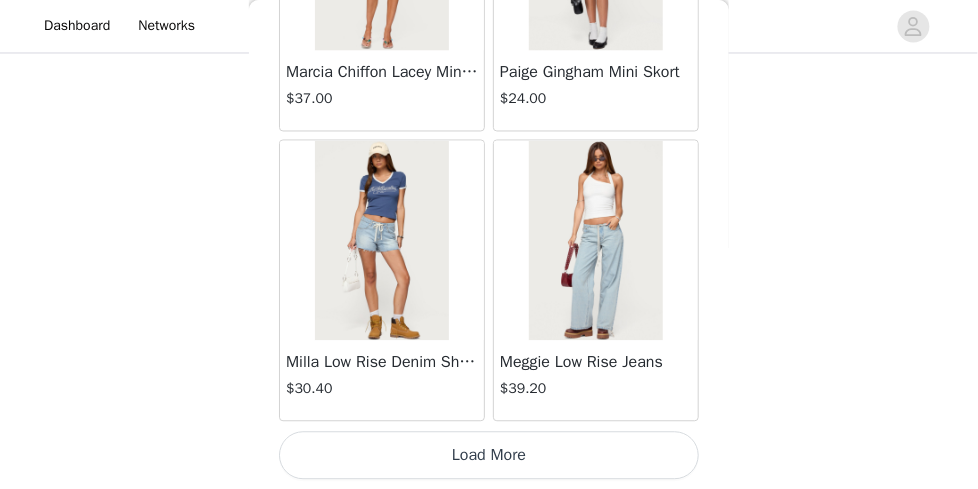 click on "Load More" at bounding box center [489, 456] 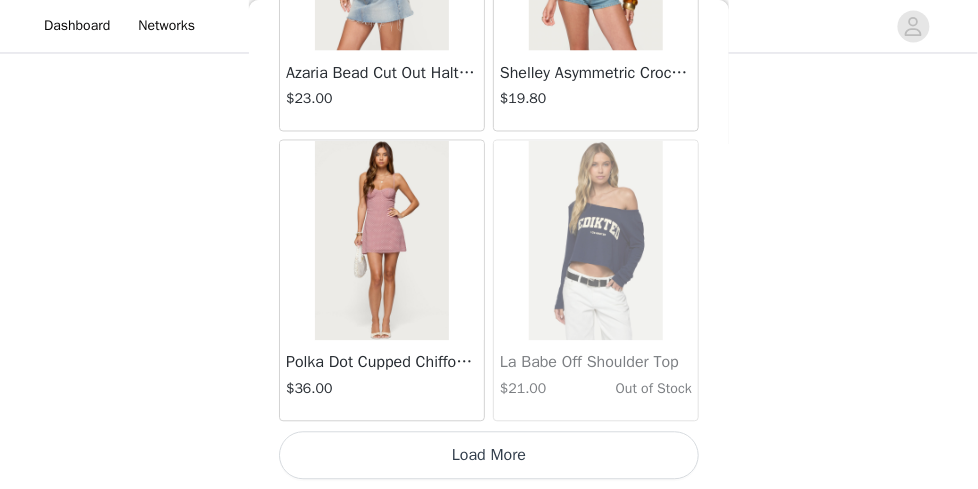 click on "Load More" at bounding box center (489, 456) 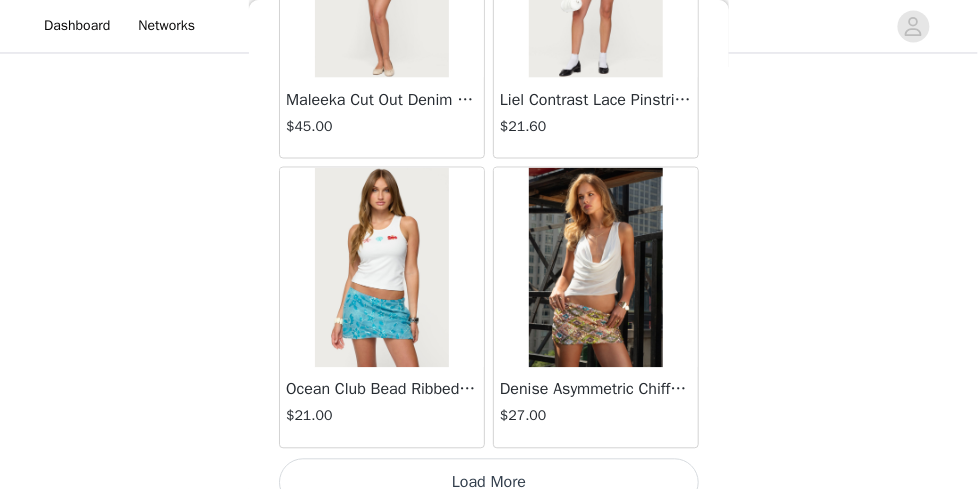scroll, scrollTop: 43150, scrollLeft: 0, axis: vertical 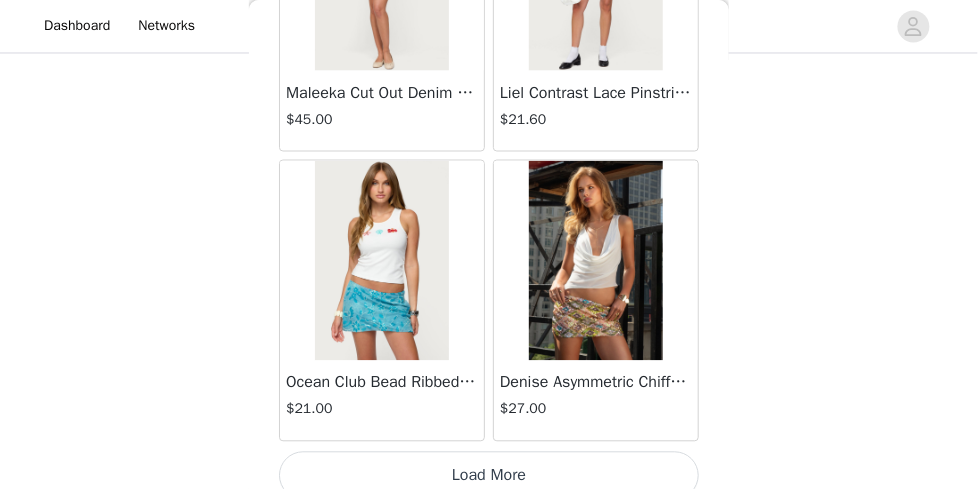 click on "Load More" at bounding box center [489, 476] 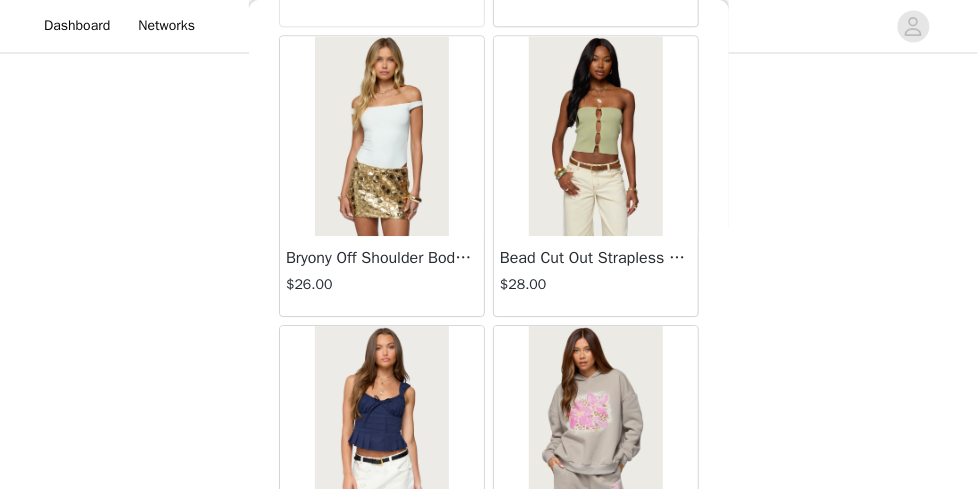 scroll, scrollTop: 45016, scrollLeft: 0, axis: vertical 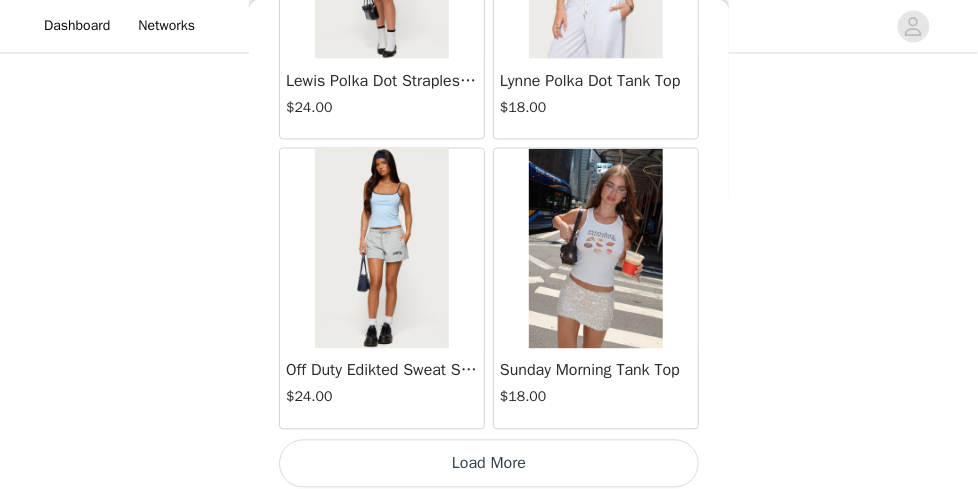 click on "Load More" at bounding box center (489, 464) 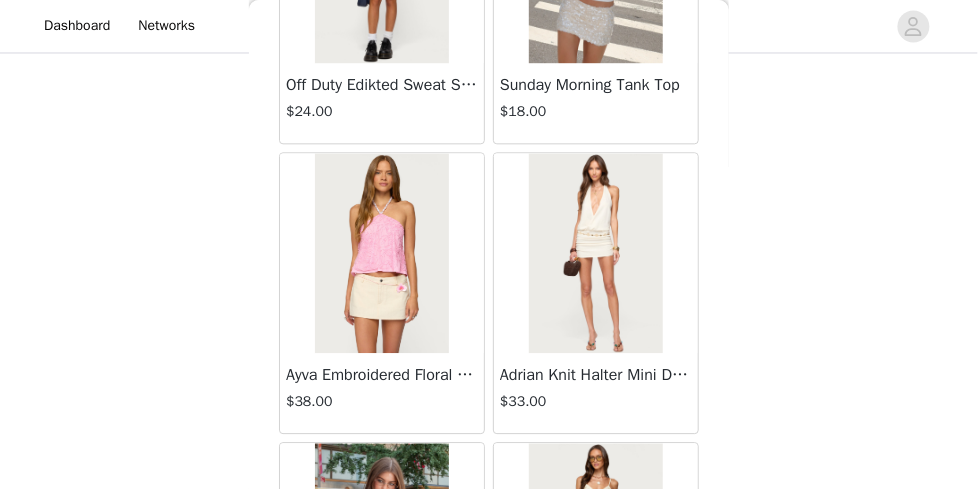 scroll, scrollTop: 46350, scrollLeft: 0, axis: vertical 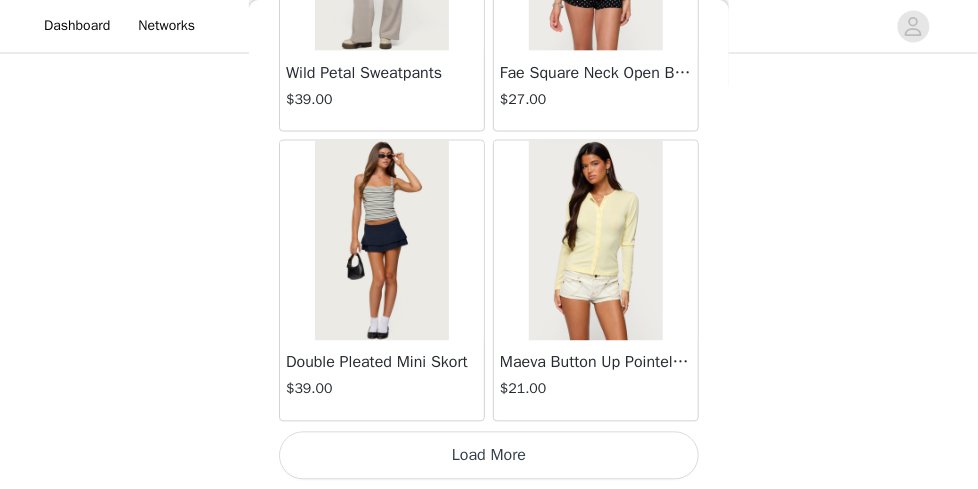 click on "Load More" at bounding box center (489, 456) 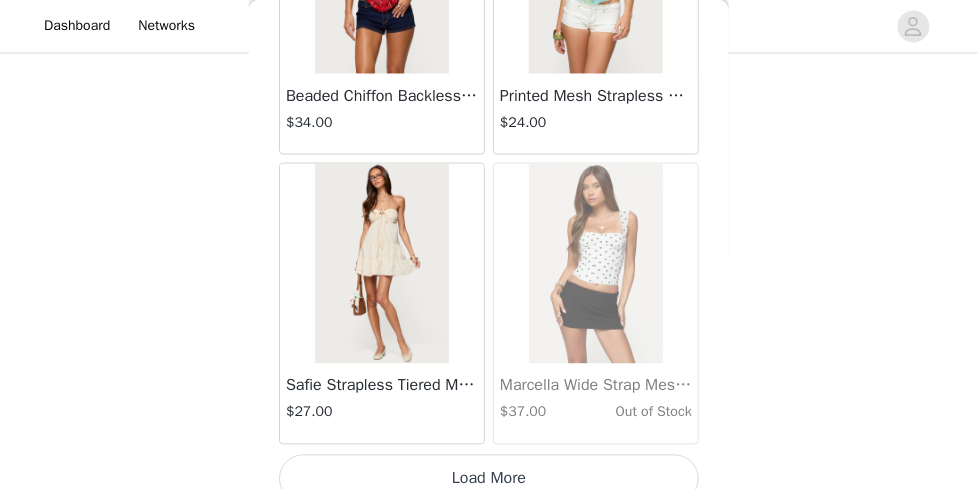 scroll, scrollTop: 51870, scrollLeft: 0, axis: vertical 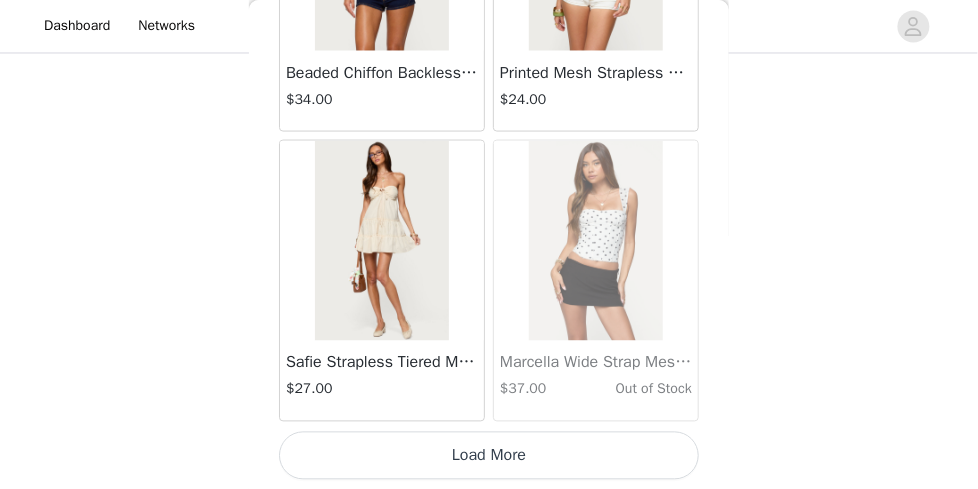 click on "Load More" at bounding box center (489, 456) 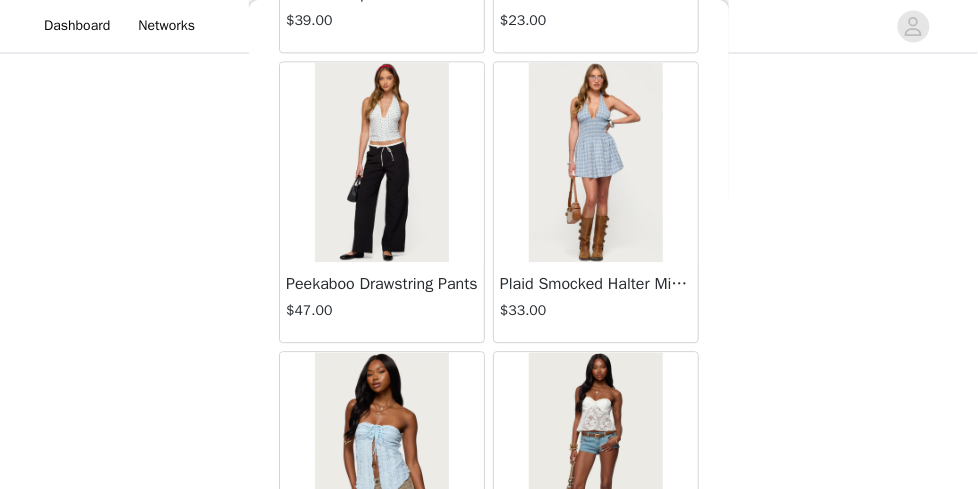 scroll, scrollTop: 53698, scrollLeft: 0, axis: vertical 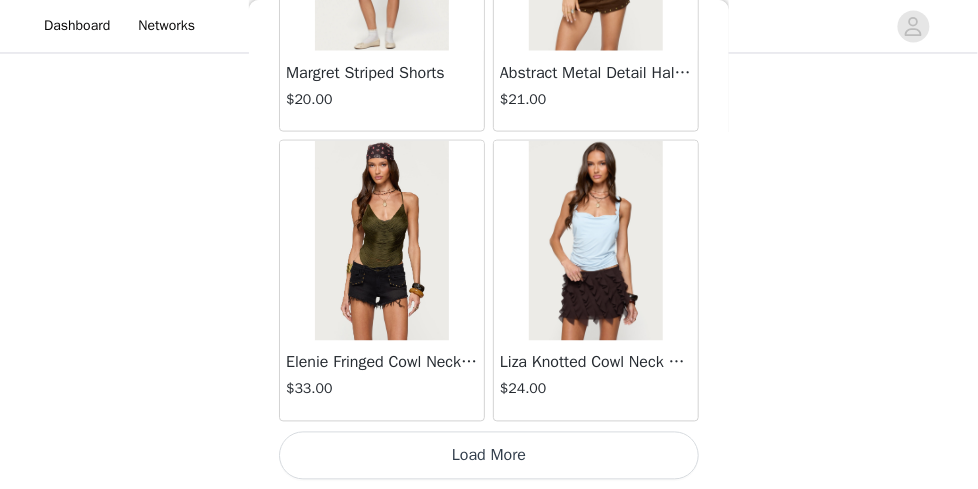 click on "Load More" at bounding box center [489, 456] 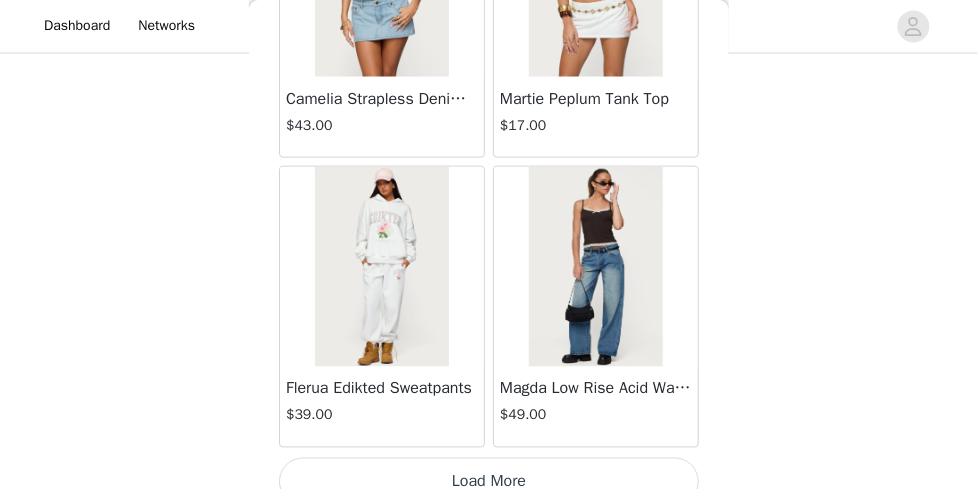 scroll, scrollTop: 57670, scrollLeft: 0, axis: vertical 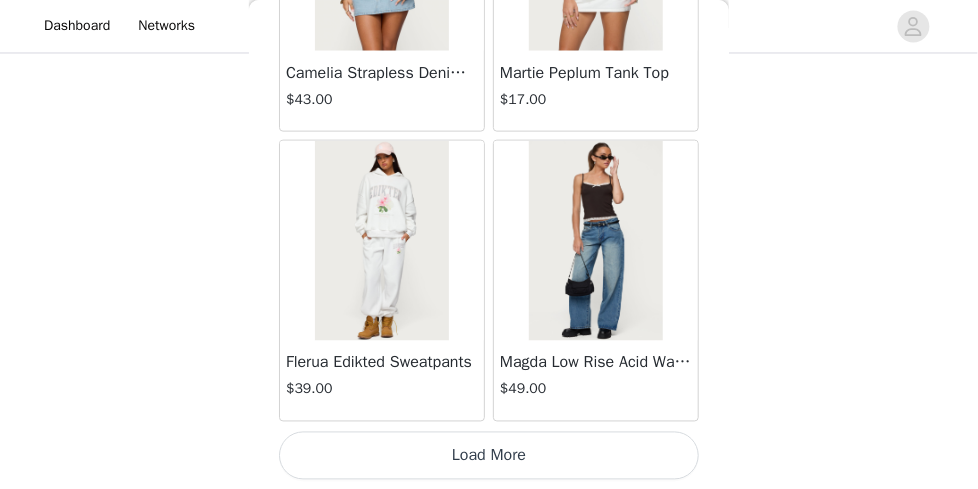 click on "Load More" at bounding box center [489, 456] 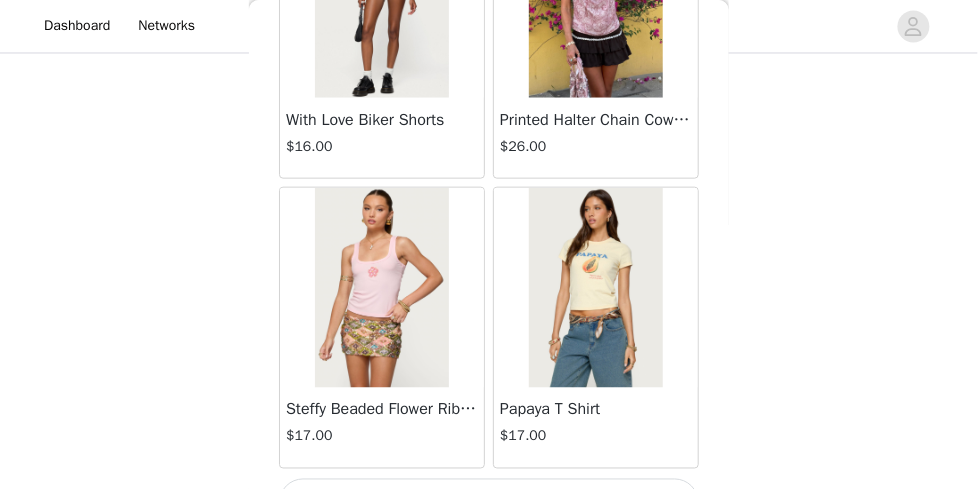 scroll, scrollTop: 60570, scrollLeft: 0, axis: vertical 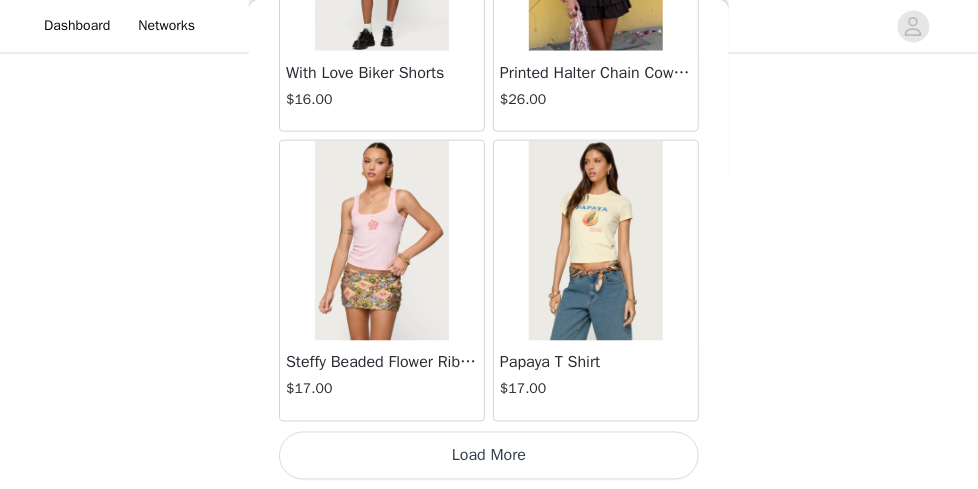 click on "Load More" at bounding box center [489, 456] 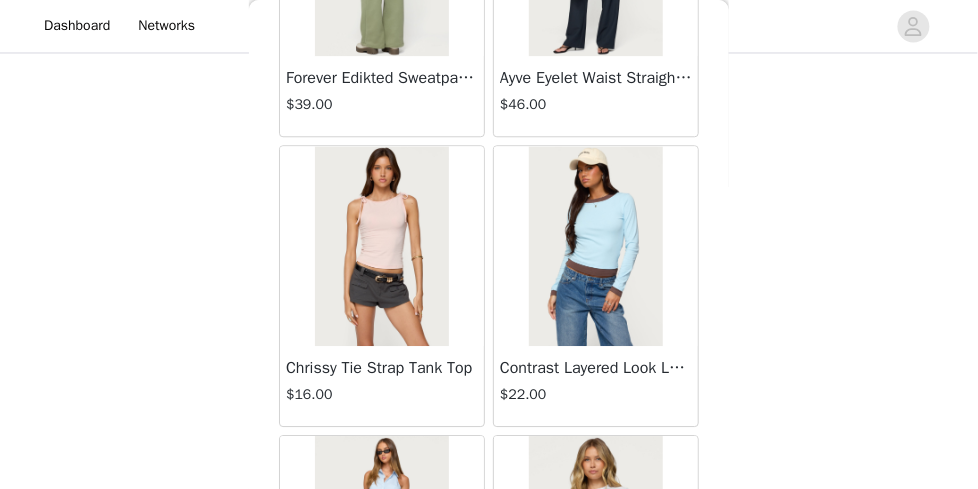 scroll, scrollTop: 62593, scrollLeft: 0, axis: vertical 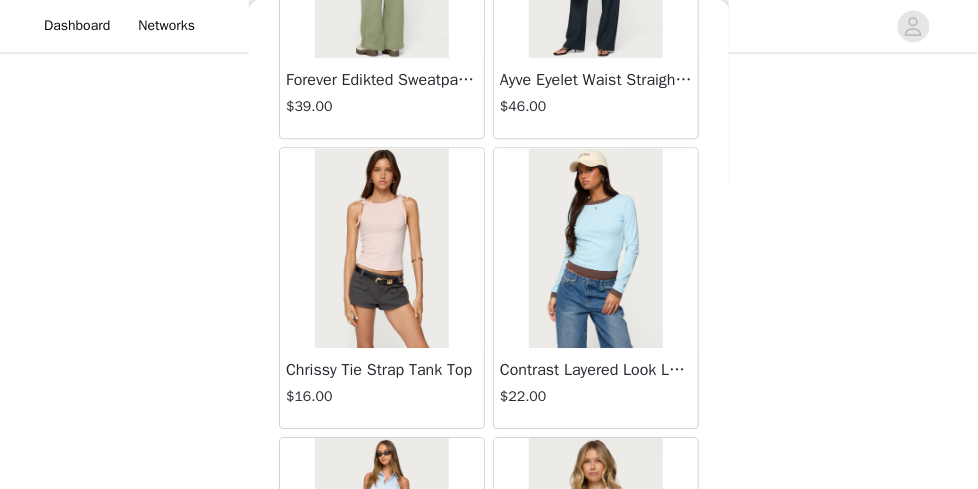 click on "Contrast Layered Look Long Sleeve T Shirt" at bounding box center [596, 370] 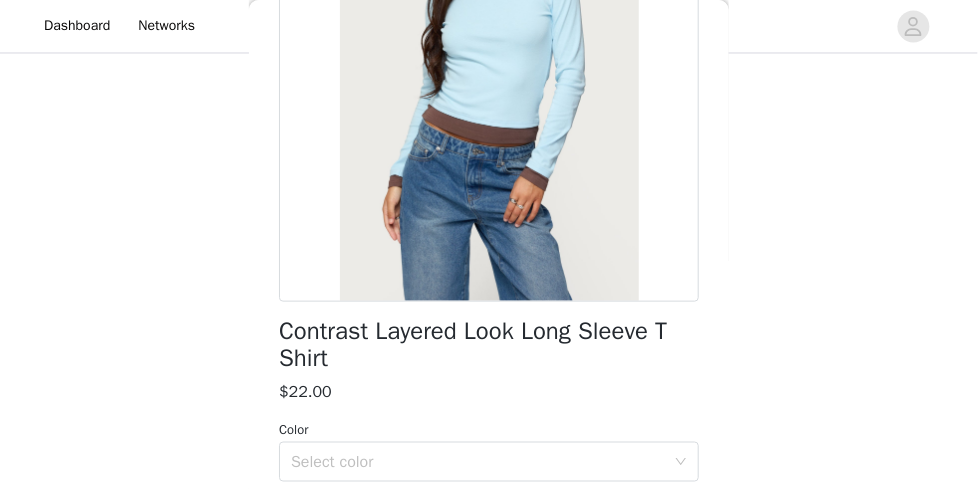 scroll, scrollTop: 291, scrollLeft: 0, axis: vertical 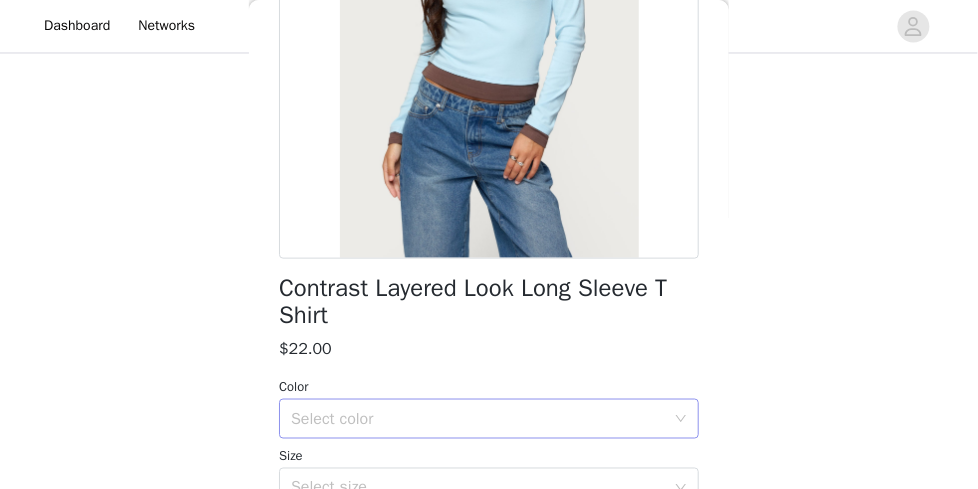 click on "Select color" at bounding box center [478, 419] 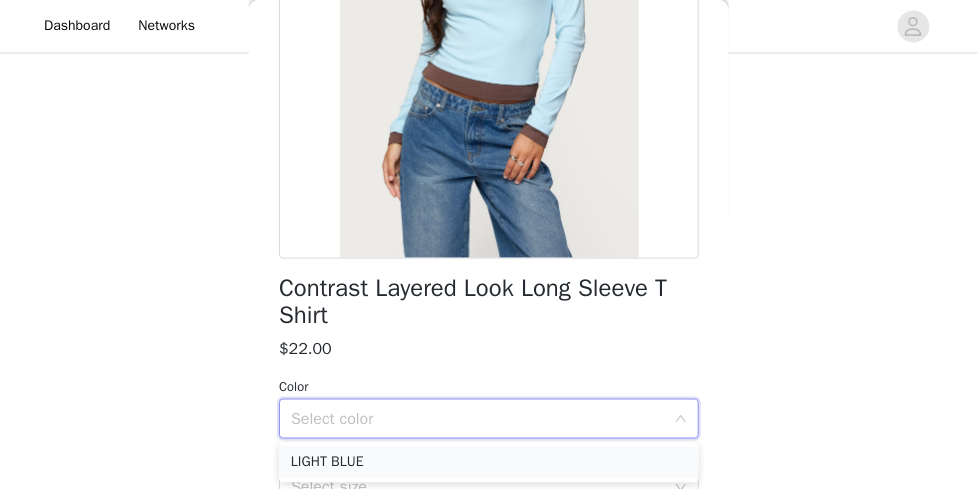 click on "LIGHT BLUE" at bounding box center (489, 463) 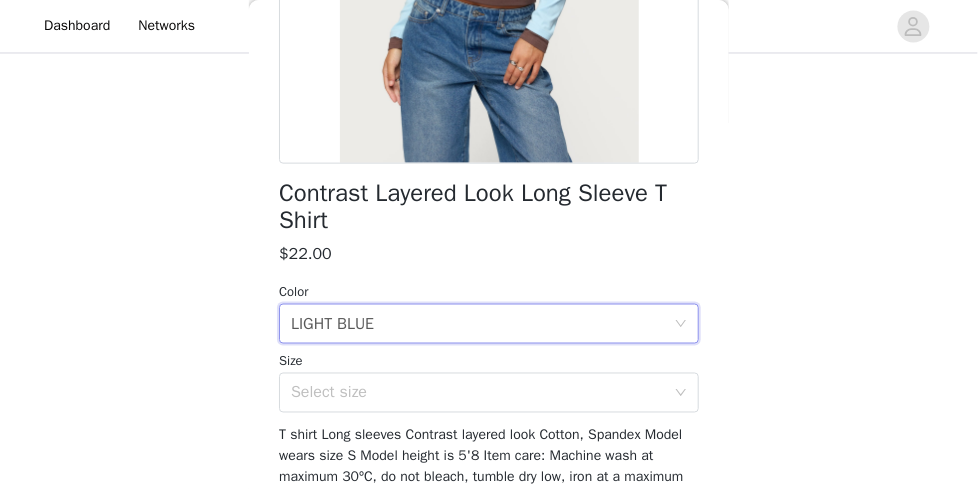 scroll, scrollTop: 419, scrollLeft: 0, axis: vertical 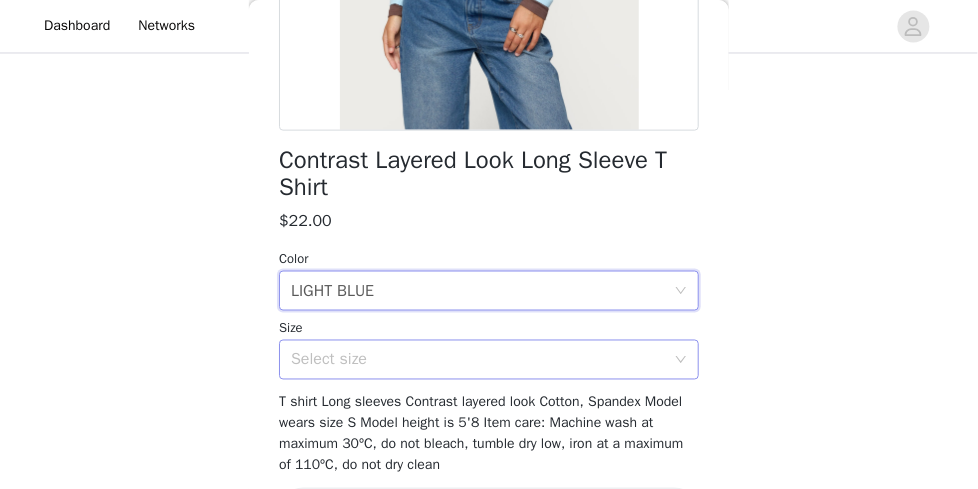 click on "Select size" at bounding box center (478, 360) 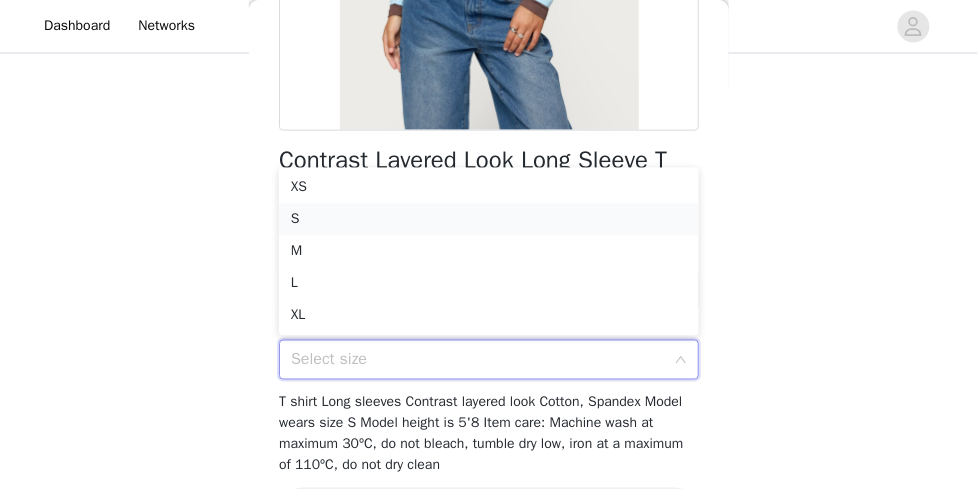 click on "S" at bounding box center (489, 220) 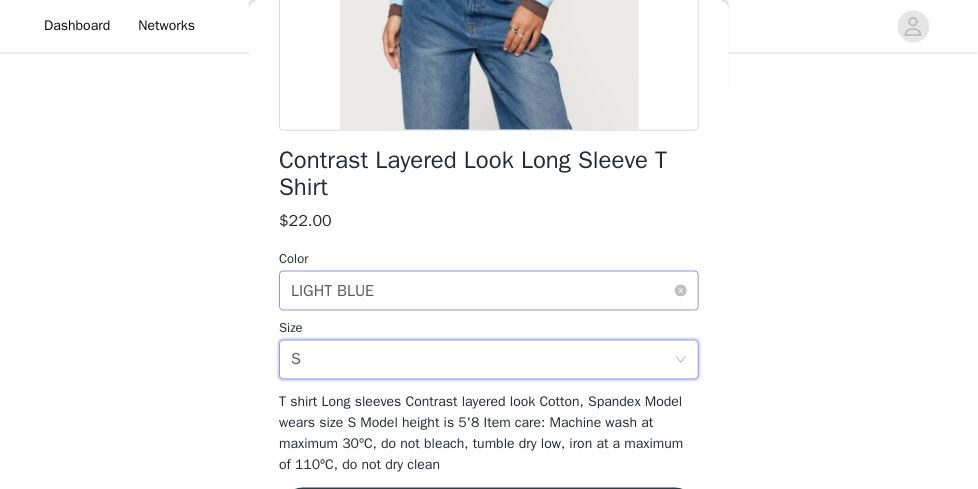 scroll, scrollTop: 489, scrollLeft: 0, axis: vertical 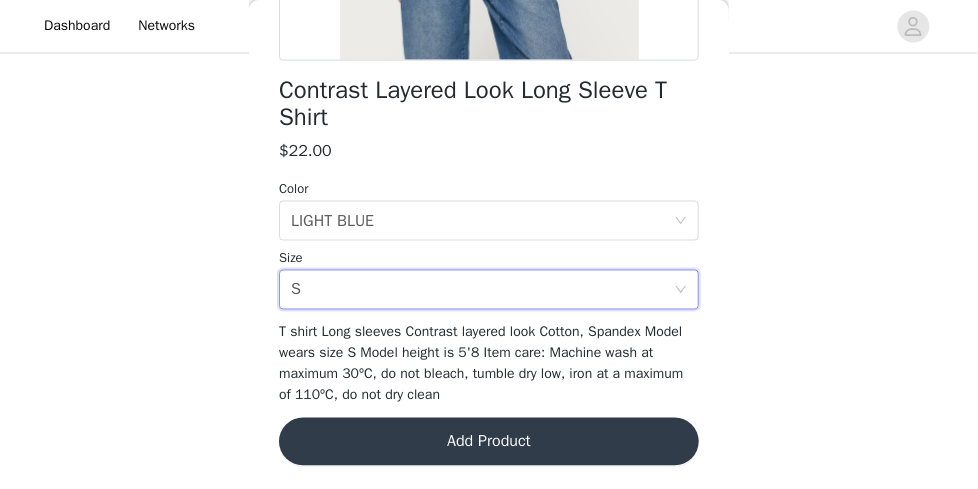 click on "Add Product" at bounding box center (489, 442) 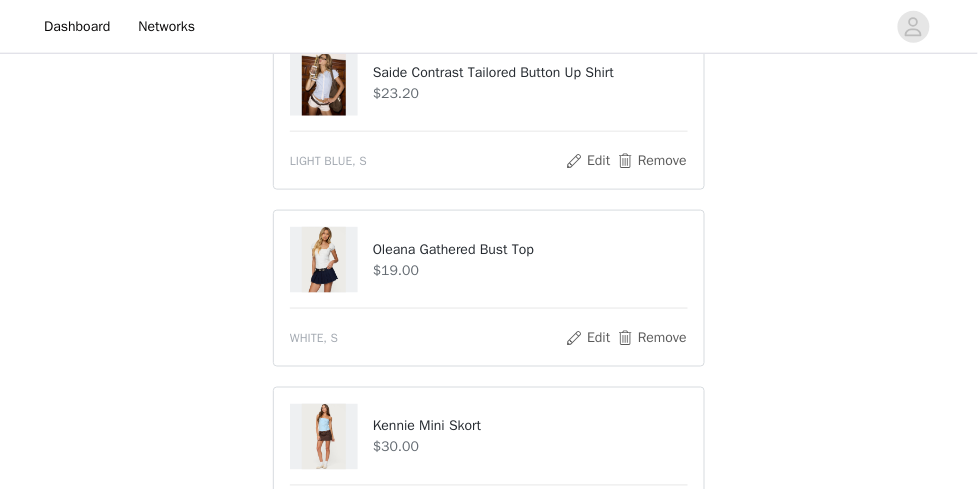 scroll, scrollTop: 1838, scrollLeft: 0, axis: vertical 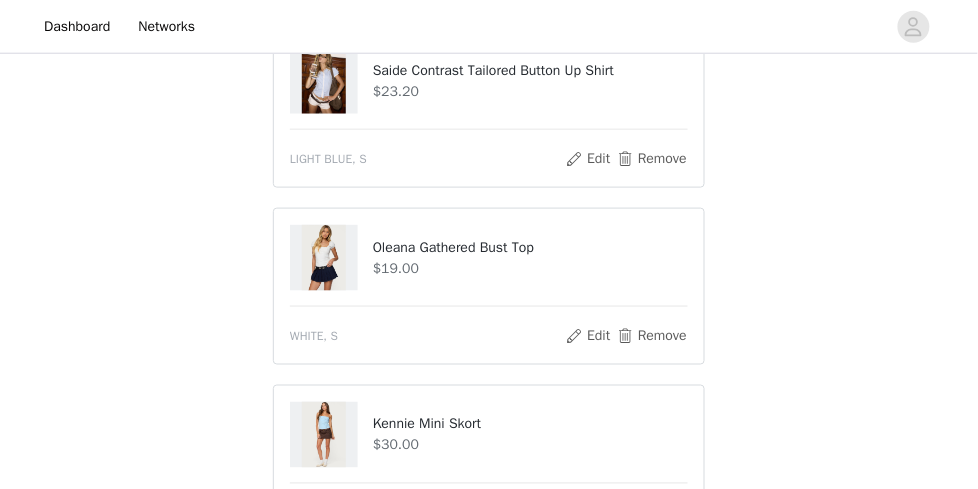 click on "Oleana Gathered Bust Top" at bounding box center [530, 247] 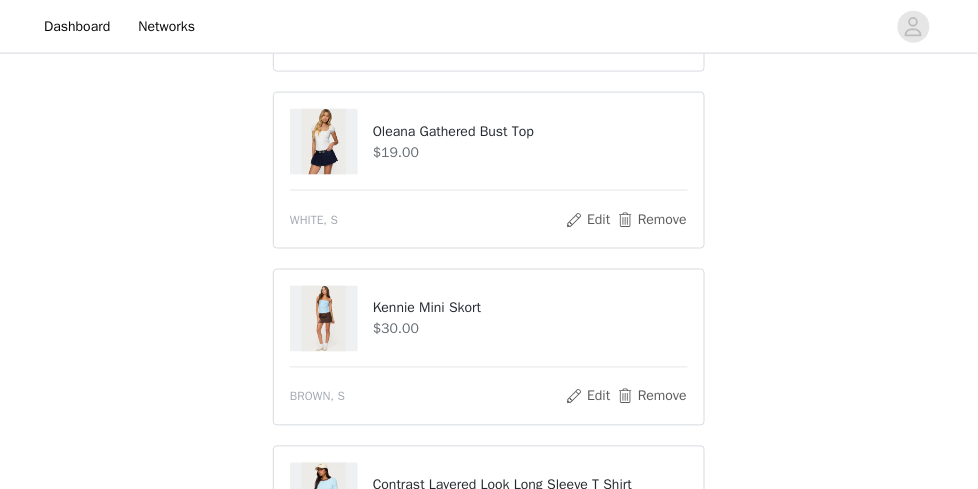 scroll, scrollTop: 1940, scrollLeft: 0, axis: vertical 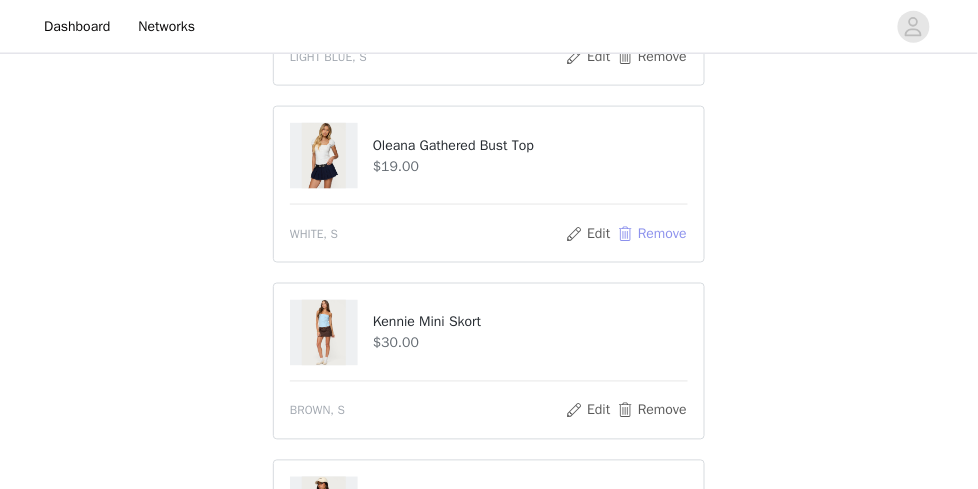 click on "Remove" at bounding box center (652, 234) 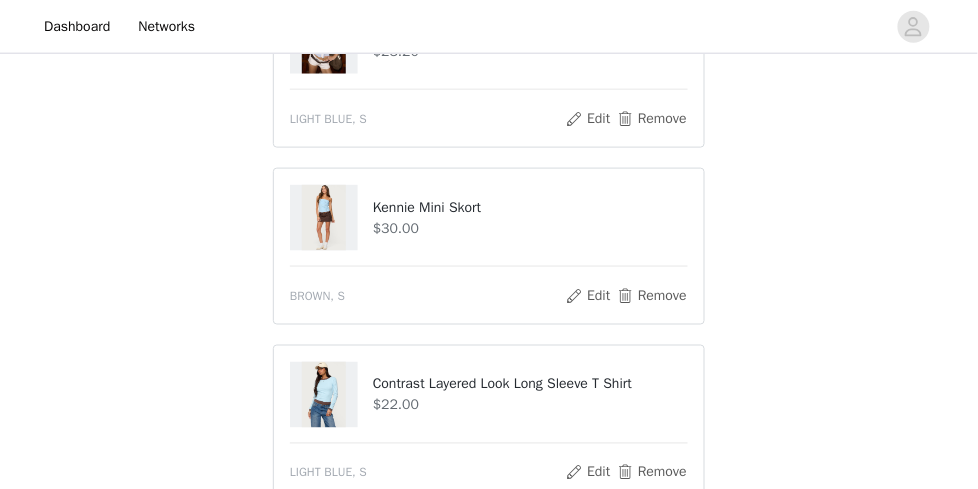 scroll, scrollTop: 1877, scrollLeft: 0, axis: vertical 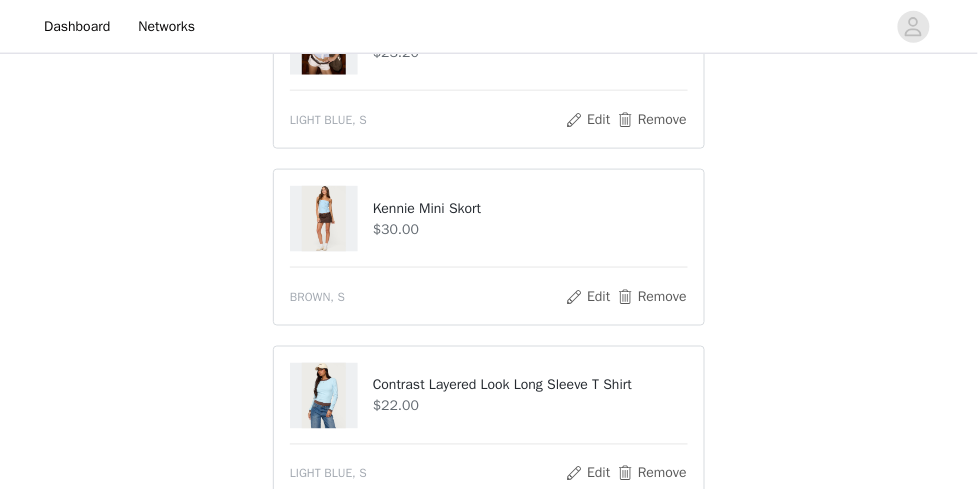 click on "$30.00" at bounding box center (530, 229) 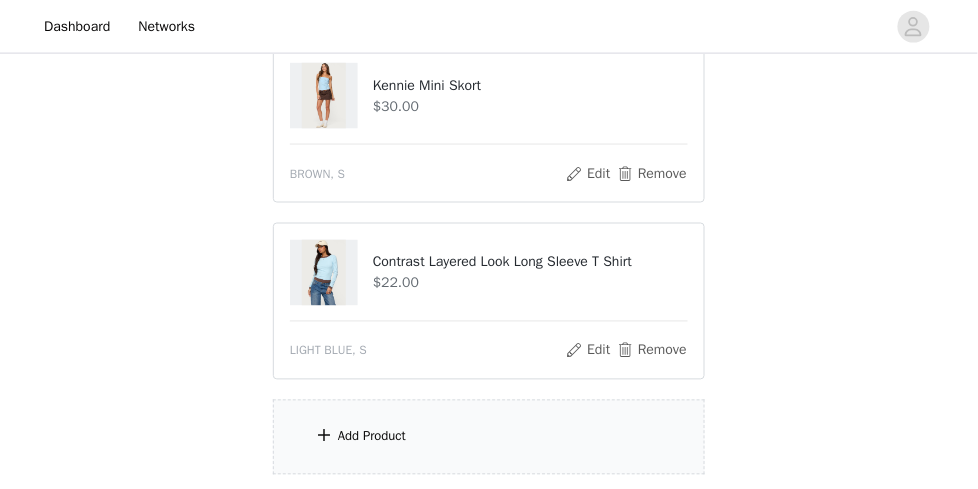 scroll, scrollTop: 2190, scrollLeft: 0, axis: vertical 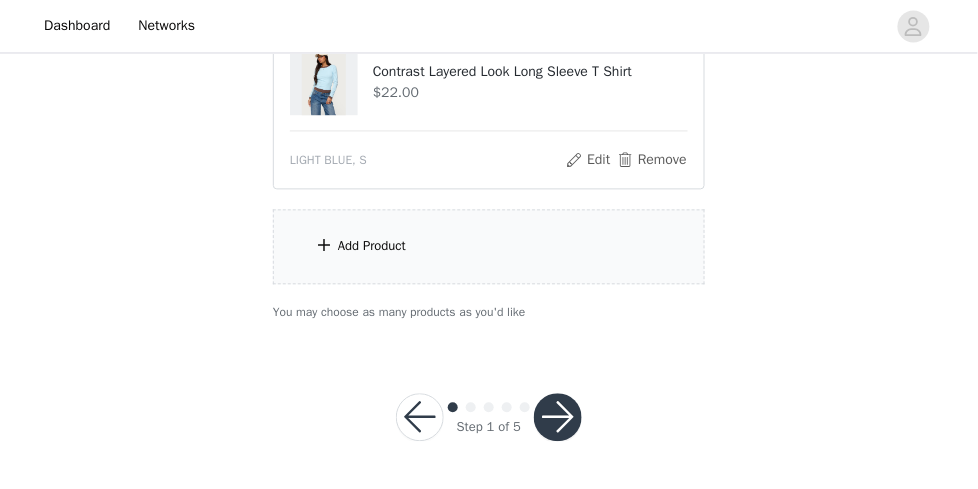 click on "Add Product" at bounding box center [489, 247] 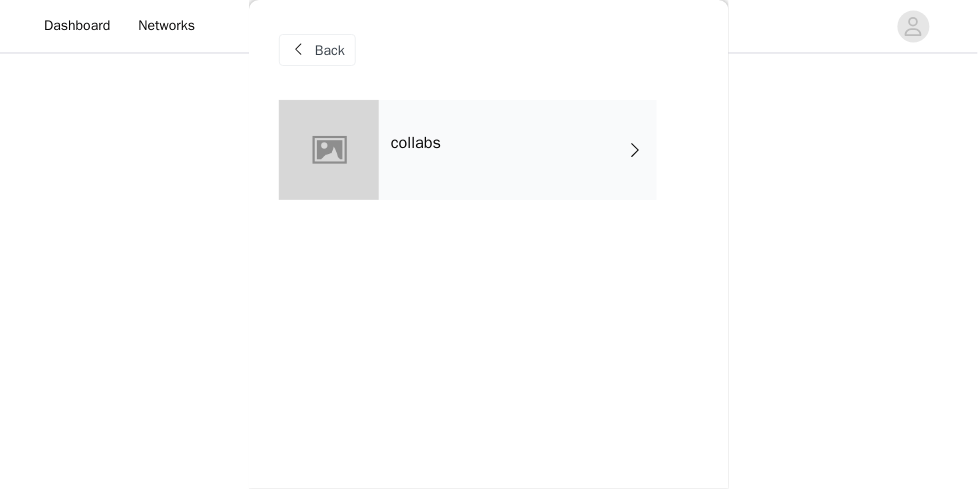 click on "collabs" at bounding box center (518, 150) 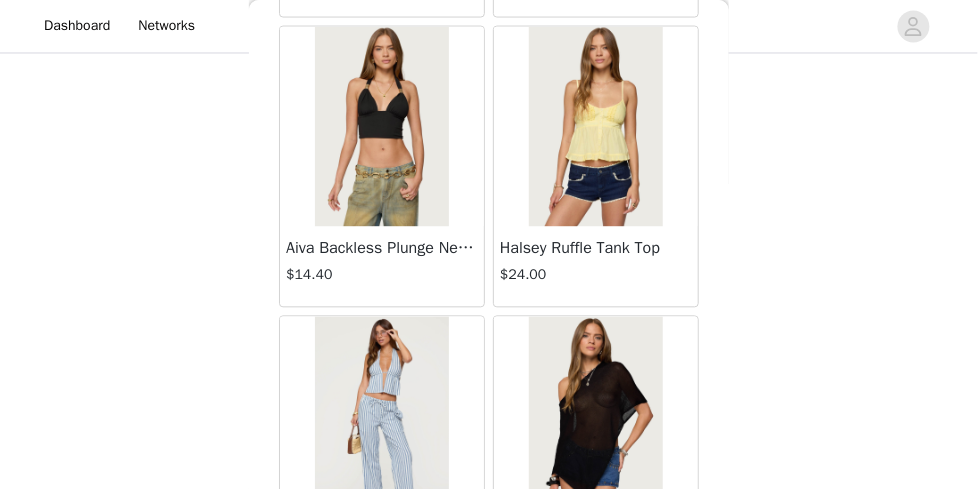 scroll, scrollTop: 2570, scrollLeft: 0, axis: vertical 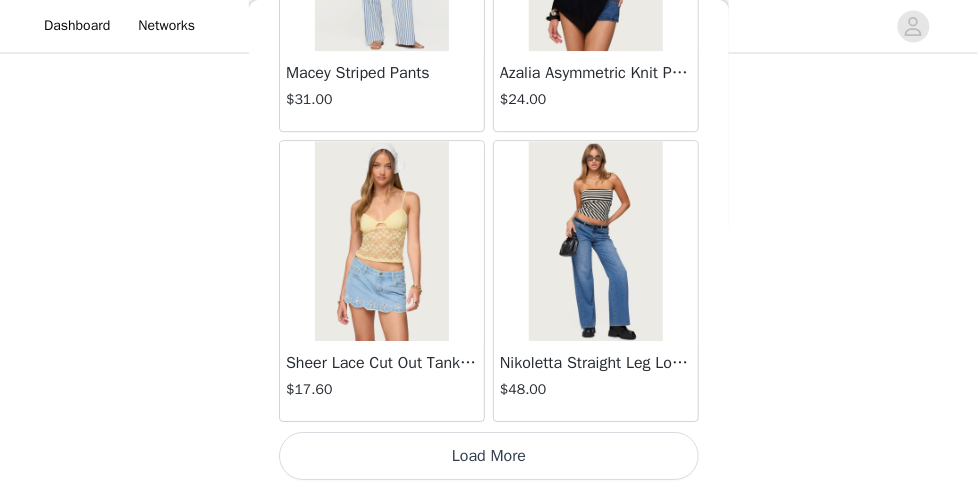click on "Load More" at bounding box center (489, 456) 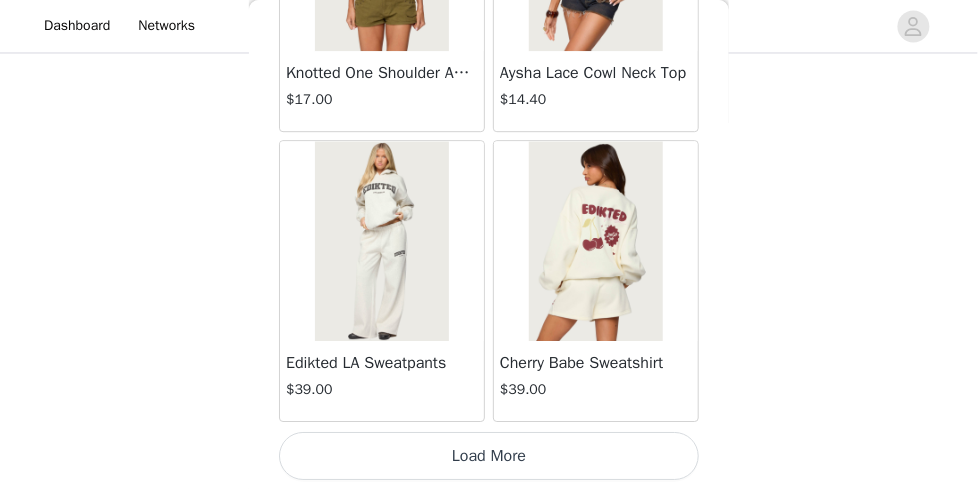 click on "Load More" at bounding box center [489, 456] 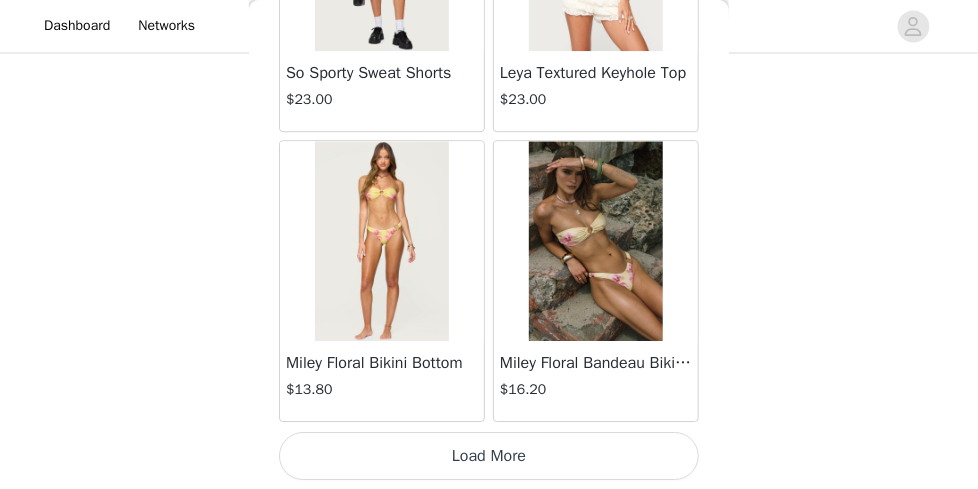 click on "Load More" at bounding box center [489, 456] 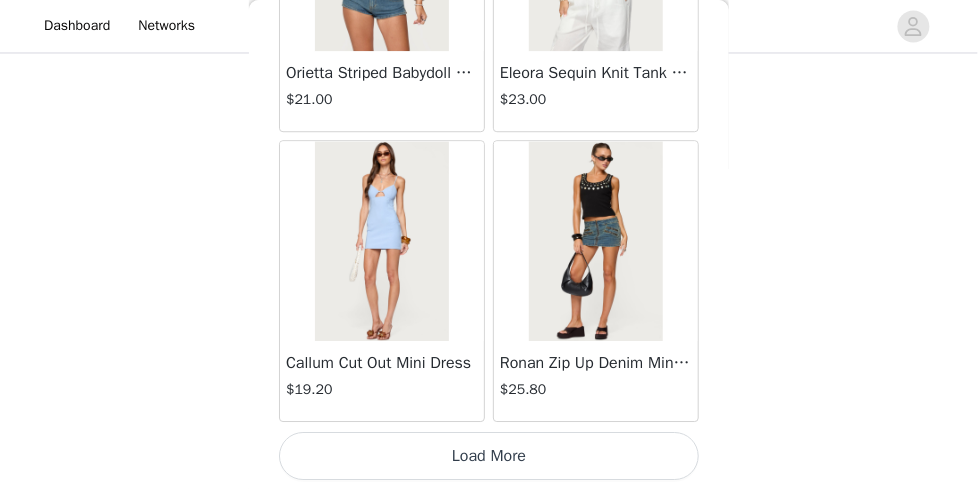 click on "Load More" at bounding box center (489, 456) 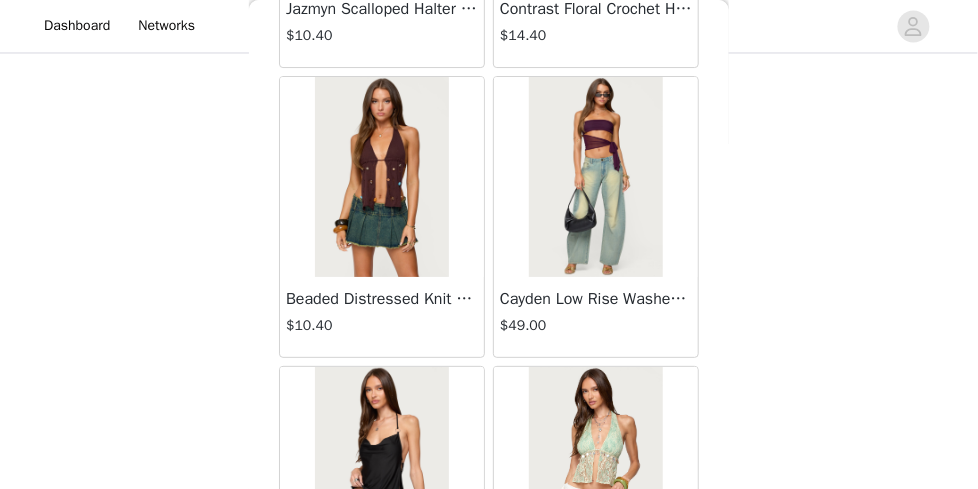 scroll, scrollTop: 14170, scrollLeft: 0, axis: vertical 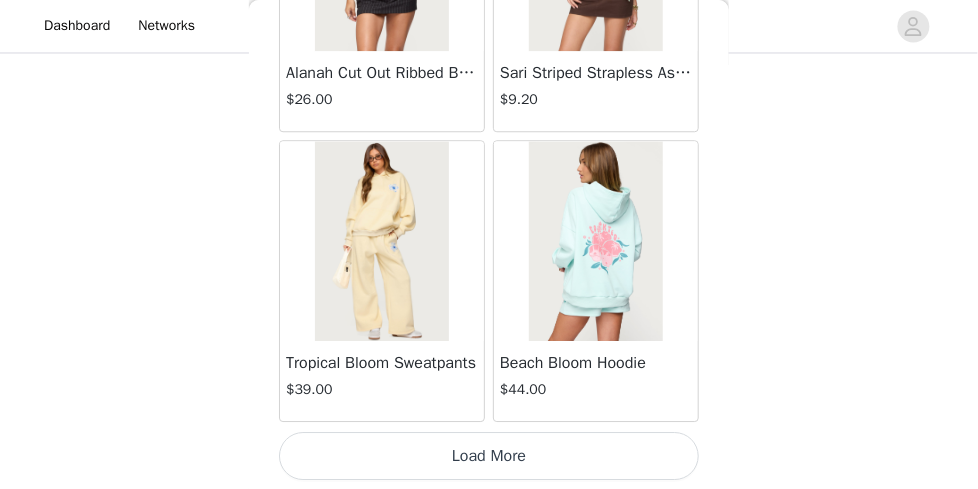 click on "Load More" at bounding box center (489, 456) 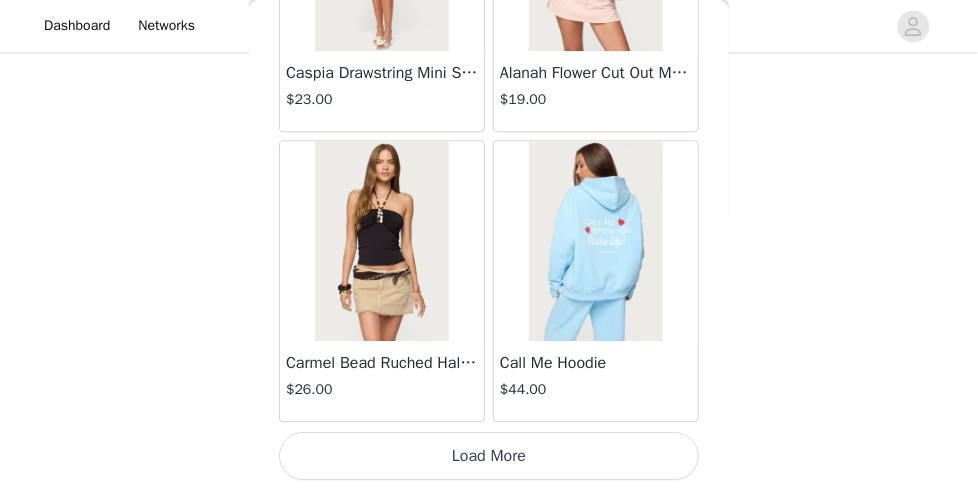 click on "Load More" at bounding box center [489, 456] 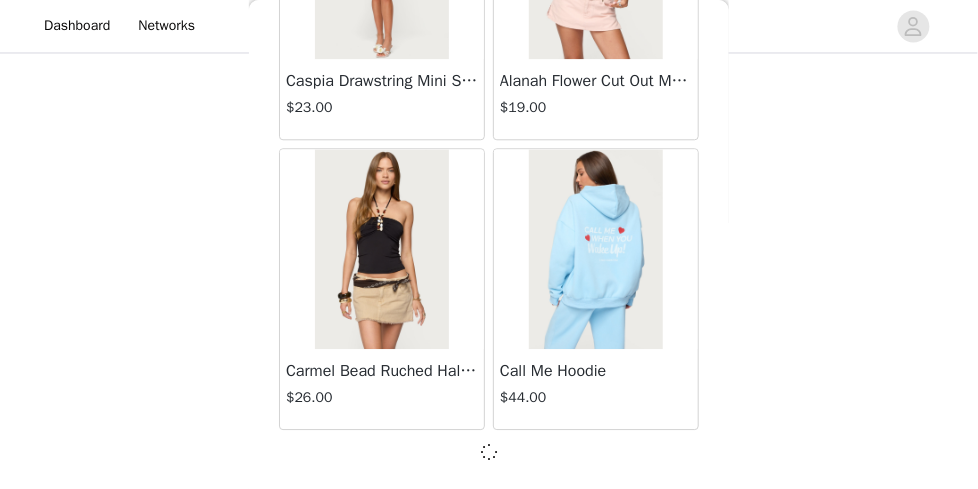 scroll, scrollTop: 17061, scrollLeft: 0, axis: vertical 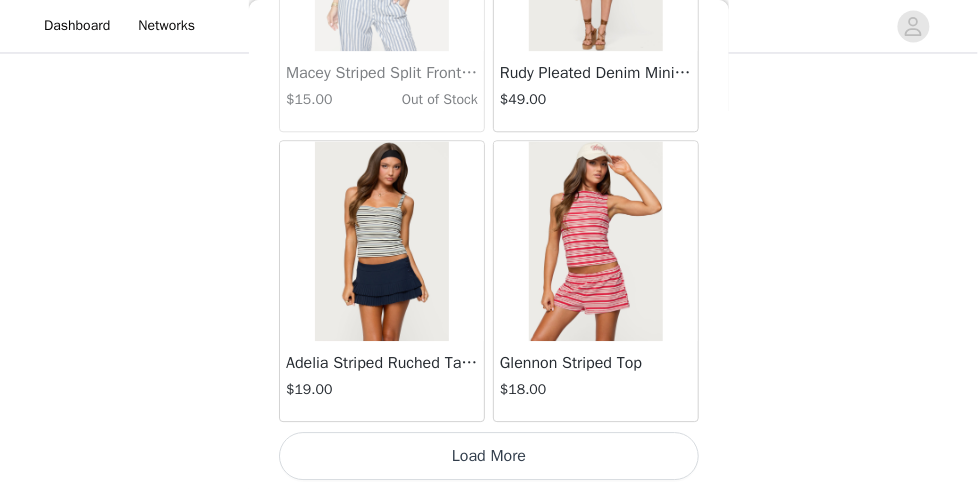 click on "Load More" at bounding box center (489, 456) 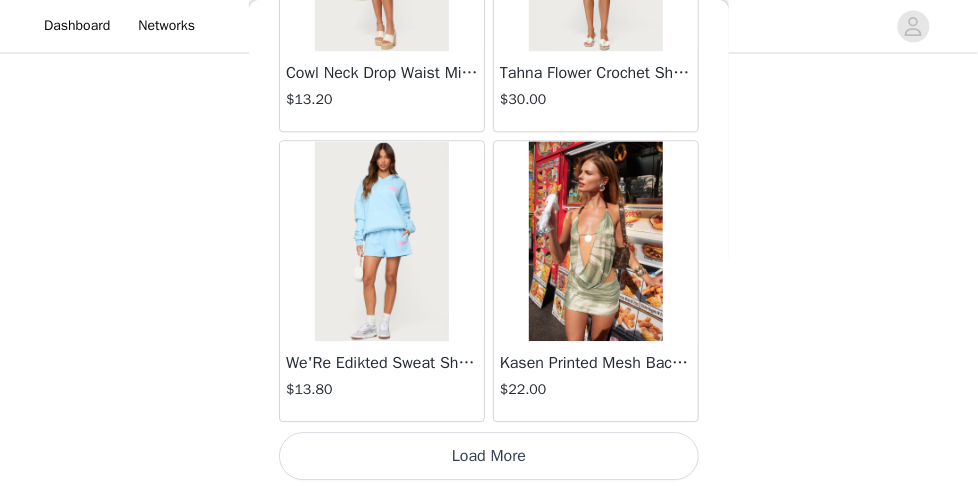 click on "Load More" at bounding box center [489, 456] 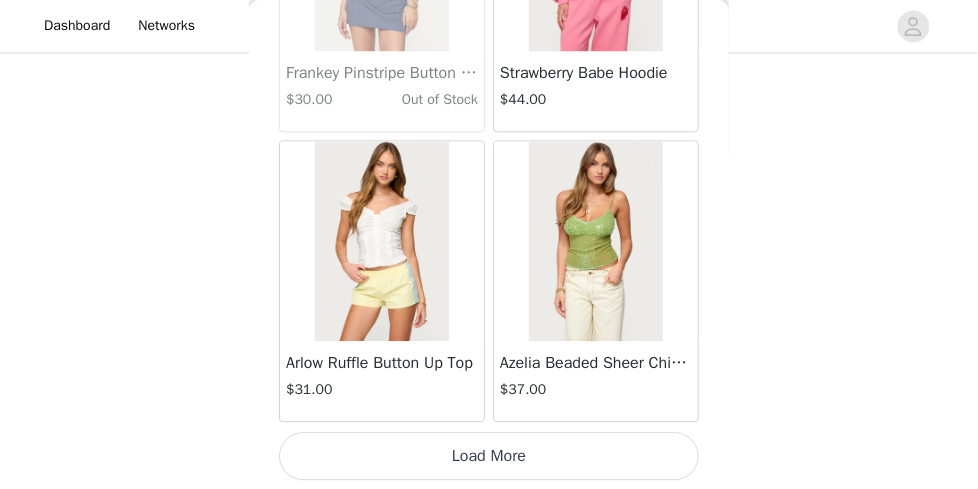 click on "Load More" at bounding box center (489, 456) 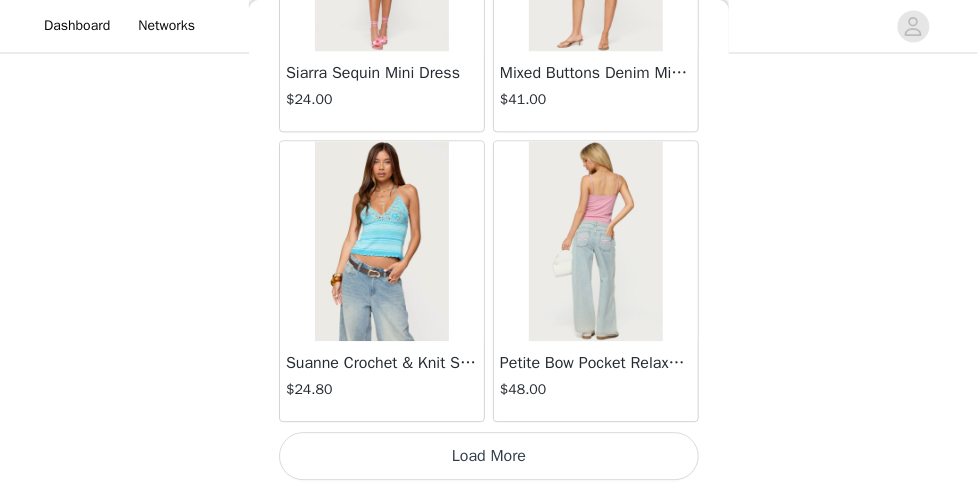 click on "Load More" at bounding box center (489, 456) 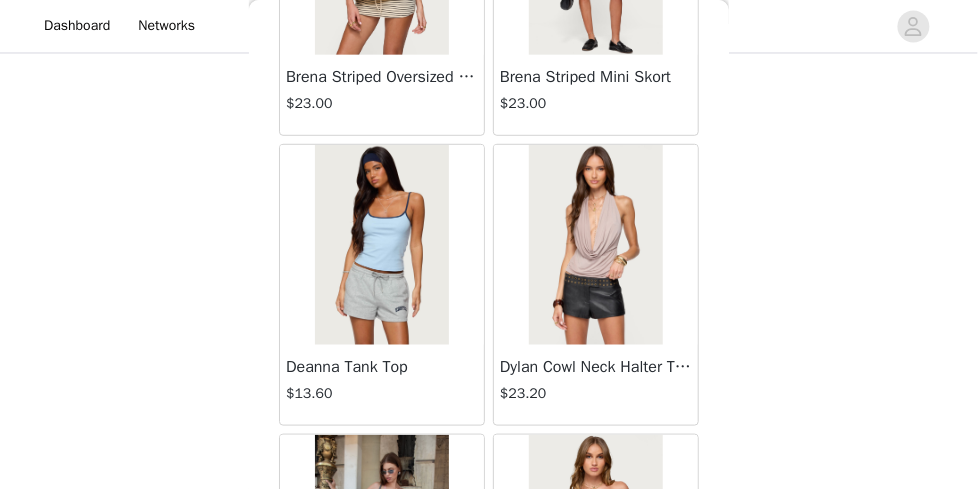 scroll, scrollTop: 30988, scrollLeft: 0, axis: vertical 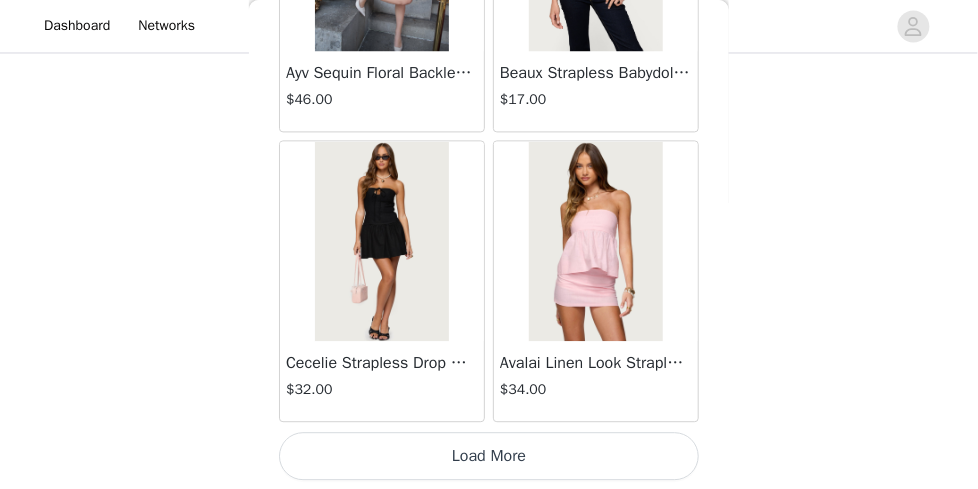 click on "Load More" at bounding box center (489, 456) 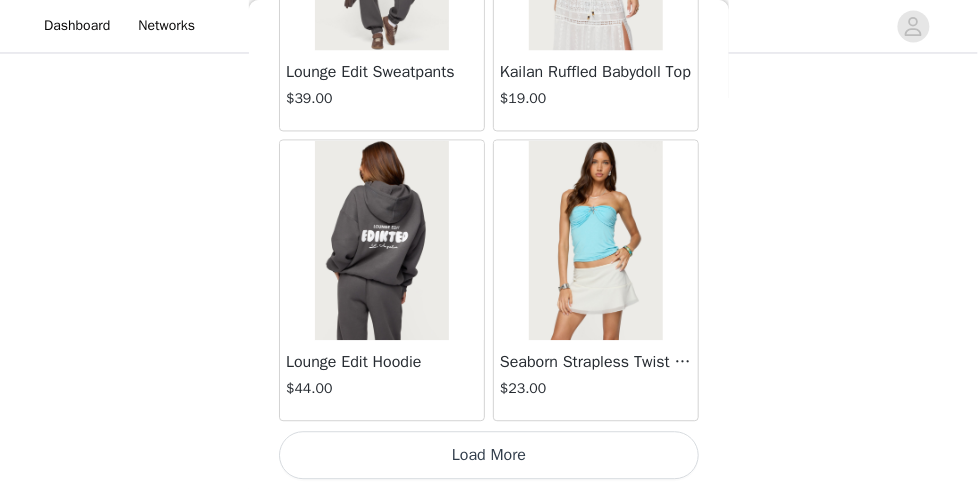 click on "Load More" at bounding box center [489, 456] 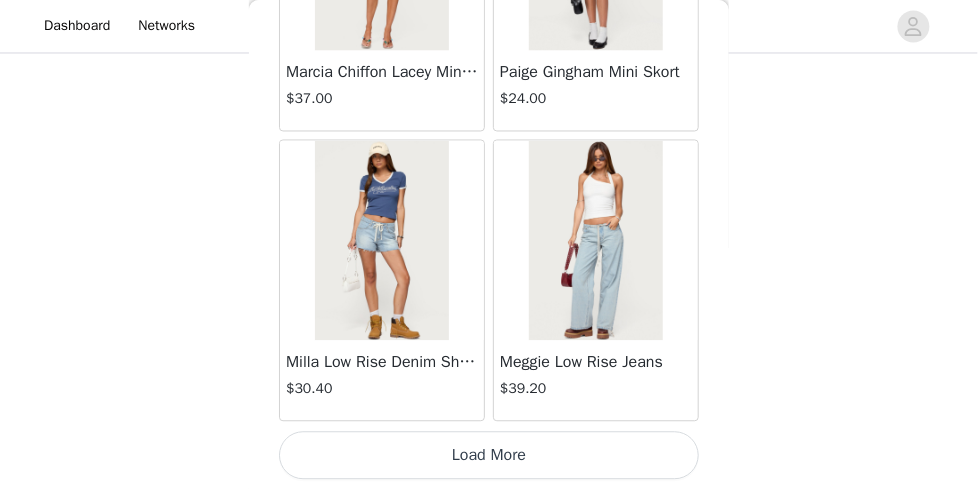 click on "Load More" at bounding box center (489, 456) 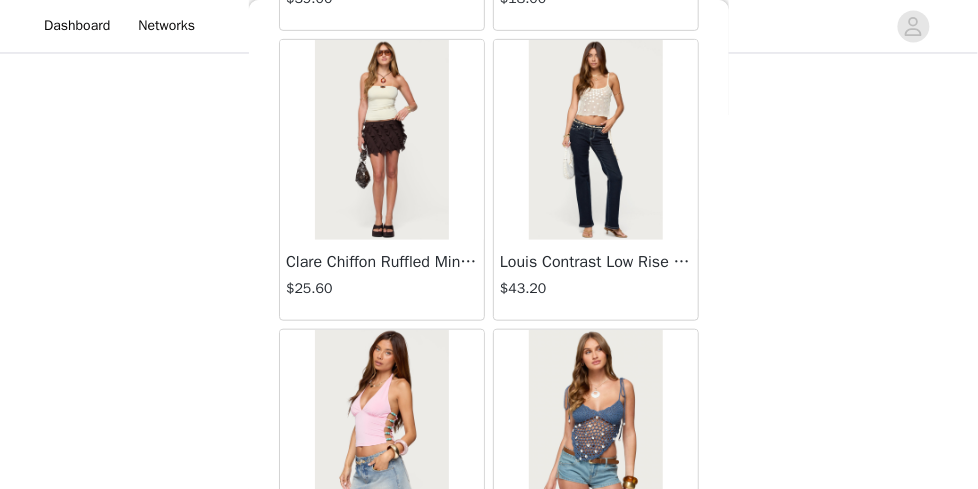scroll, scrollTop: 40270, scrollLeft: 0, axis: vertical 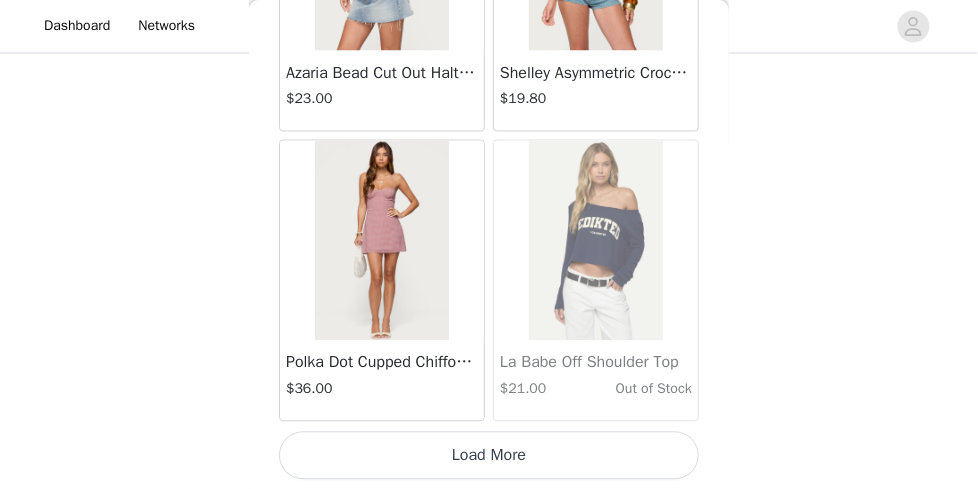 click on "Load More" at bounding box center (489, 456) 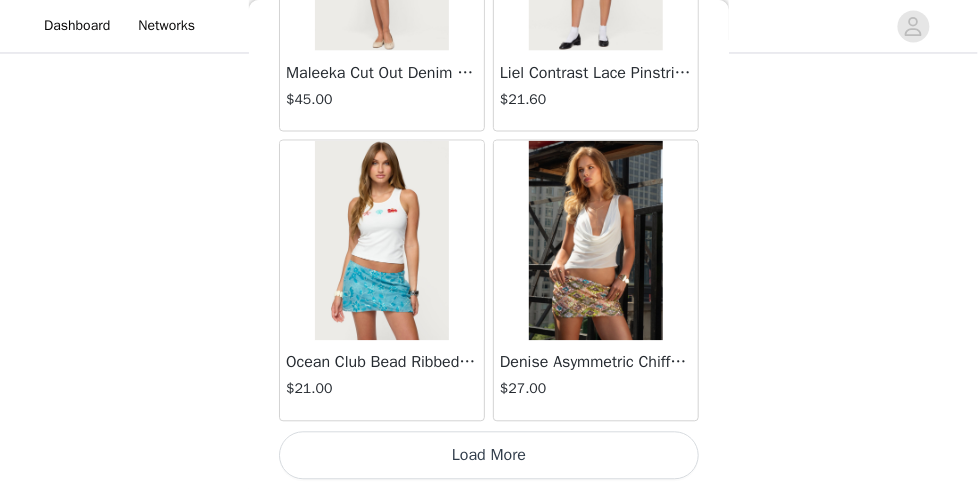 click on "Load More" at bounding box center [489, 456] 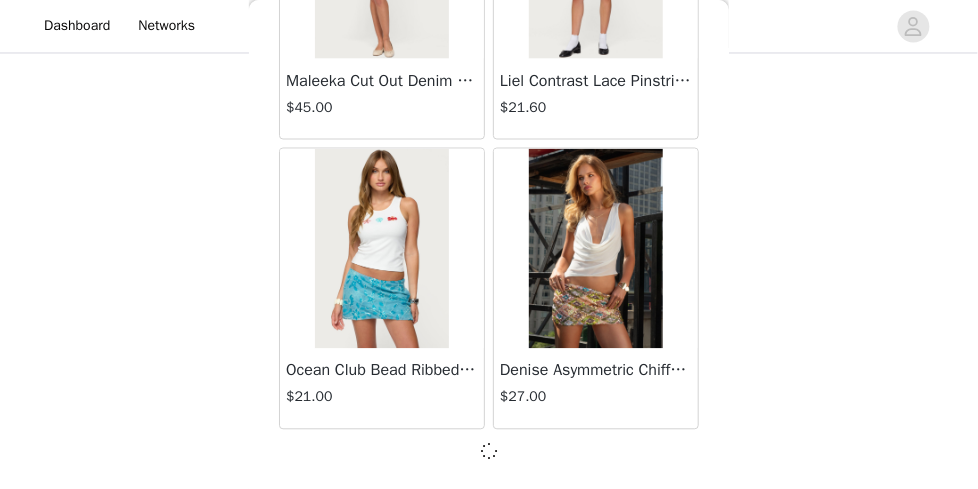 scroll, scrollTop: 43161, scrollLeft: 0, axis: vertical 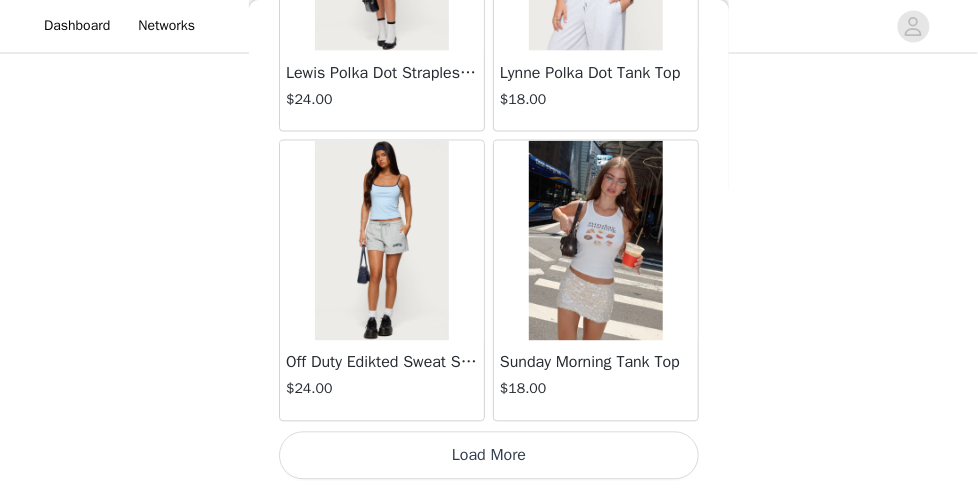 click on "Load More" at bounding box center (489, 456) 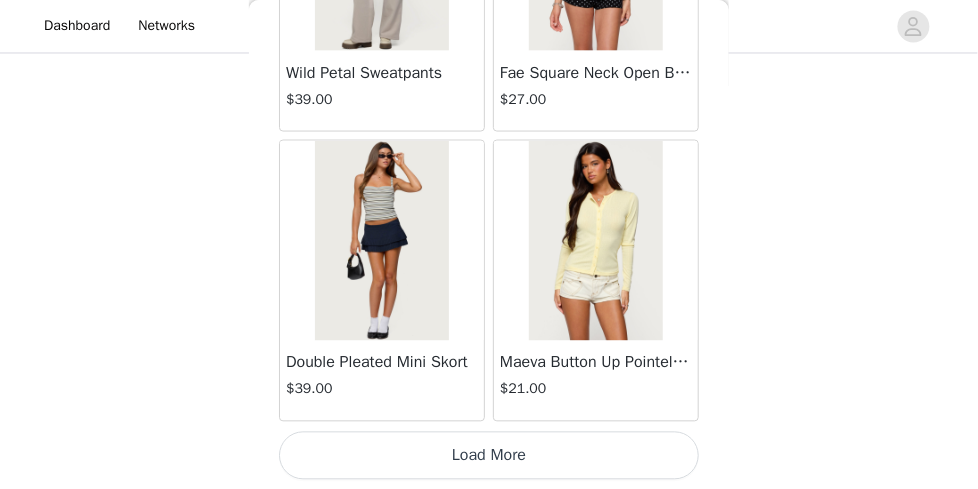 click on "Load More" at bounding box center (489, 456) 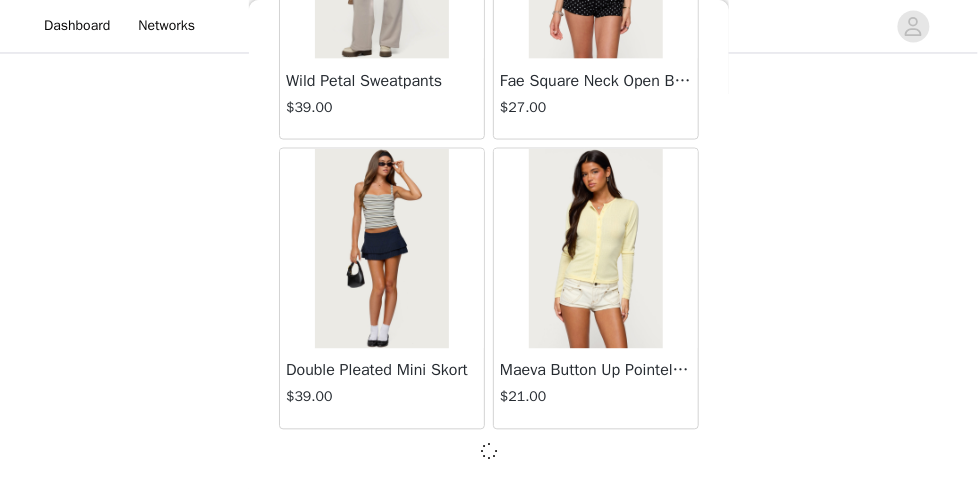 scroll, scrollTop: 48961, scrollLeft: 0, axis: vertical 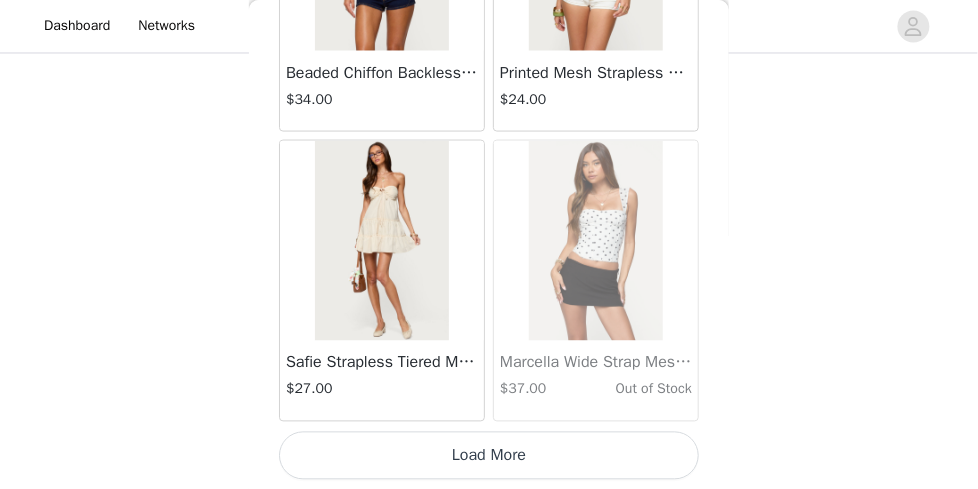 click on "Load More" at bounding box center (489, 456) 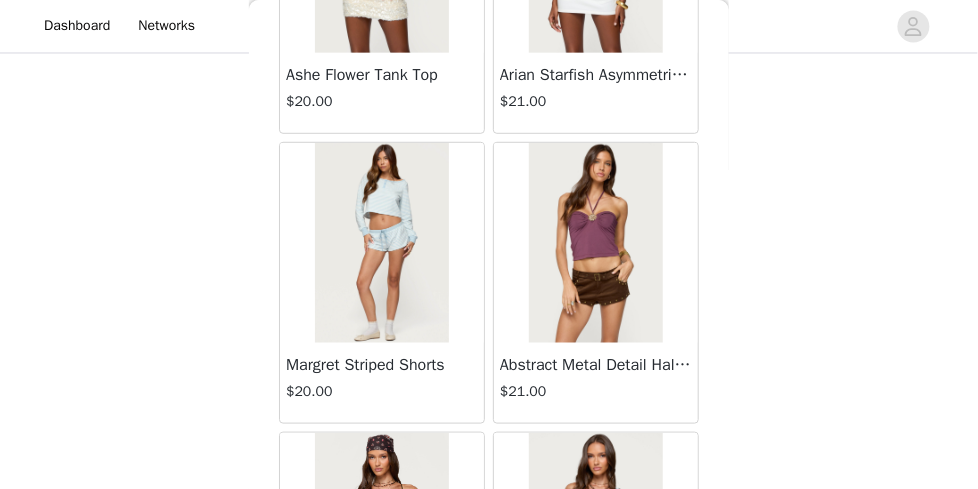 scroll, scrollTop: 54770, scrollLeft: 0, axis: vertical 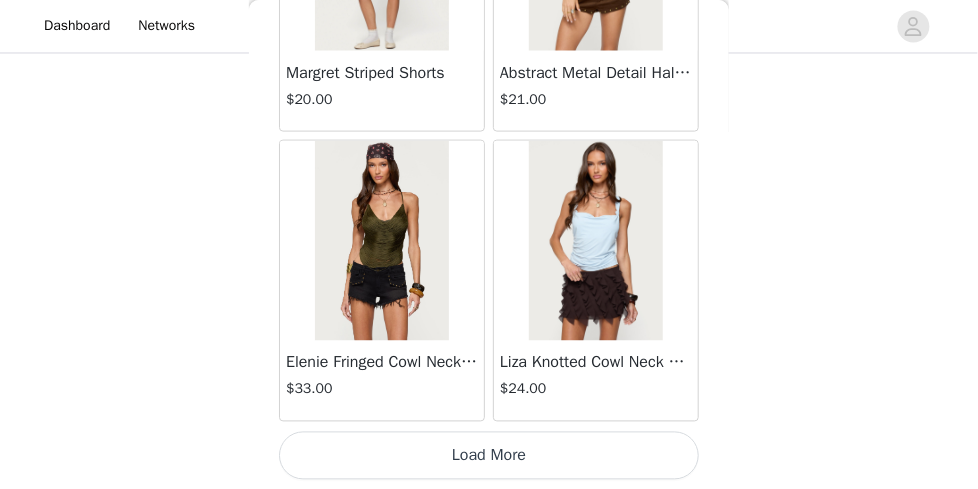 click on "Load More" at bounding box center (489, 456) 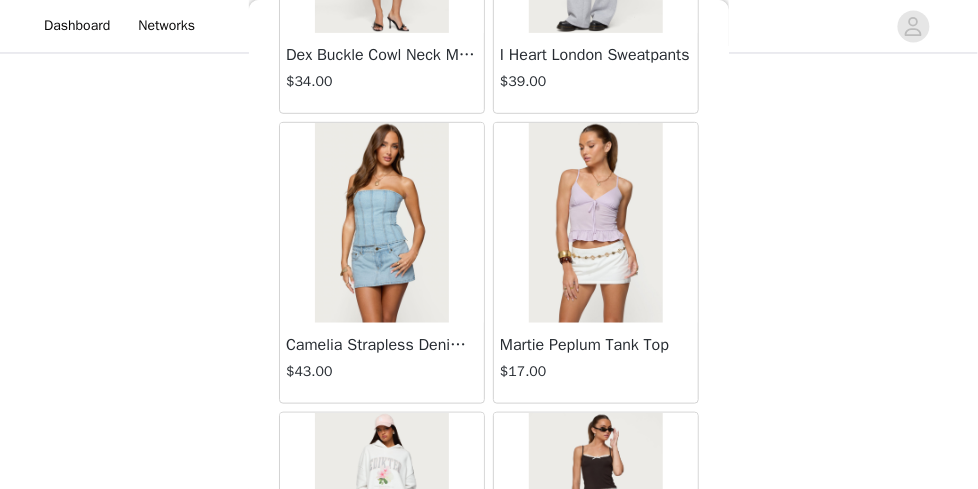 scroll, scrollTop: 57670, scrollLeft: 0, axis: vertical 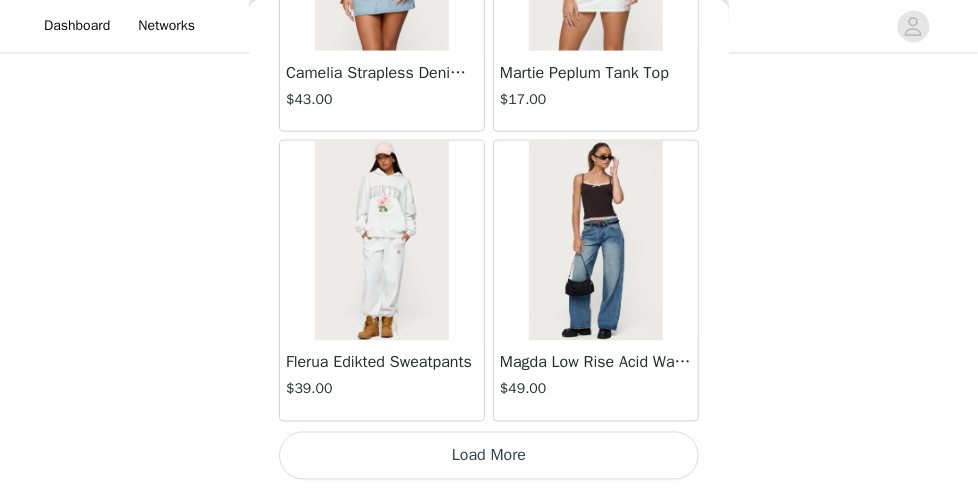 click on "Load More" at bounding box center (489, 456) 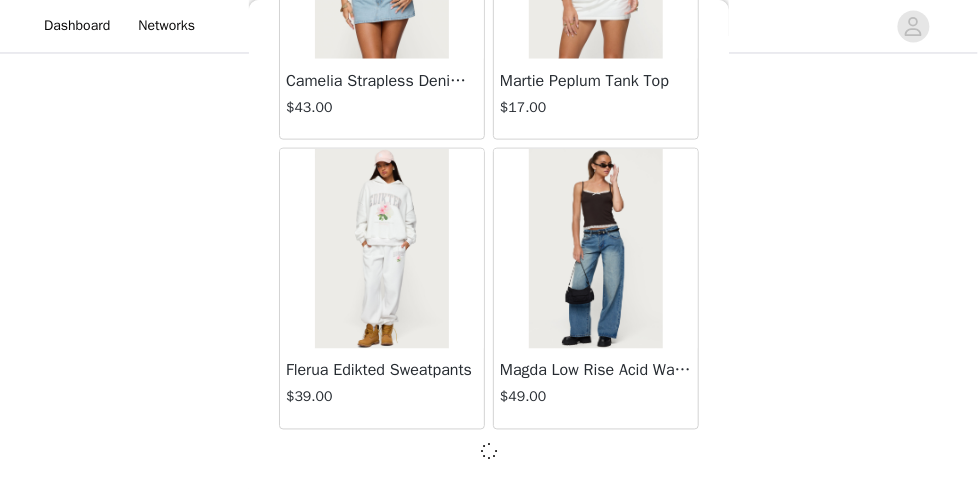 scroll, scrollTop: 57661, scrollLeft: 0, axis: vertical 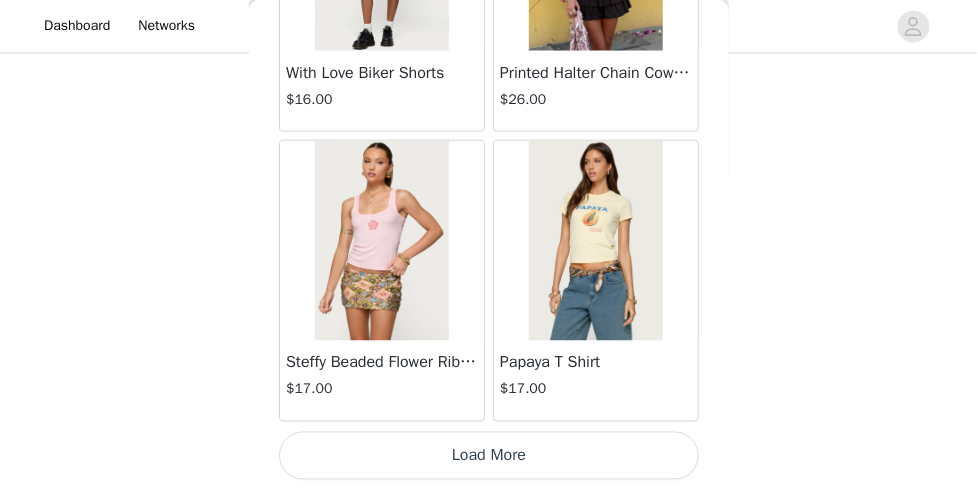 click on "Load More" at bounding box center [489, 456] 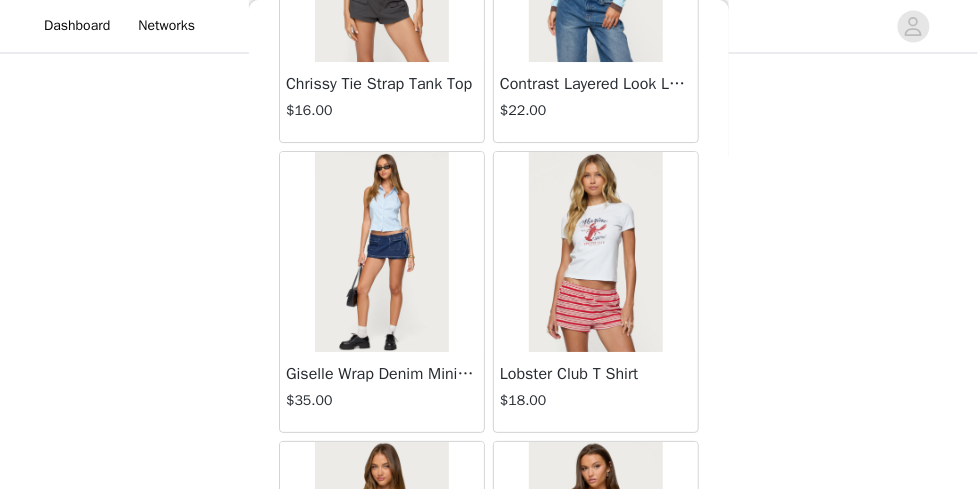 scroll, scrollTop: 63470, scrollLeft: 0, axis: vertical 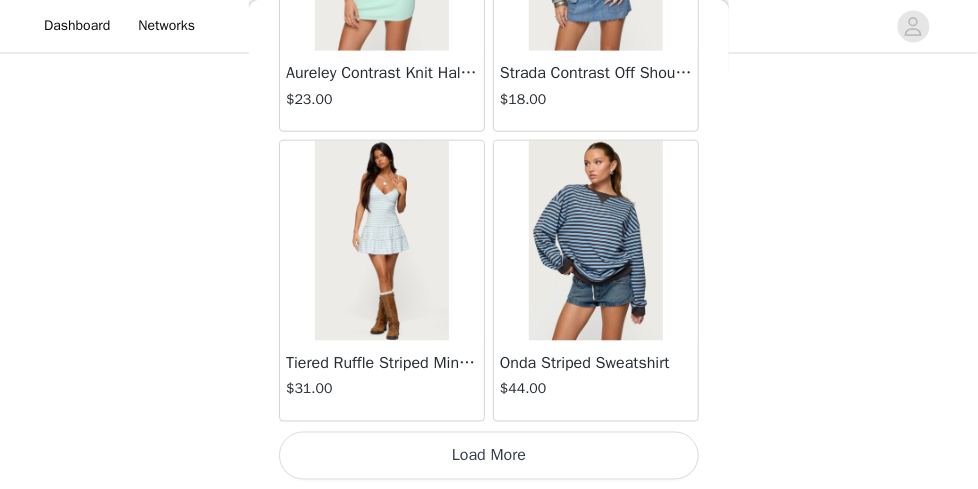 click on "Load More" at bounding box center (489, 456) 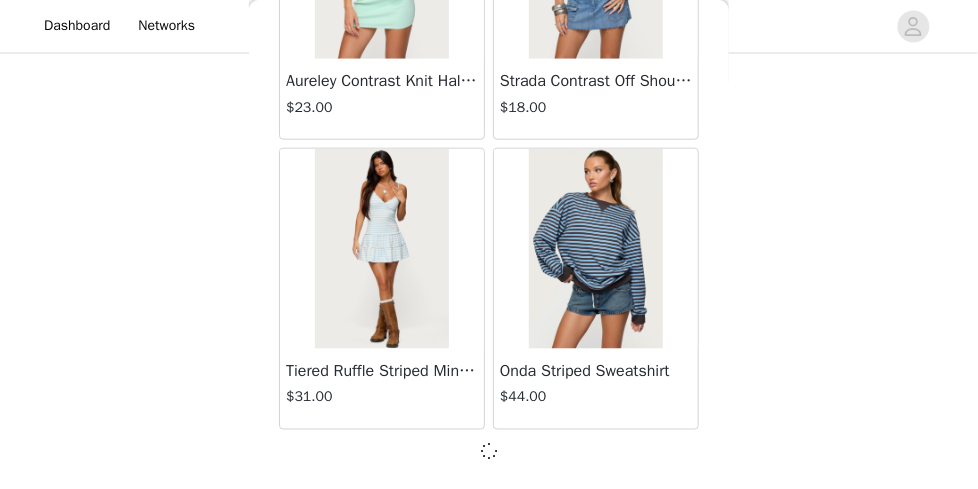 scroll, scrollTop: 63461, scrollLeft: 0, axis: vertical 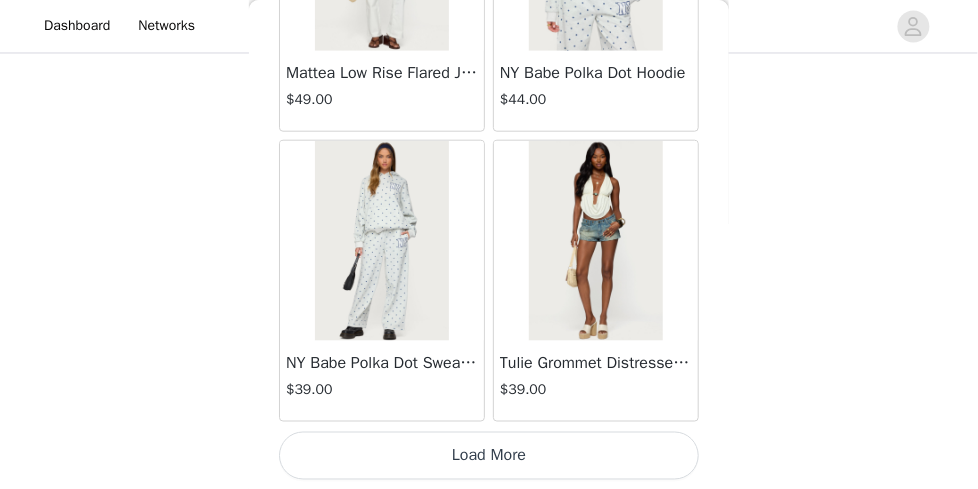 click on "Load More" at bounding box center (489, 456) 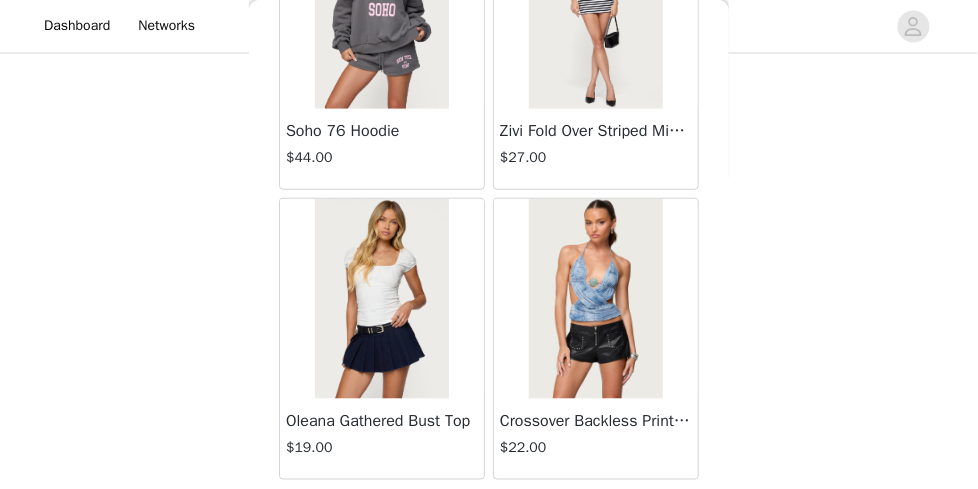 scroll, scrollTop: 69270, scrollLeft: 0, axis: vertical 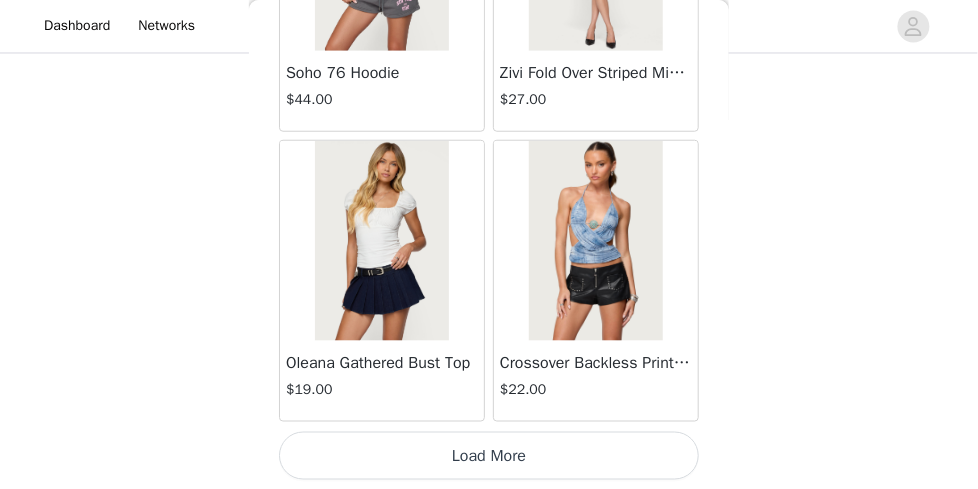 click on "Load More" at bounding box center [489, 456] 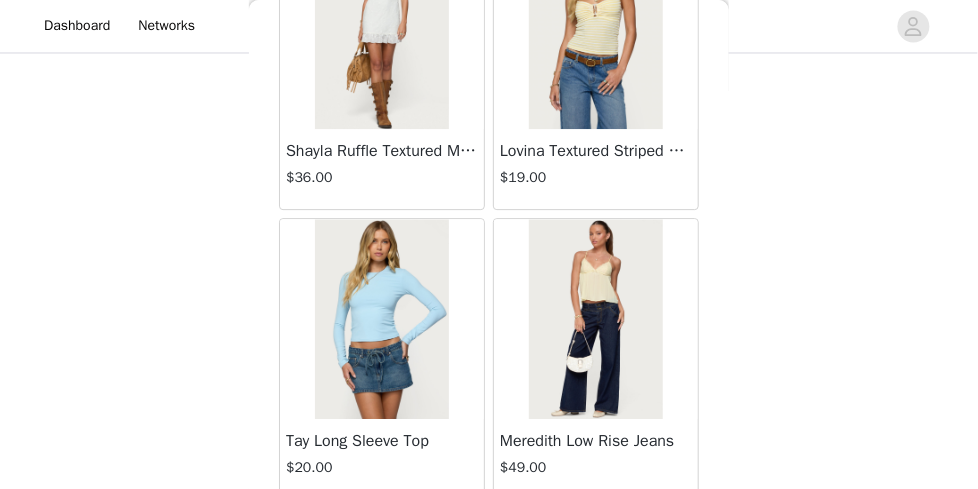 scroll, scrollTop: 70076, scrollLeft: 0, axis: vertical 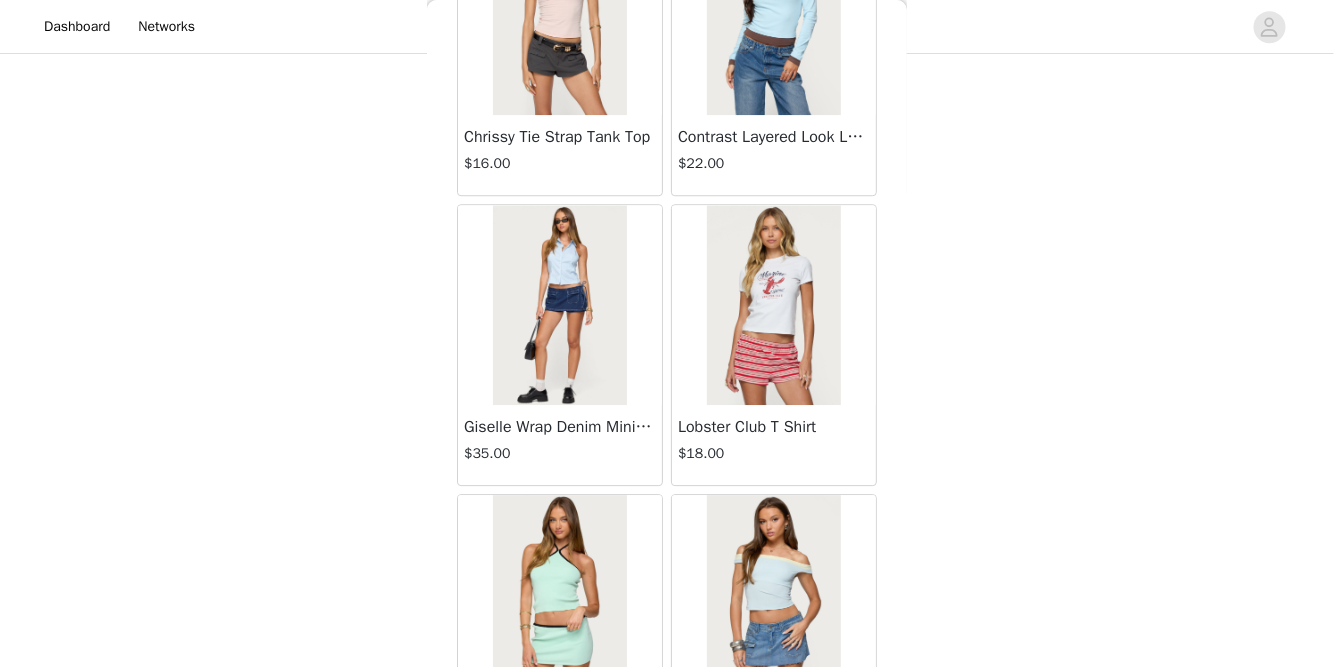 click at bounding box center (559, 595) 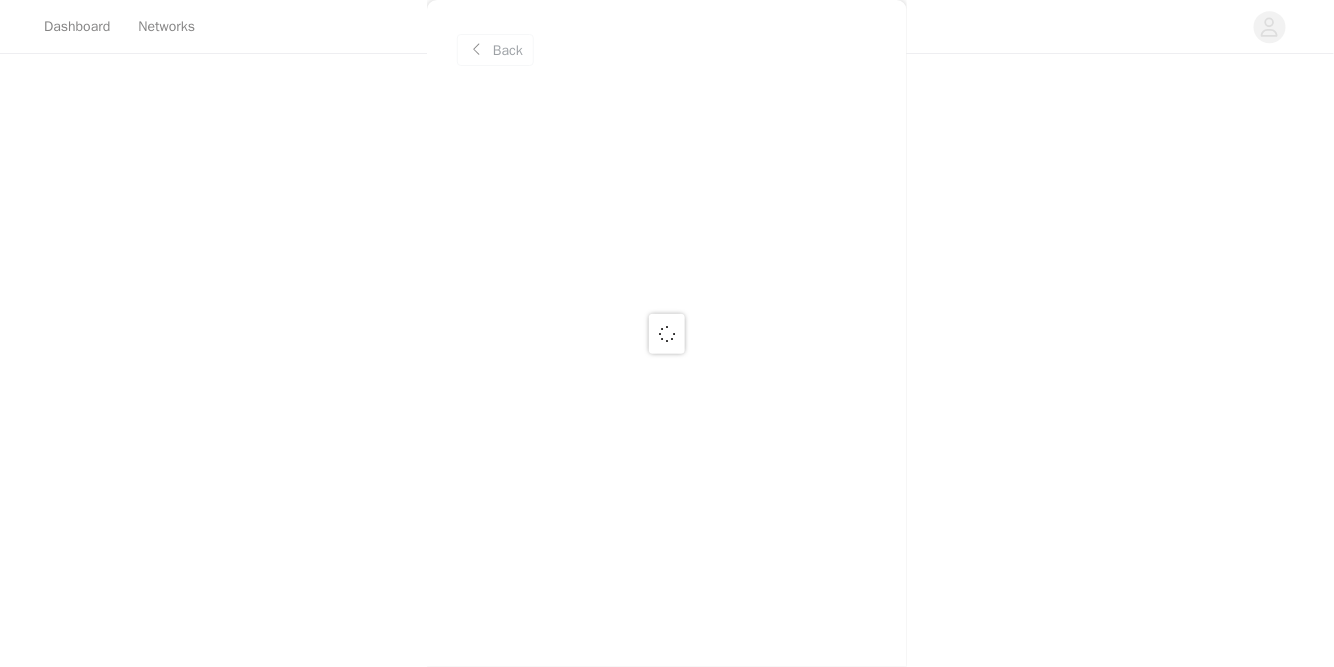 scroll, scrollTop: 0, scrollLeft: 0, axis: both 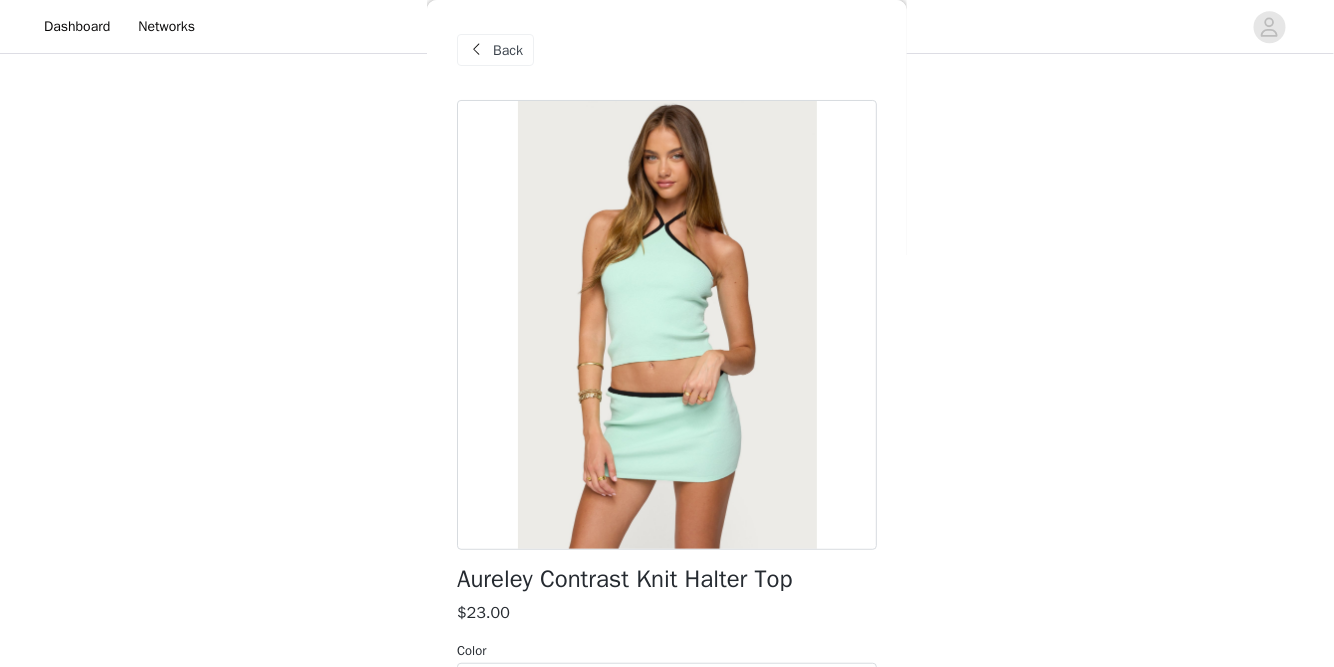 click on "Back" at bounding box center [667, 50] 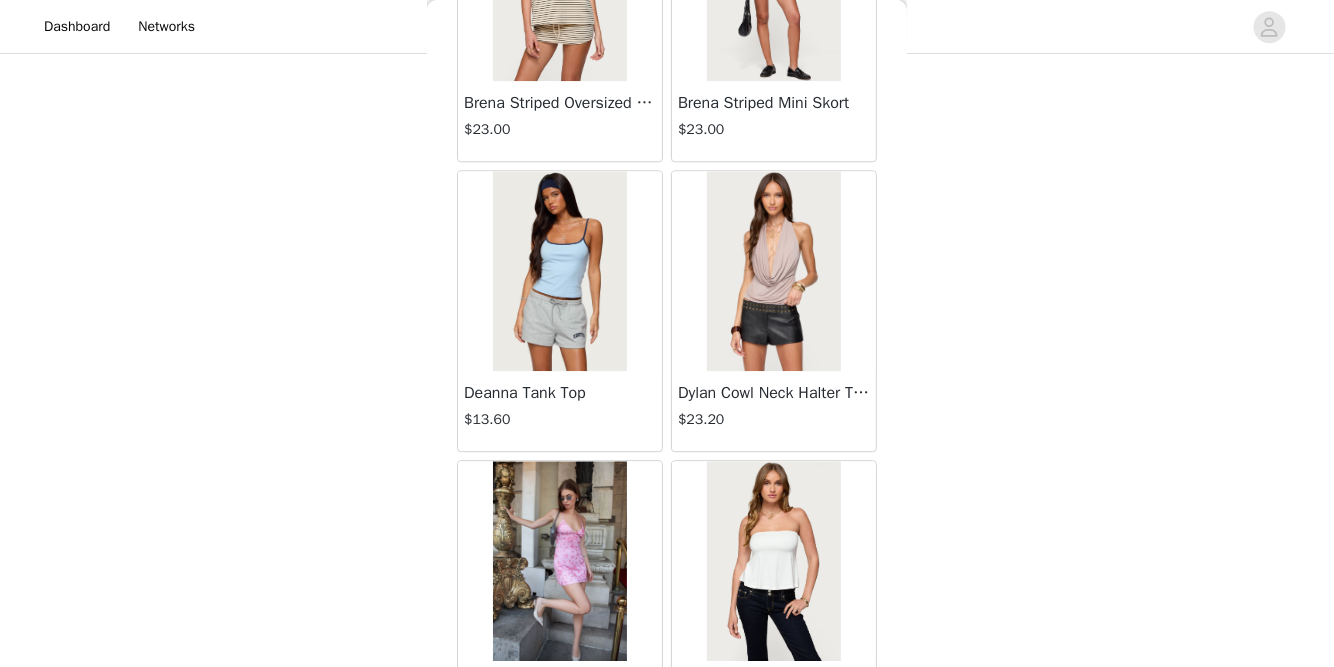 scroll, scrollTop: 30959, scrollLeft: 0, axis: vertical 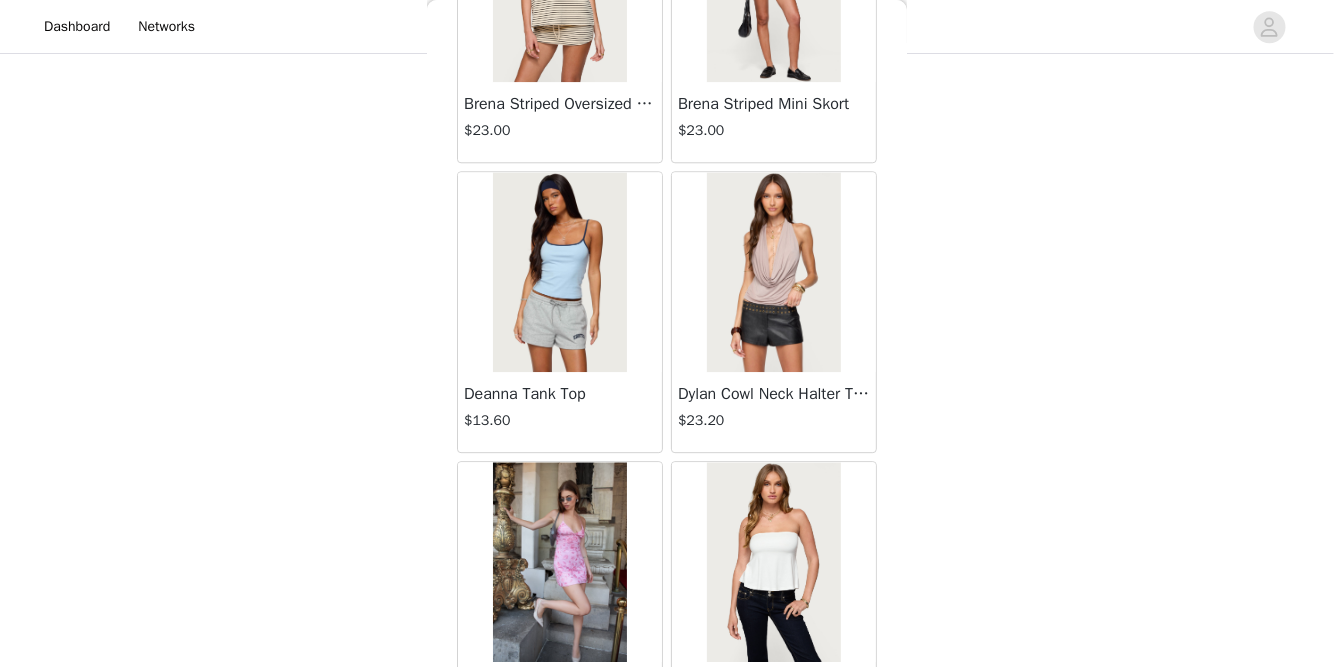 click on "Deanna Tank Top" at bounding box center [560, 394] 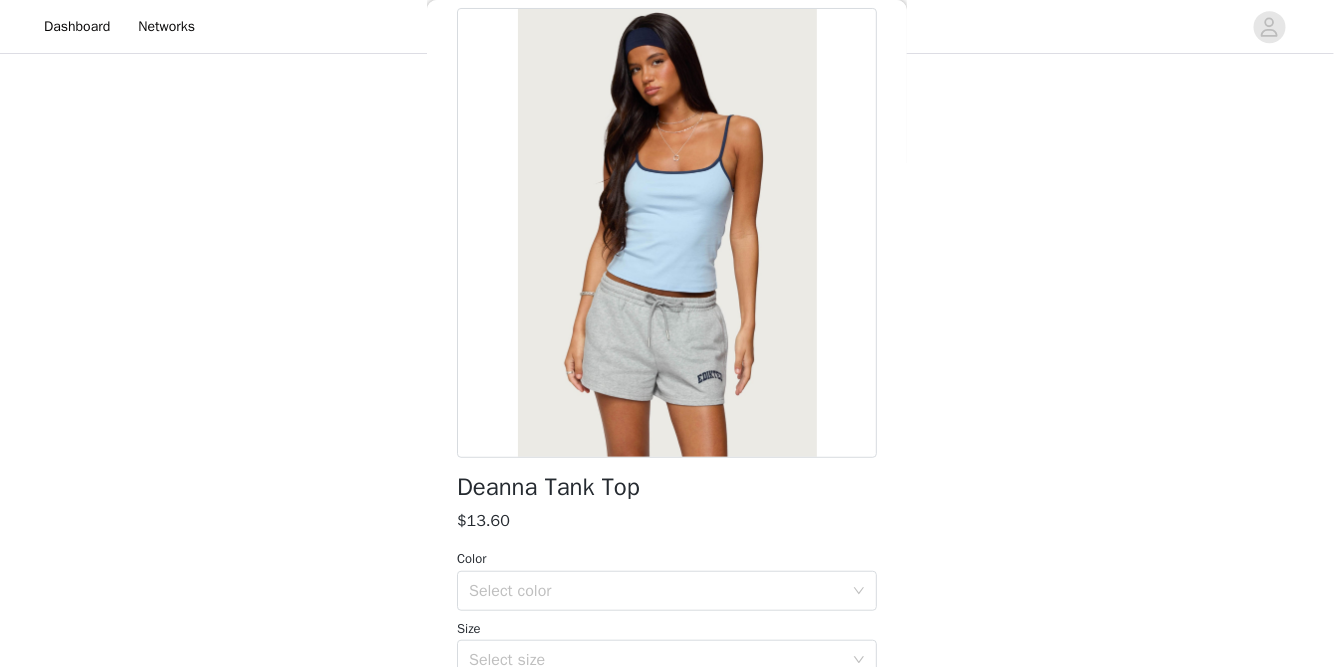 scroll, scrollTop: 117, scrollLeft: 0, axis: vertical 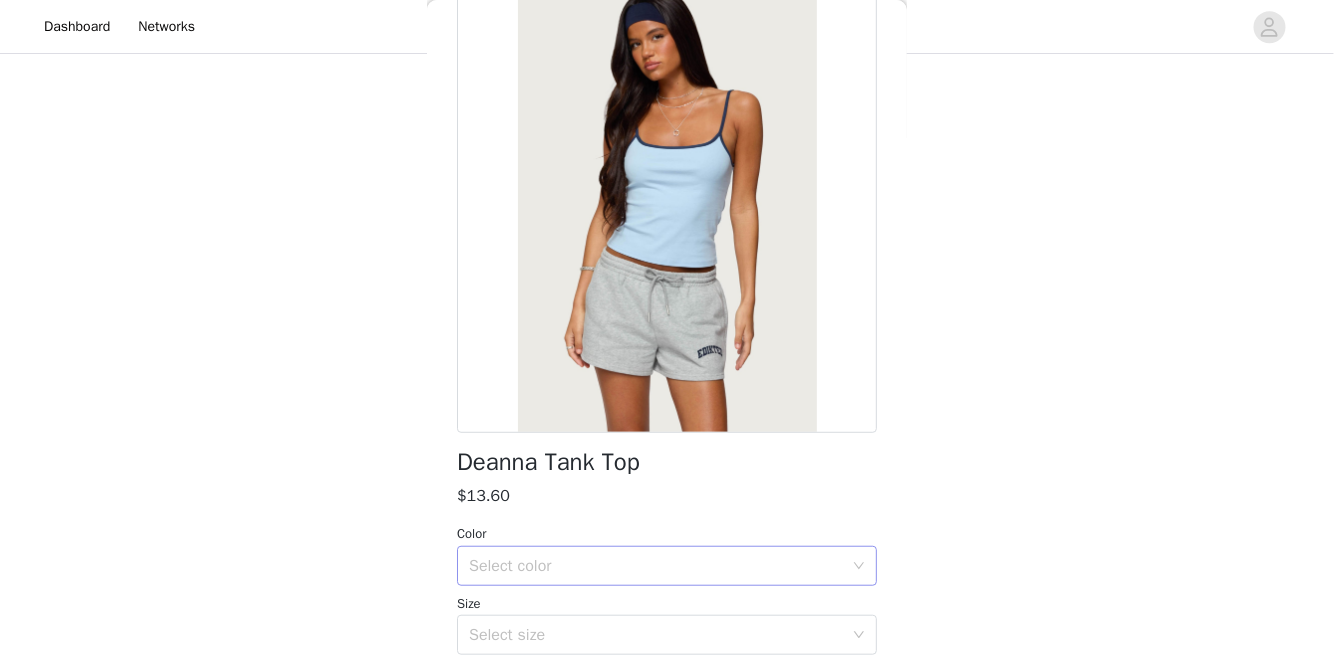 click on "Select color" at bounding box center [656, 566] 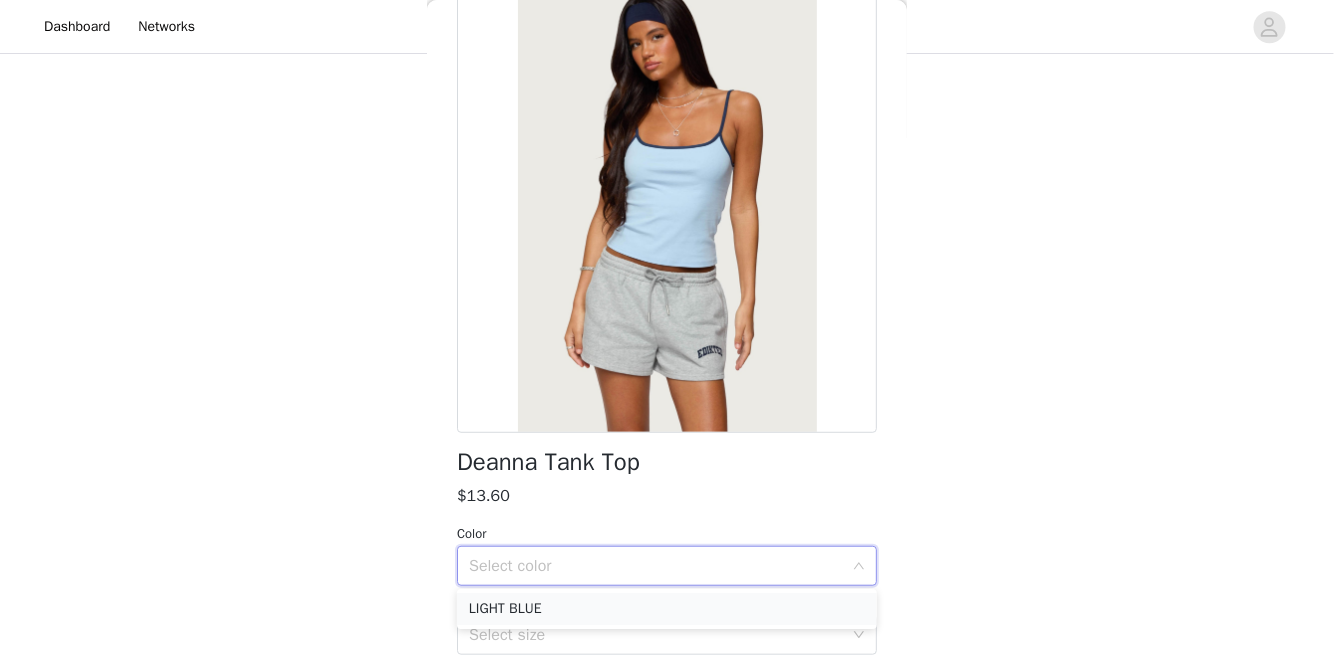 click on "LIGHT BLUE" at bounding box center [667, 609] 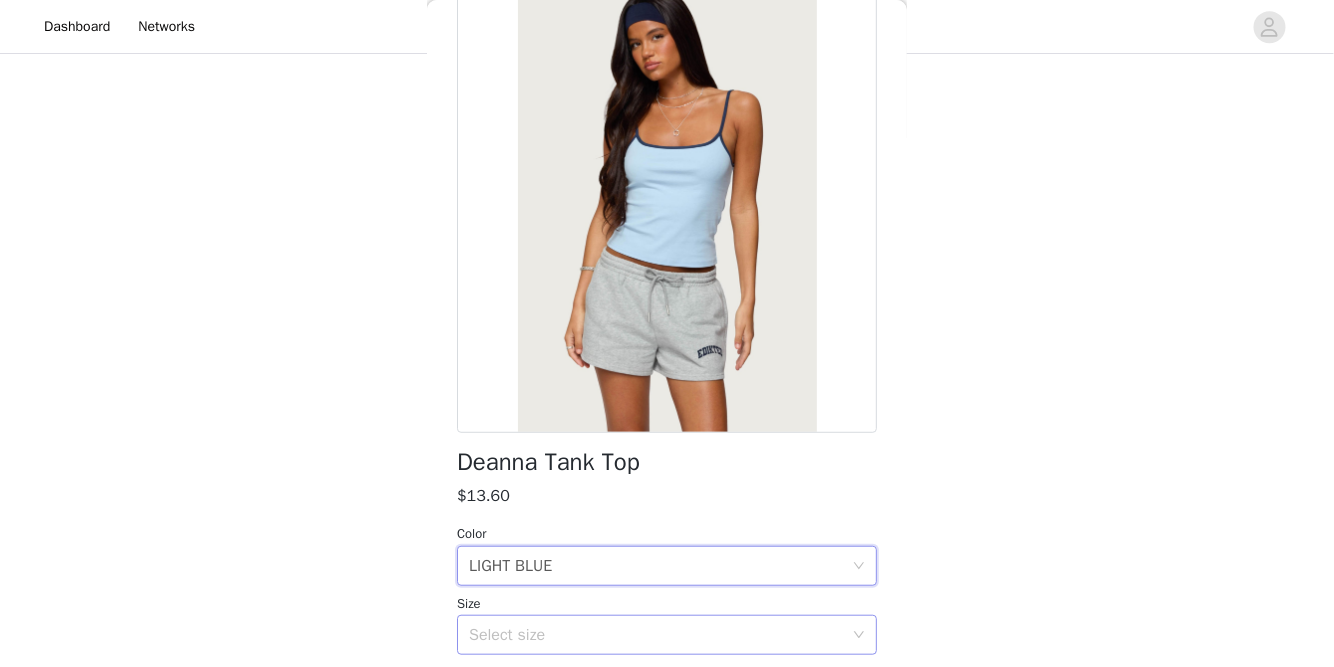 click on "Select size" at bounding box center [656, 635] 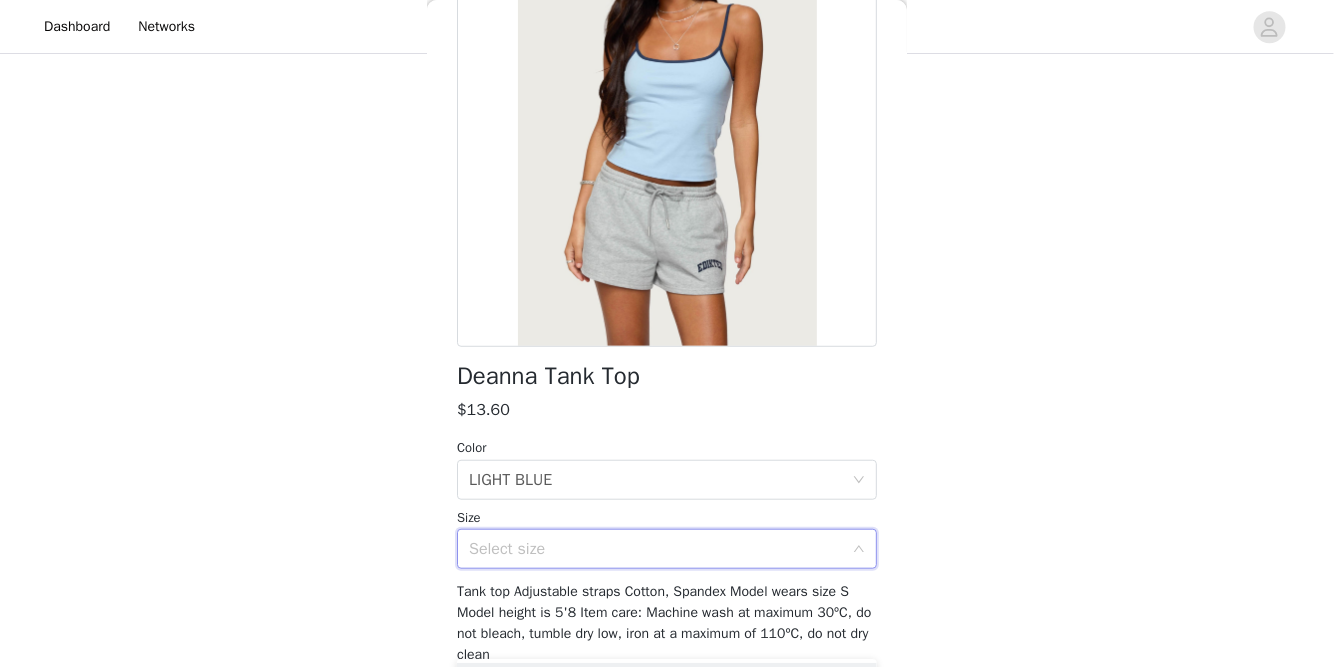 scroll, scrollTop: 207, scrollLeft: 0, axis: vertical 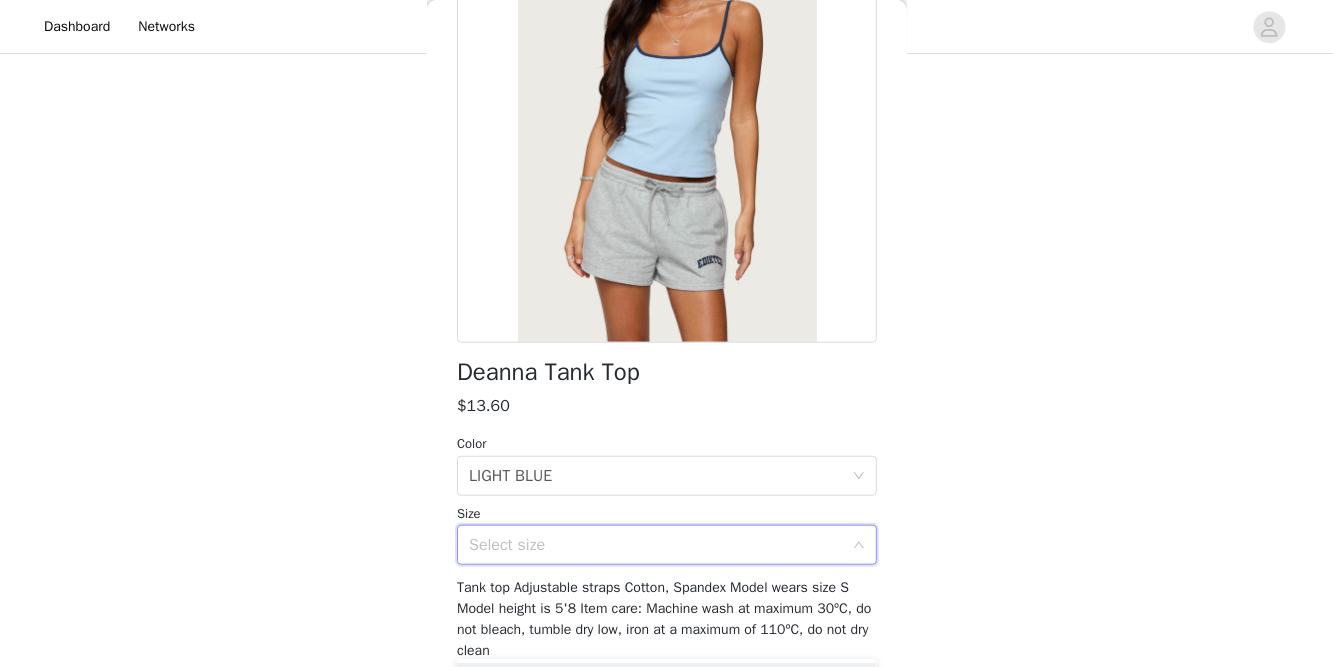 click on "Select size" at bounding box center [656, 545] 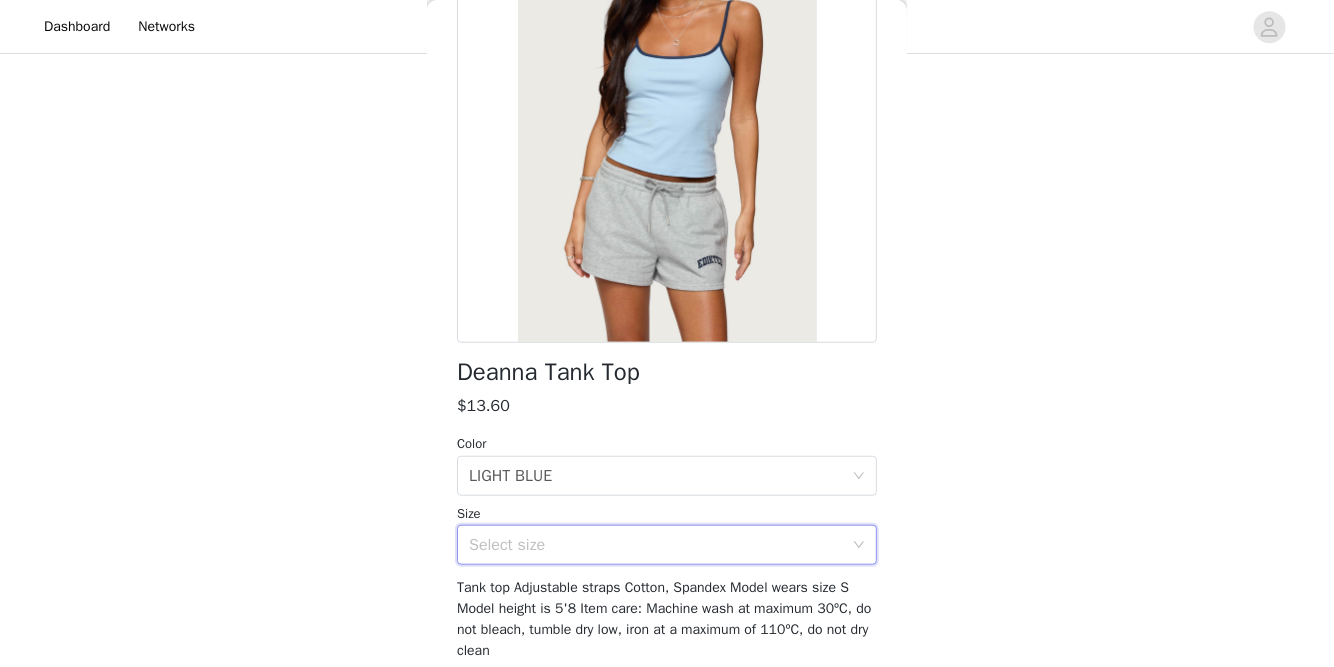 click on "Select size" at bounding box center [660, 545] 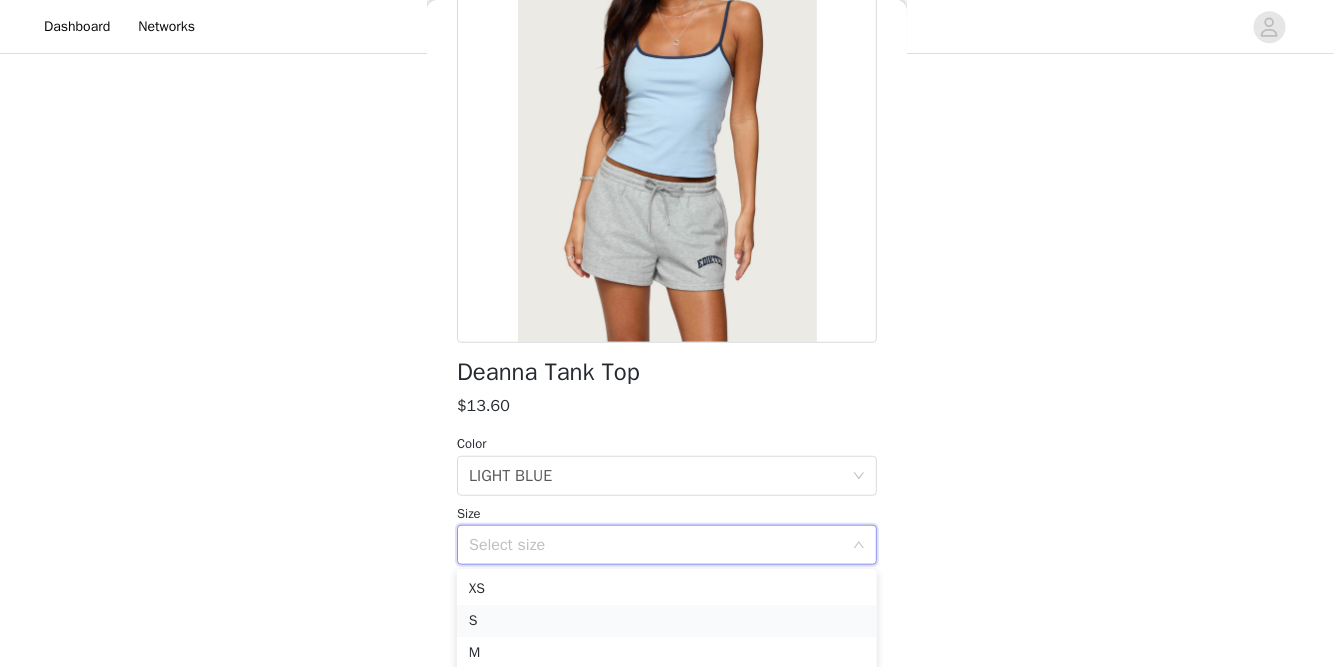 click on "S" at bounding box center [667, 621] 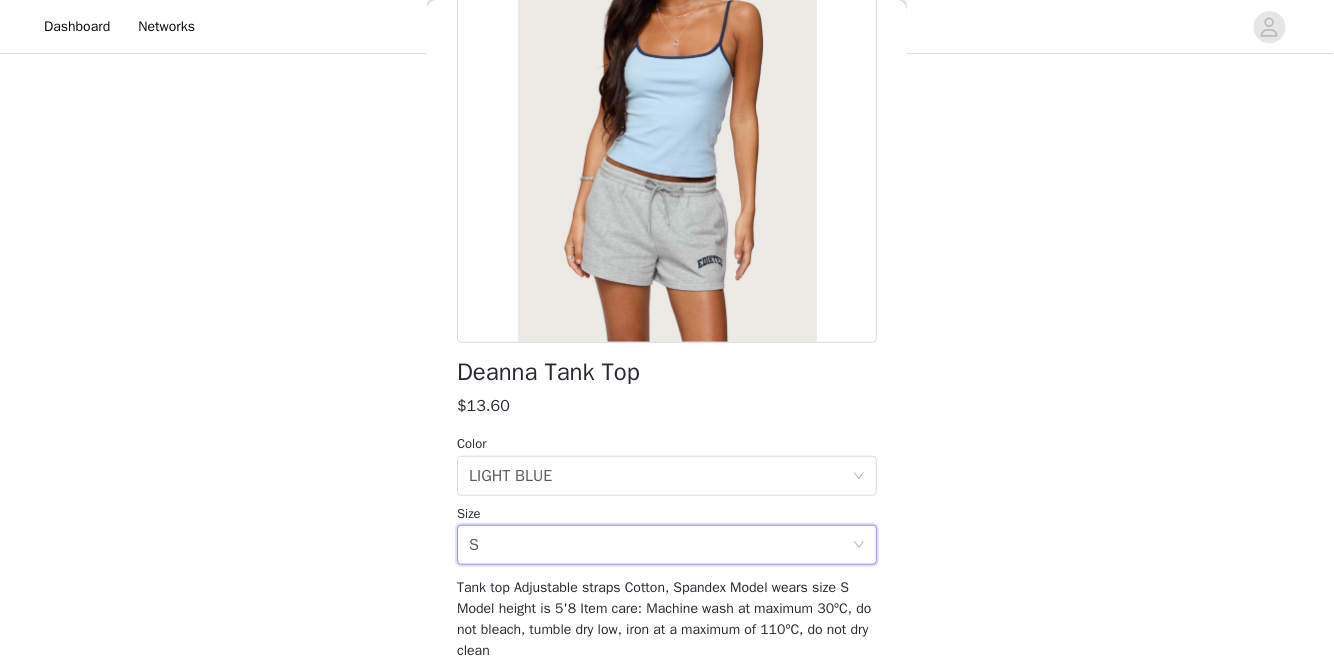 scroll, scrollTop: 284, scrollLeft: 0, axis: vertical 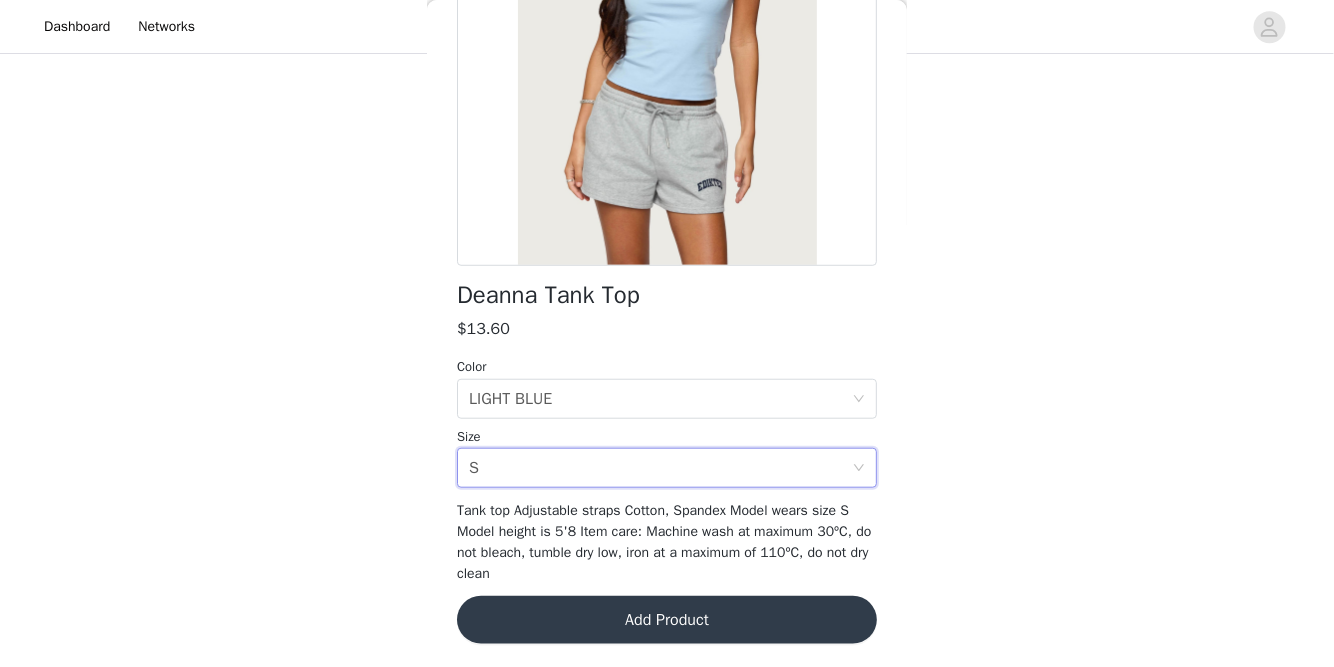 click on "Add Product" at bounding box center [667, 620] 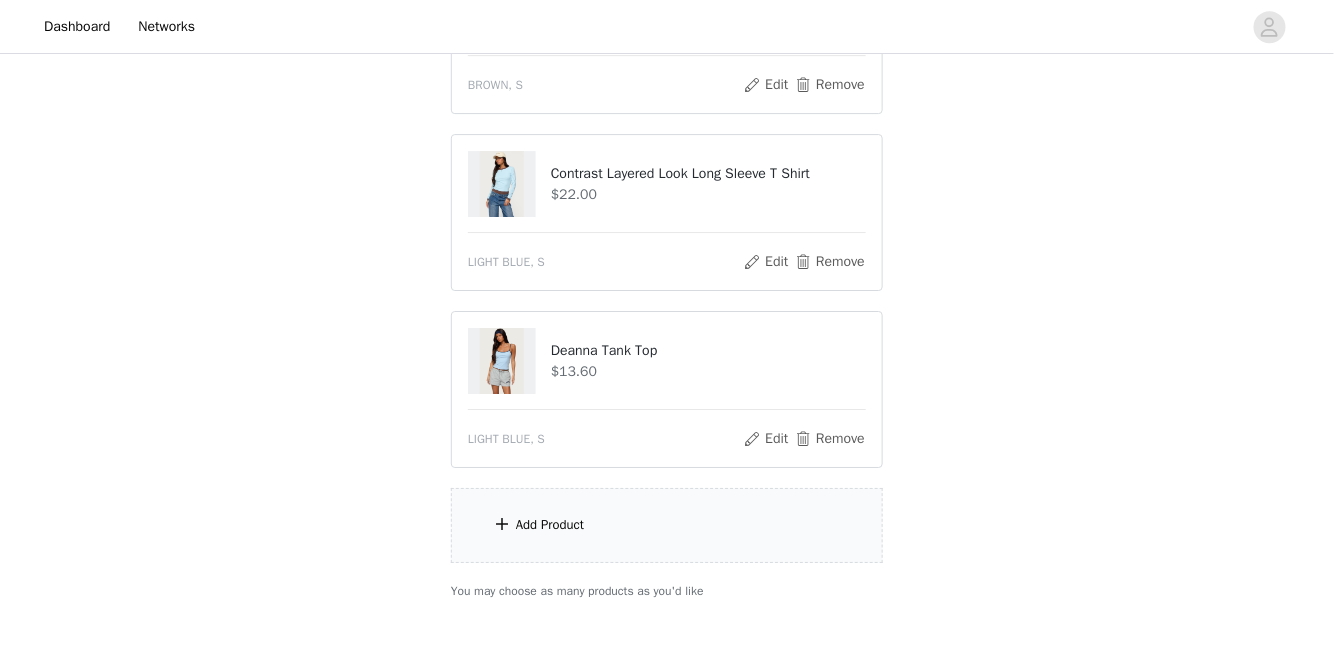 scroll, scrollTop: 2186, scrollLeft: 0, axis: vertical 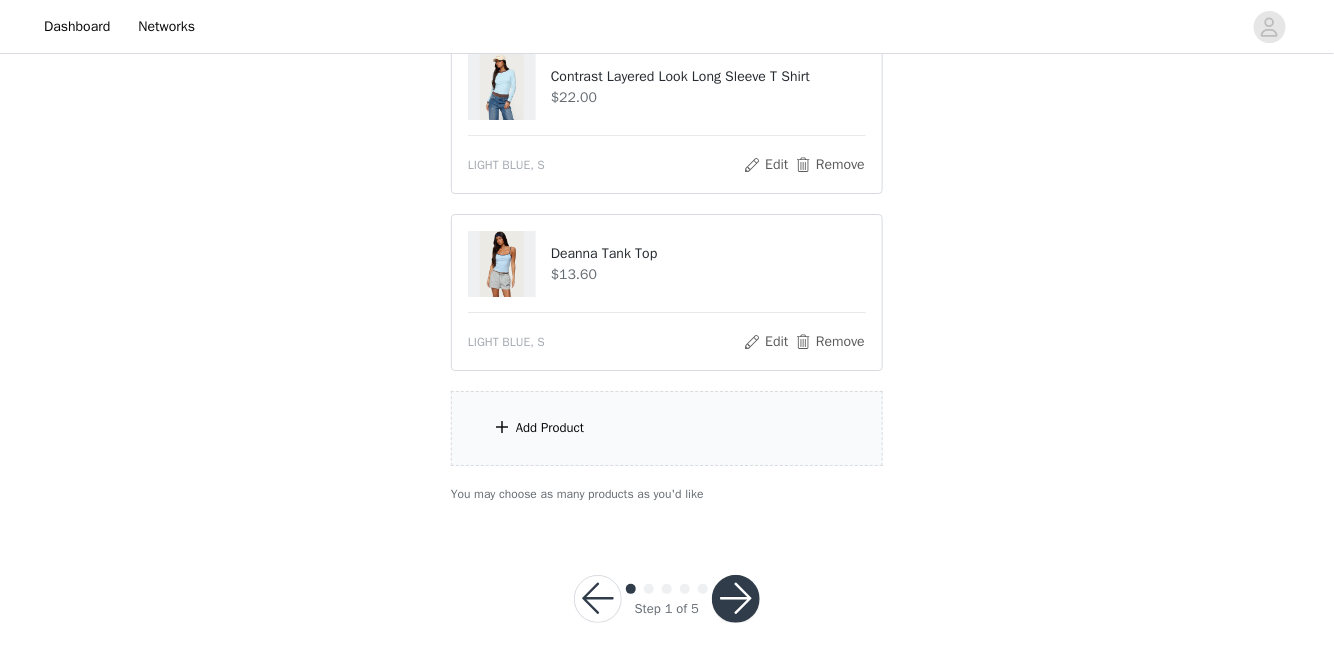 click on "Add Product" at bounding box center (667, 428) 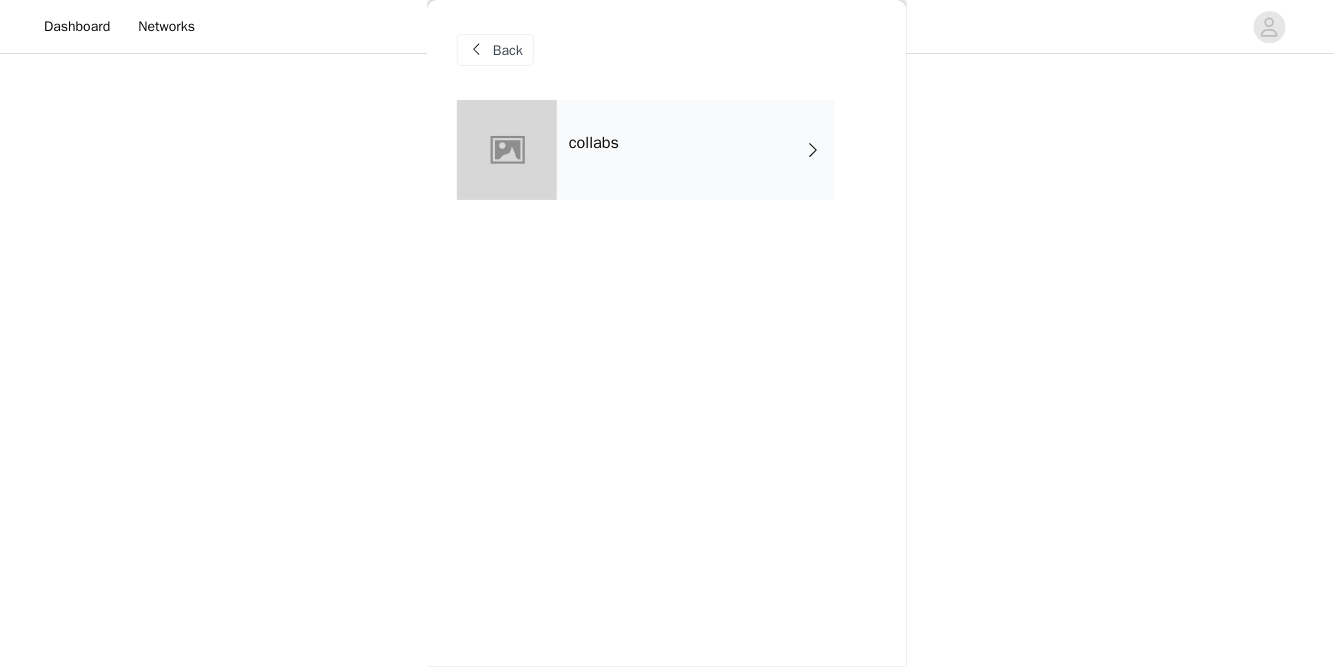 click on "collabs" at bounding box center [696, 150] 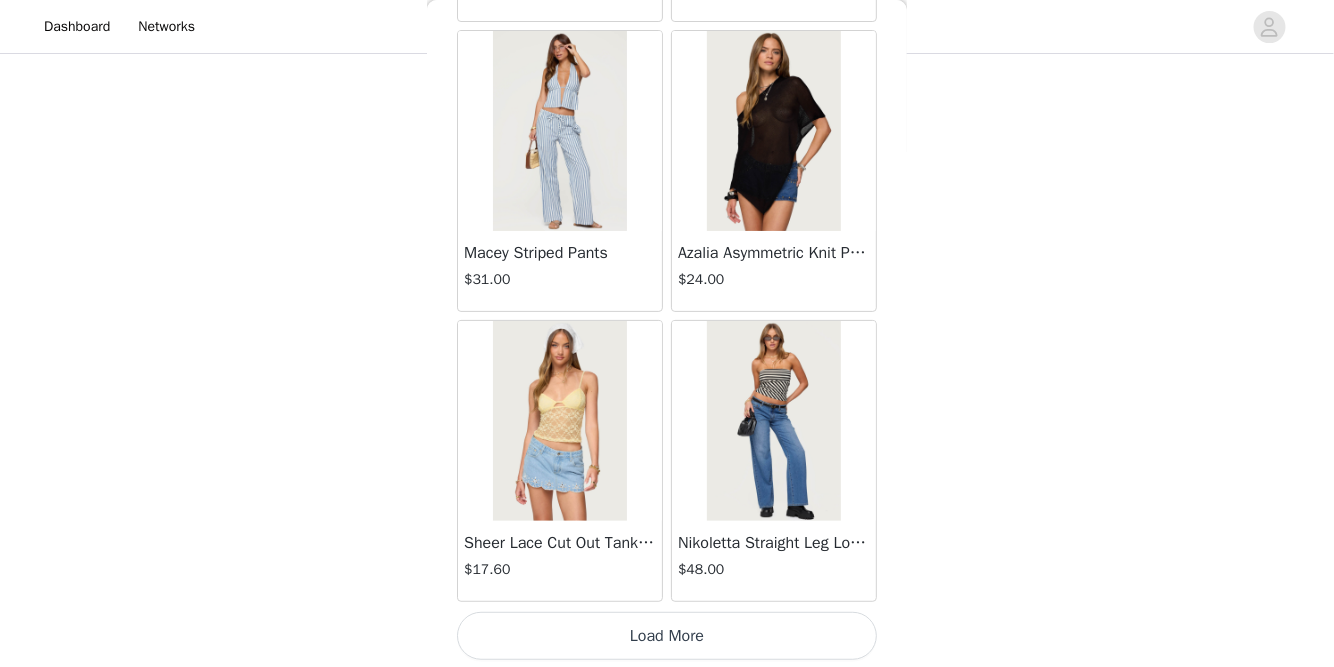 click on "Load More" at bounding box center [667, 636] 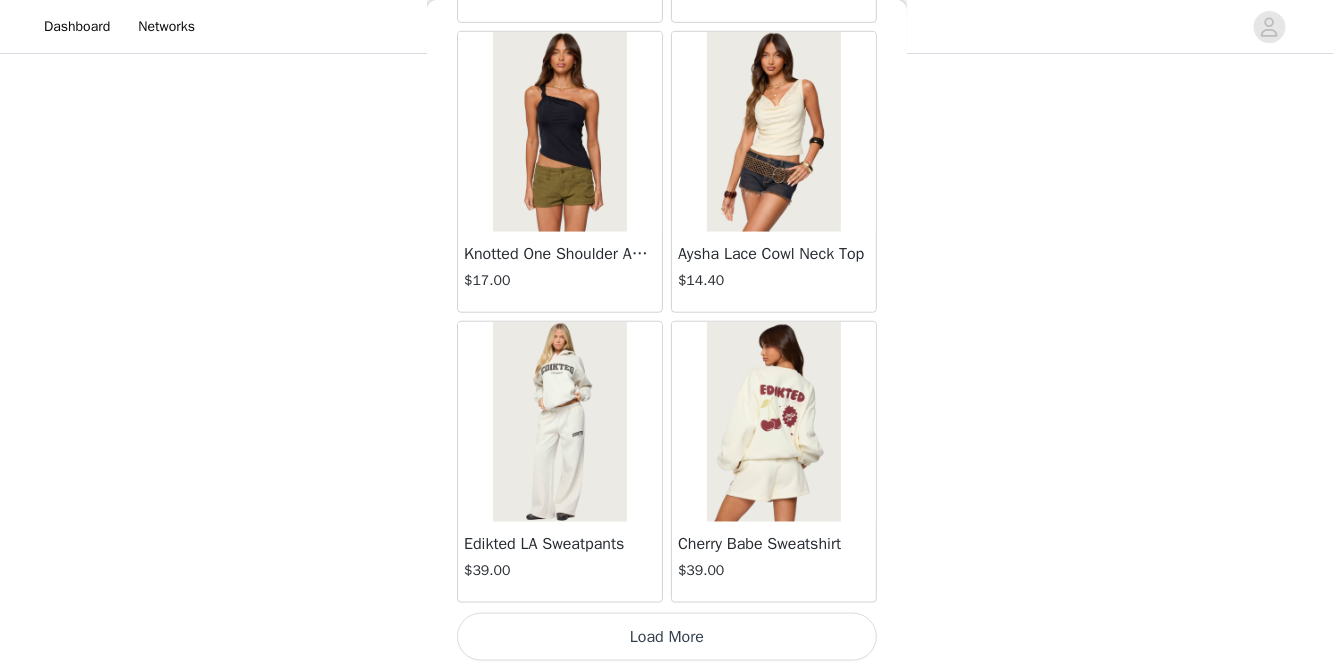 click on "Load More" at bounding box center (667, 637) 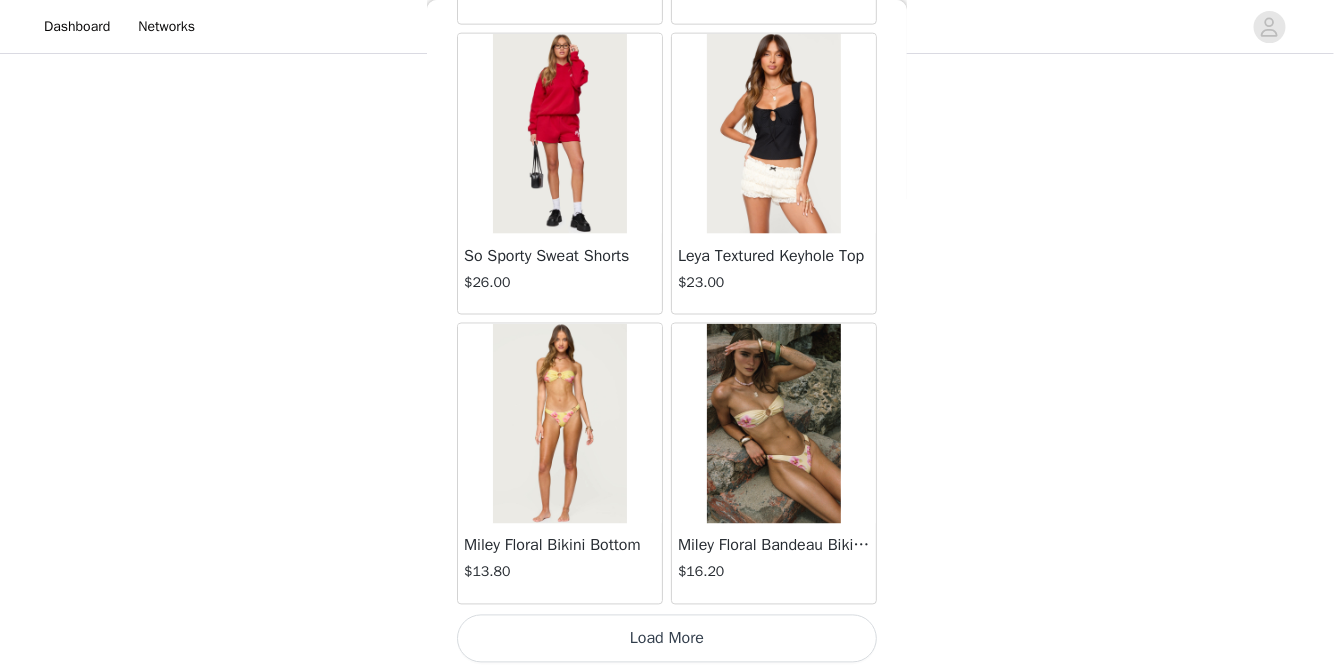 click on "Load More" at bounding box center (667, 639) 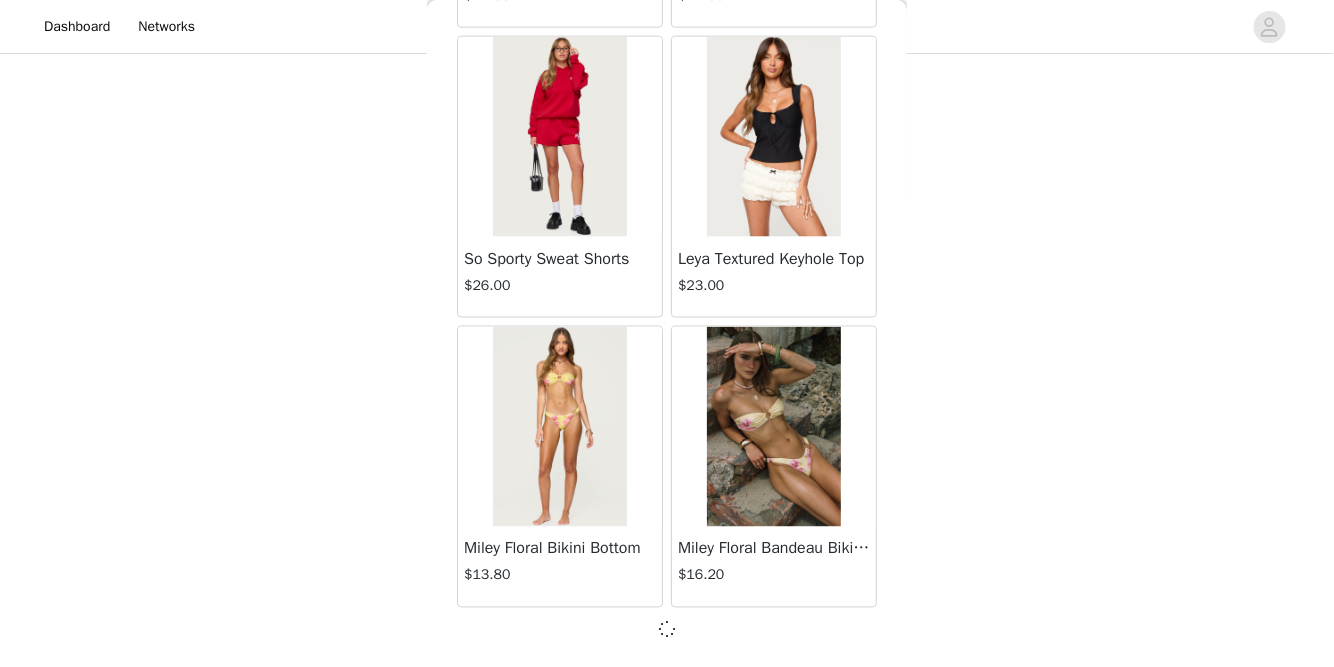 scroll, scrollTop: 8178, scrollLeft: 0, axis: vertical 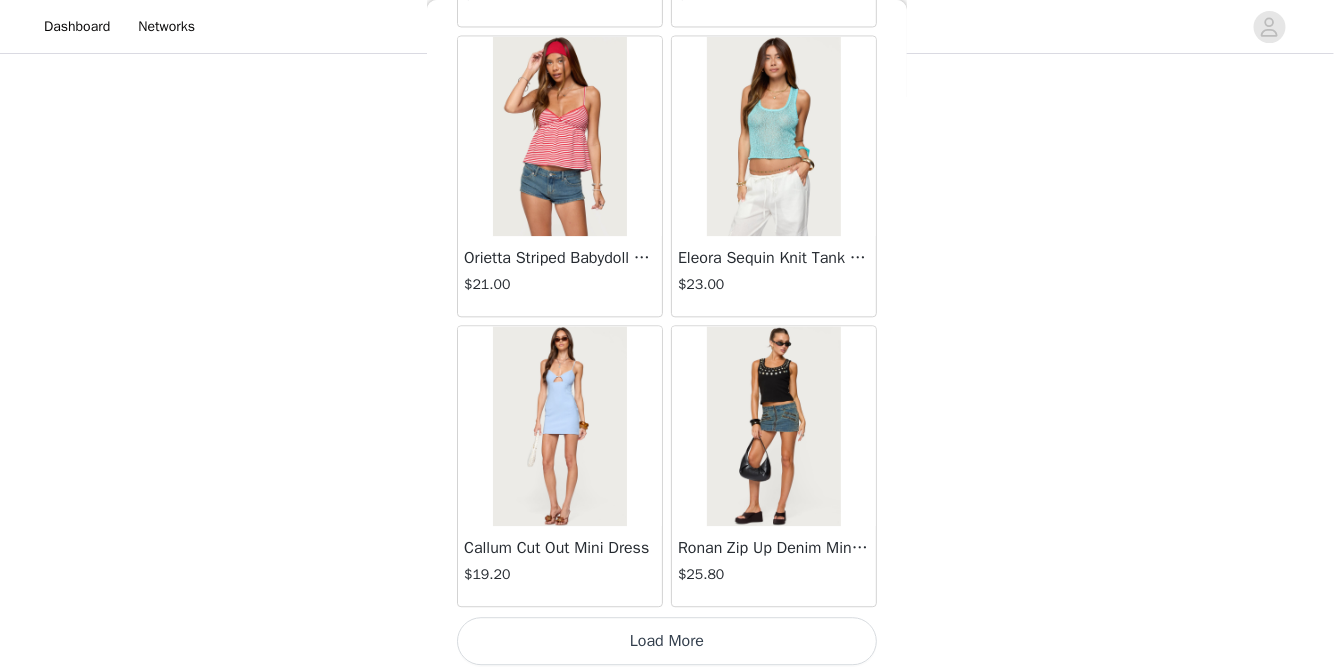 click on "Load More" at bounding box center (667, 641) 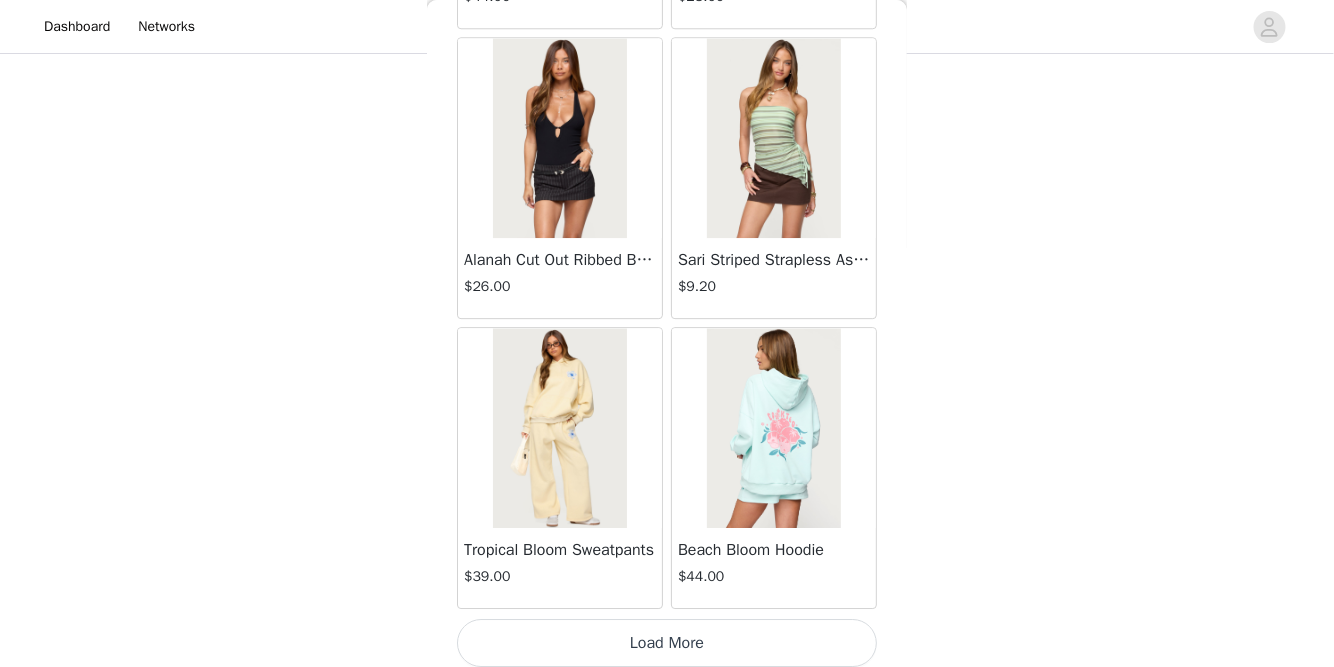 click on "Load More" at bounding box center [667, 643] 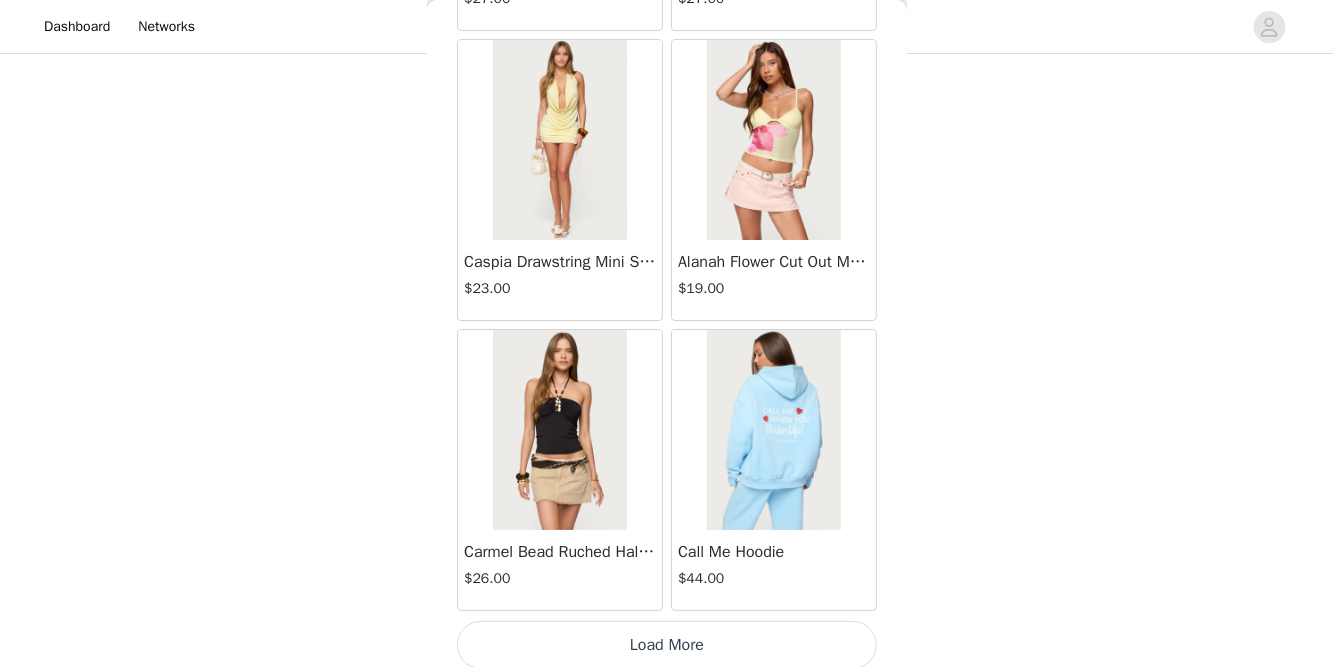 click on "Load More" at bounding box center [667, 645] 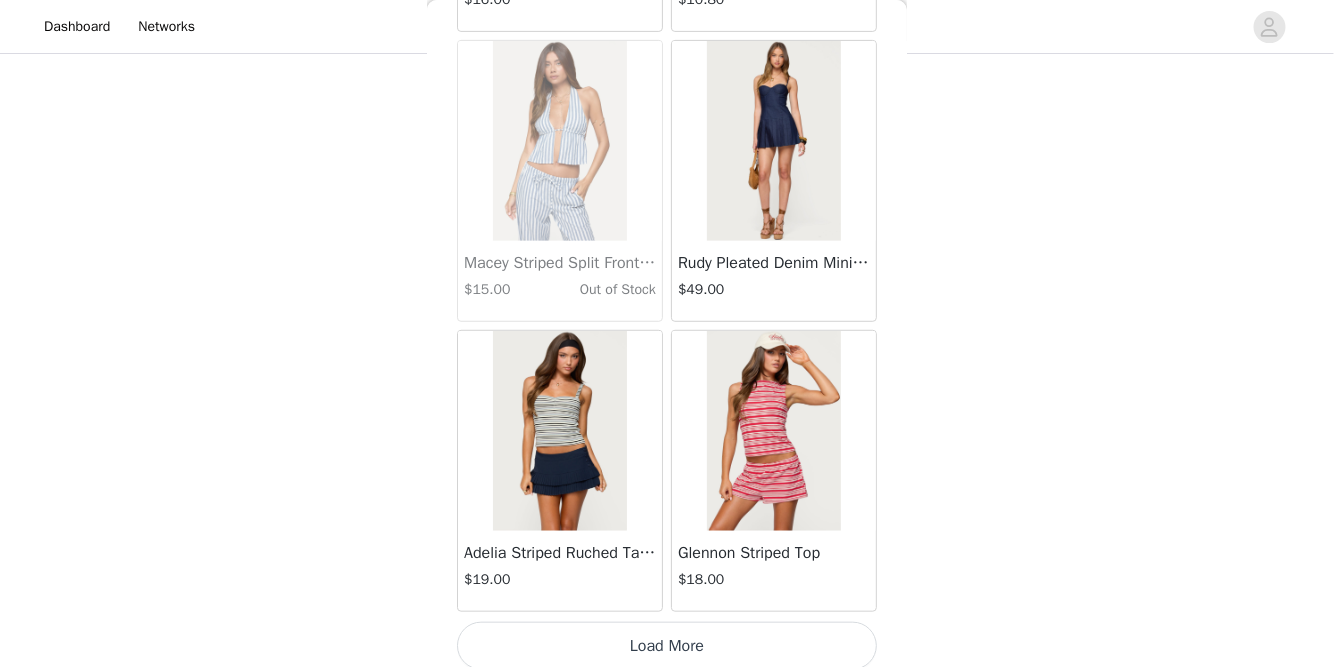 click on "Load More" at bounding box center (667, 646) 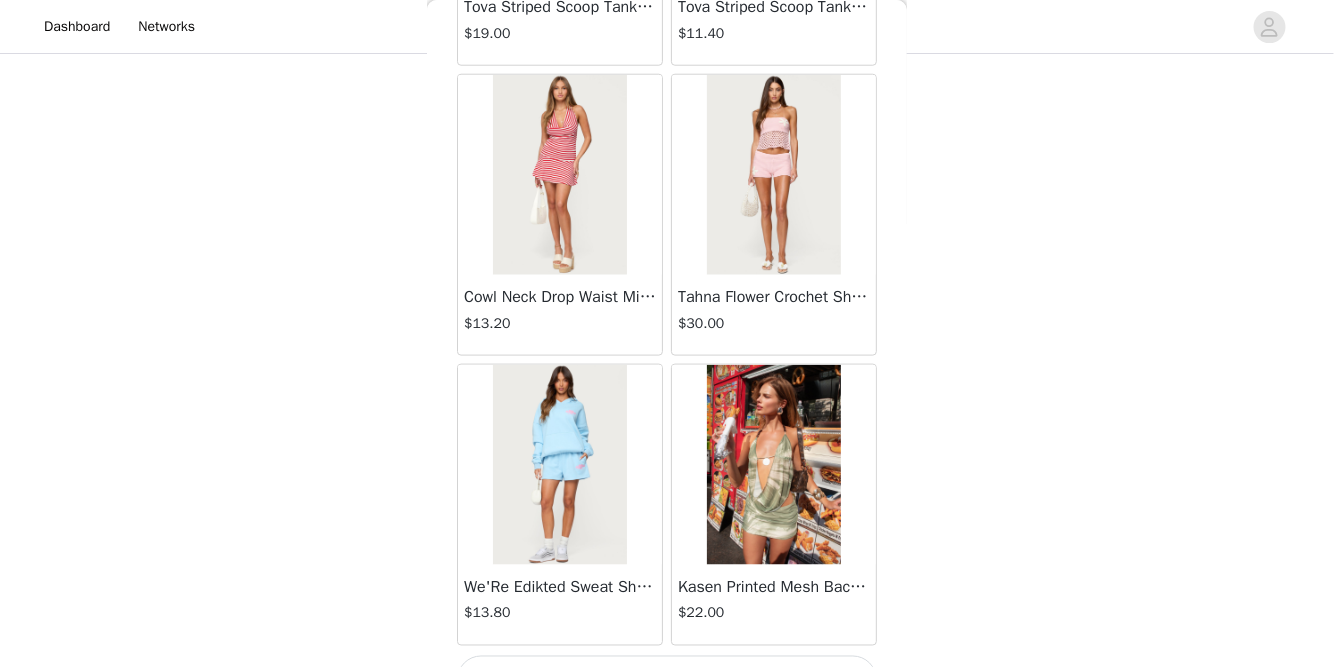 scroll, scrollTop: 22678, scrollLeft: 0, axis: vertical 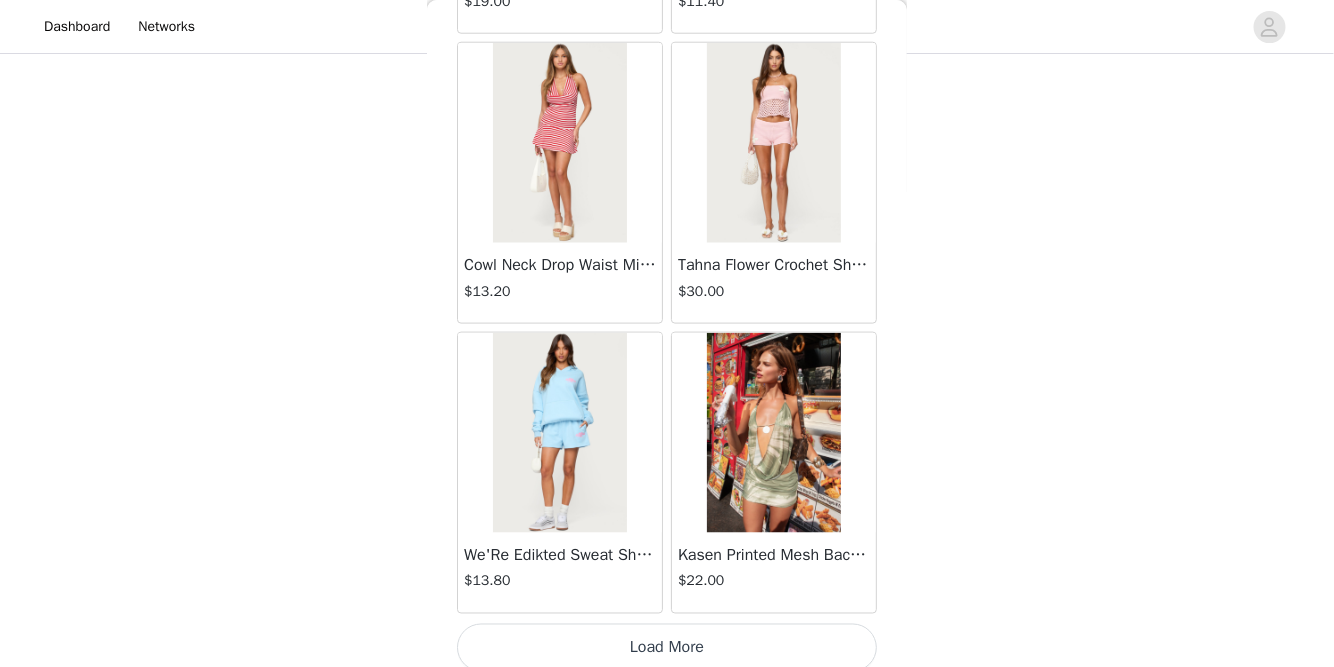 click on "Load More" at bounding box center (667, 648) 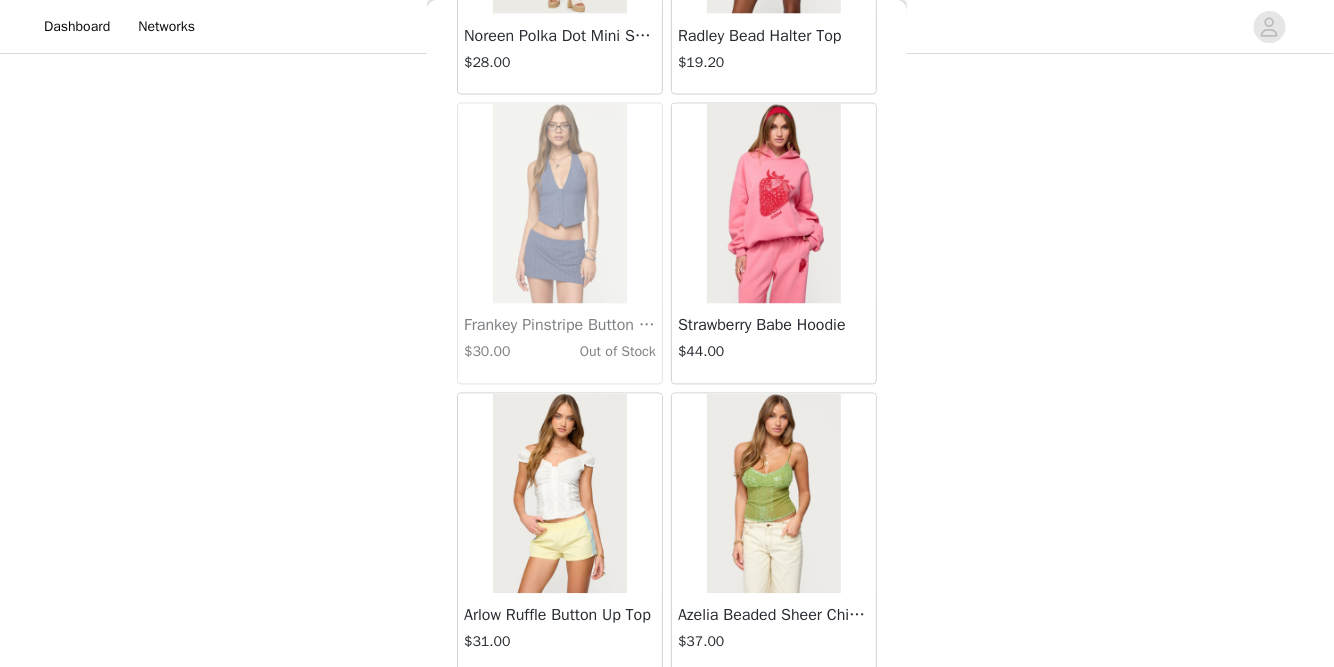 scroll, scrollTop: 25575, scrollLeft: 0, axis: vertical 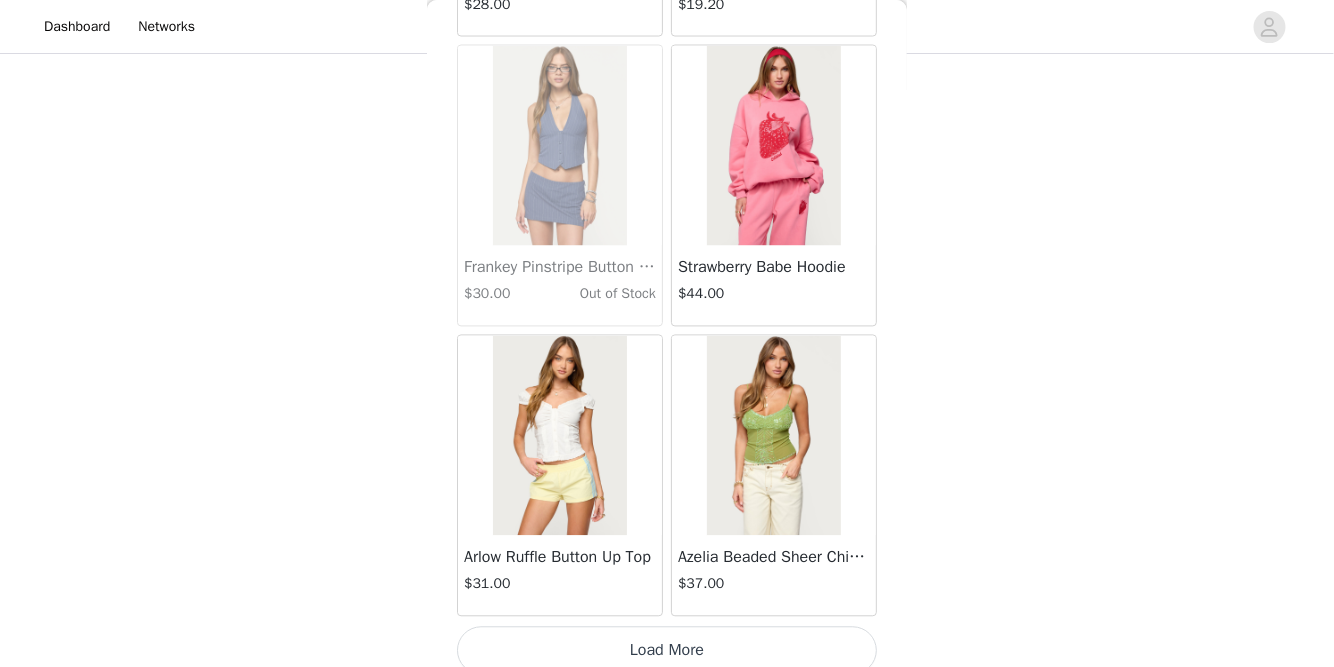 click on "Load More" at bounding box center (667, 651) 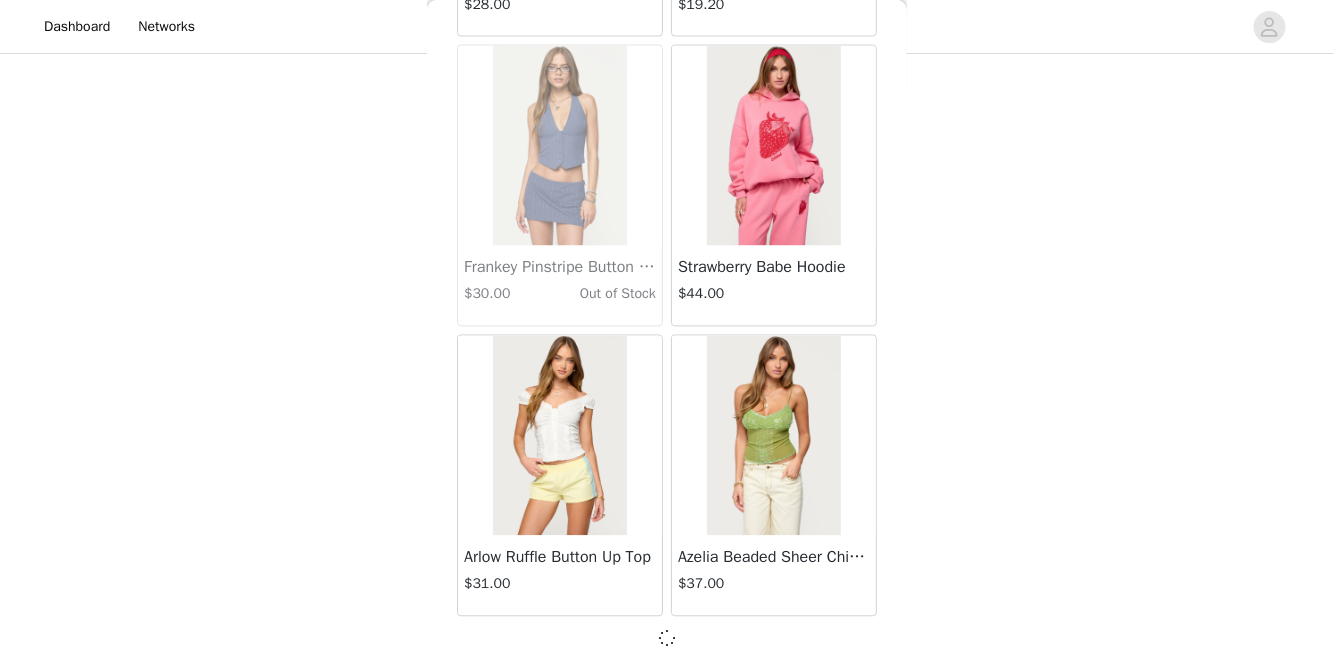 scroll, scrollTop: 25567, scrollLeft: 0, axis: vertical 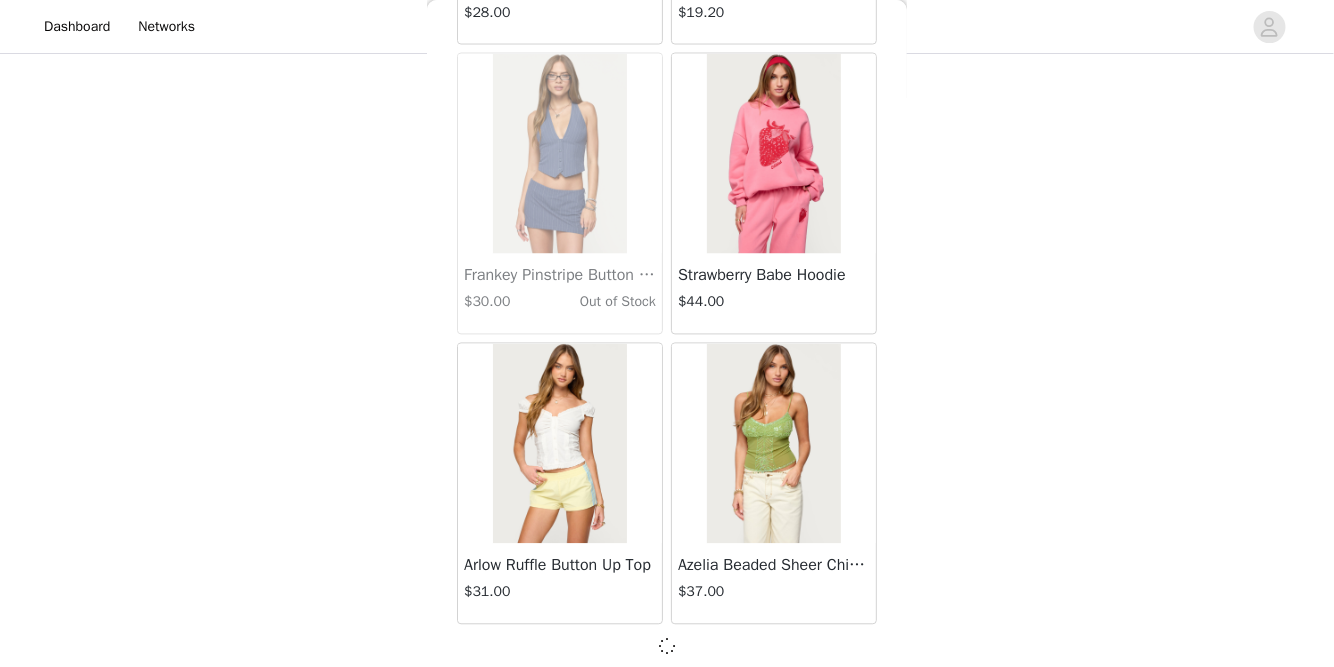click on "Back       Jaynee Halter Top   $7.60       Tropical Fruits Graphic T Shirt   $19.00       Patti Floral Mini Dress   $27.20       Starrie Panel Stitch Low Rise Jeans   $53.00       Fringe Sequin Crochet Poncho   $39.00       Macee Gingham Romper   $34.00       Malena Asymmetric Halter Top   $9.20       Clementina Eyelet Bodysuit   $18.40       Edikted LA Hoodie   $44.00       Keryn Striped Asymmetric Top   $14.40       Helsa Grommet T Shirt   $18.40       Dragon Lily Layered Chiffon Halter top   $24.00       Khalia Backless Cut Out Halter Top   $22.00       Floral Split Low Rise Jeans   $42.40       Aiva Backless Plunge Neck Halter Top   $14.40       Halsey Ruffle Tank Top   $24.00       Macey Striped Pants   $31.00       Azalia Asymmetric Knit Poncho   $24.00       Sheer Lace Cut Out Tank Top   $17.60       Nikoletta Straight Leg Low Rise Jeans   $48.00       Teela Lacey Low Rise Carpenter Jeans   $41.60       Rylan Striped Fold Over Mini Skort   $17.60       Rachey Backless Ruched Top   $15.20" at bounding box center [667, 333] 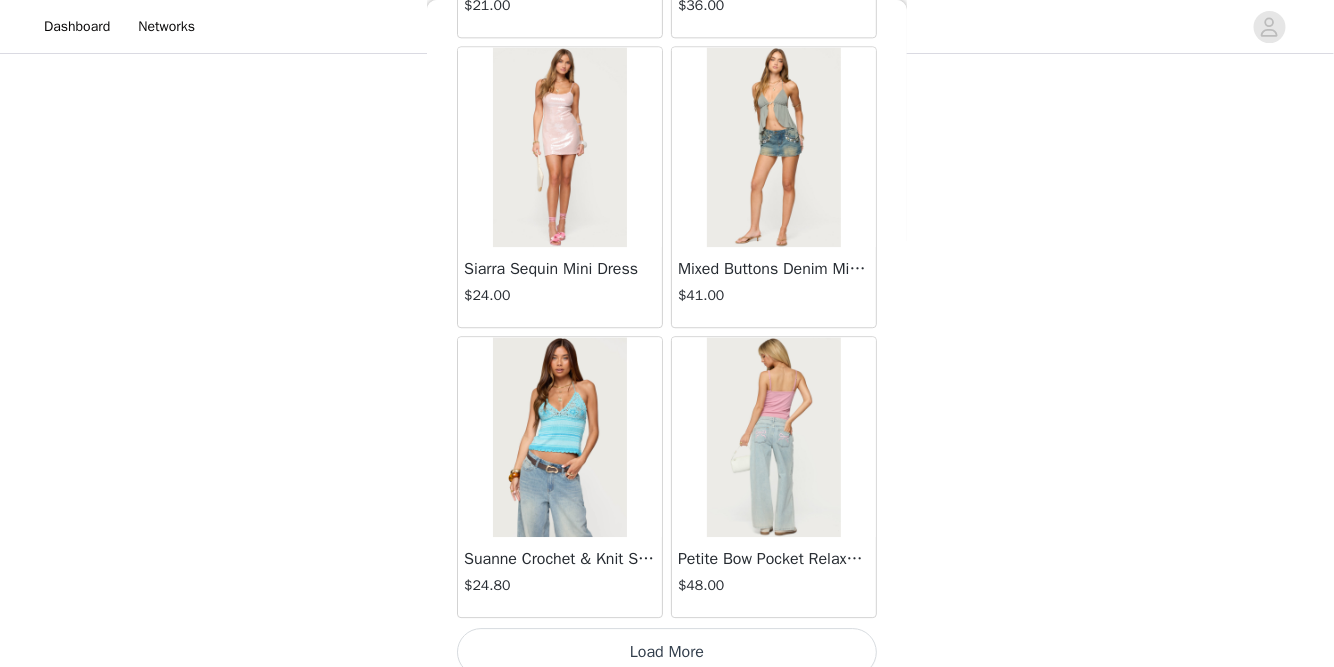 click on "Load More" at bounding box center [667, 652] 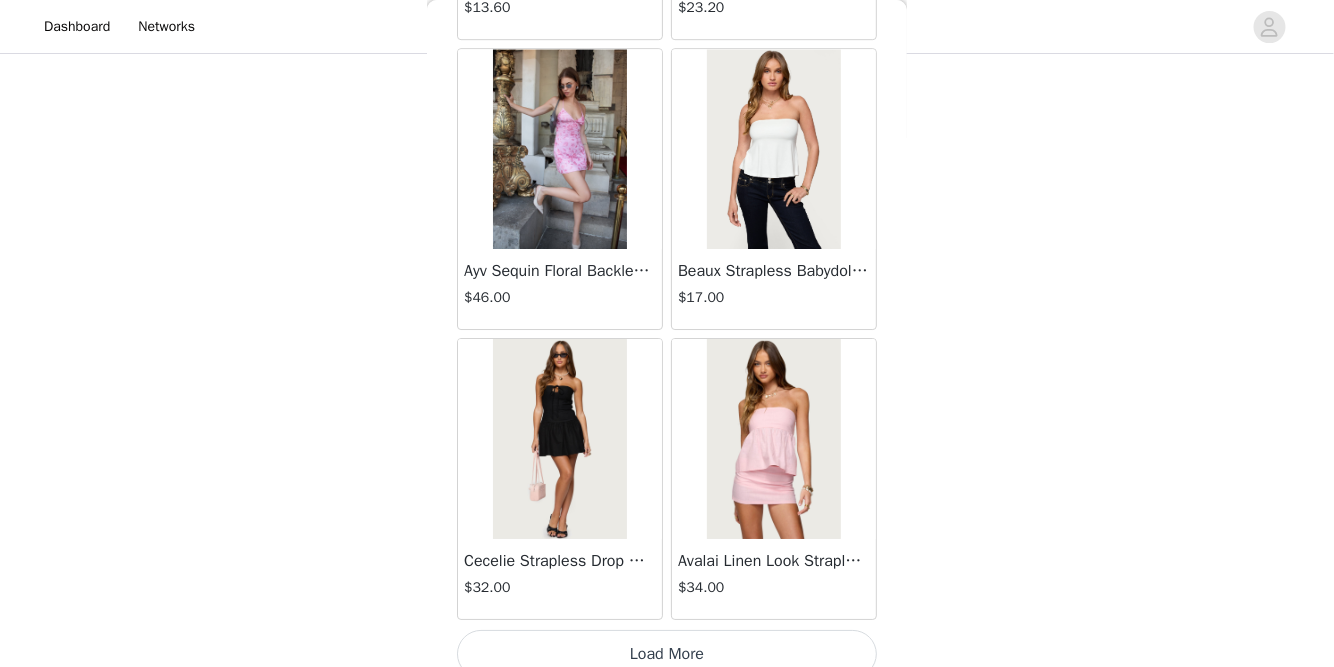 click on "Load More" at bounding box center (667, 654) 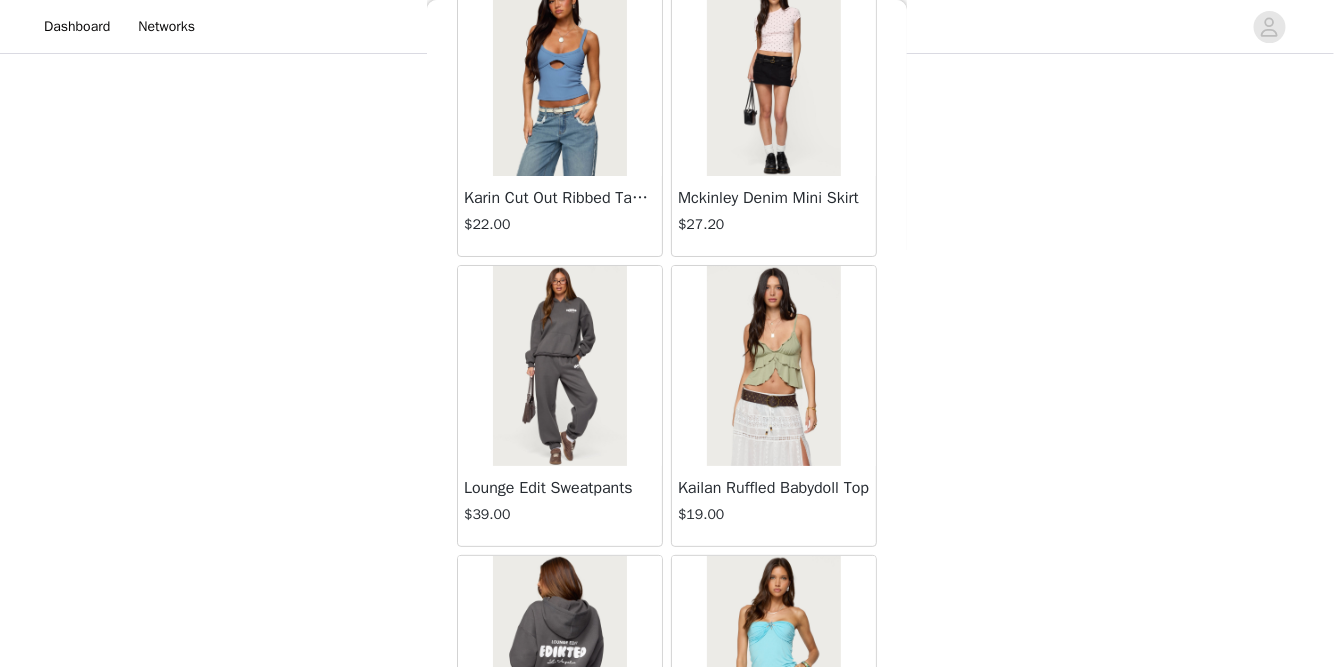 scroll, scrollTop: 34076, scrollLeft: 0, axis: vertical 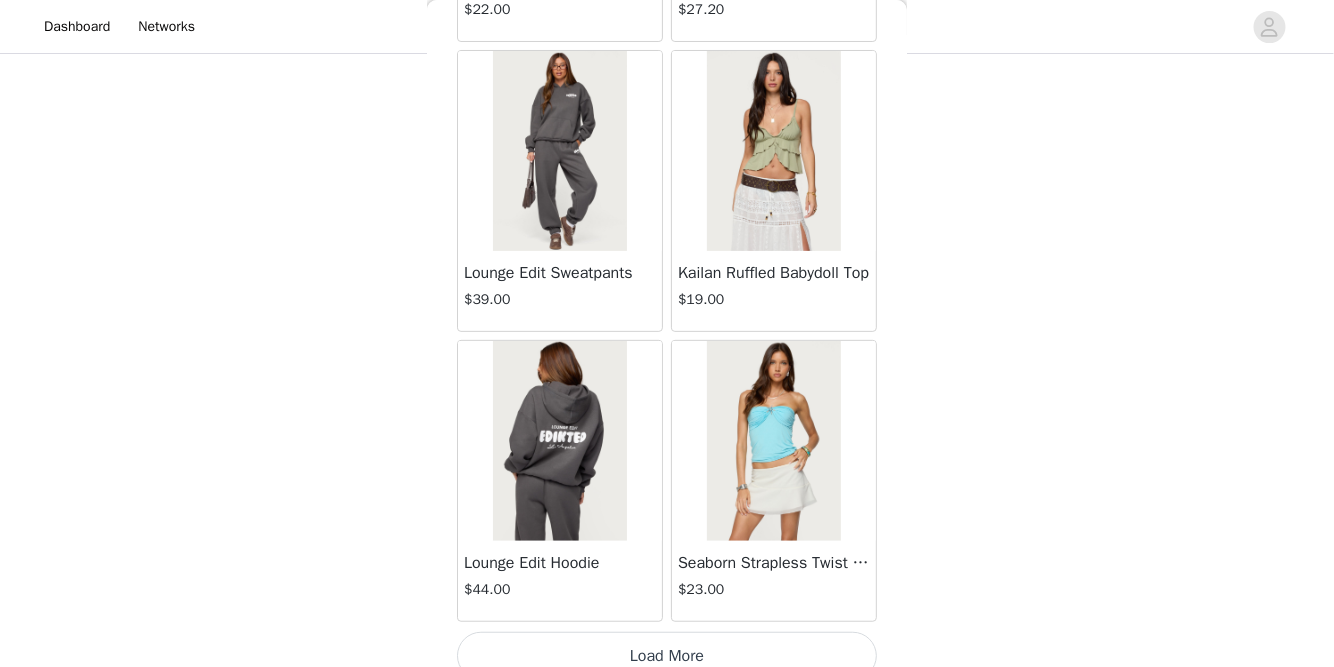 click on "Load More" at bounding box center (667, 656) 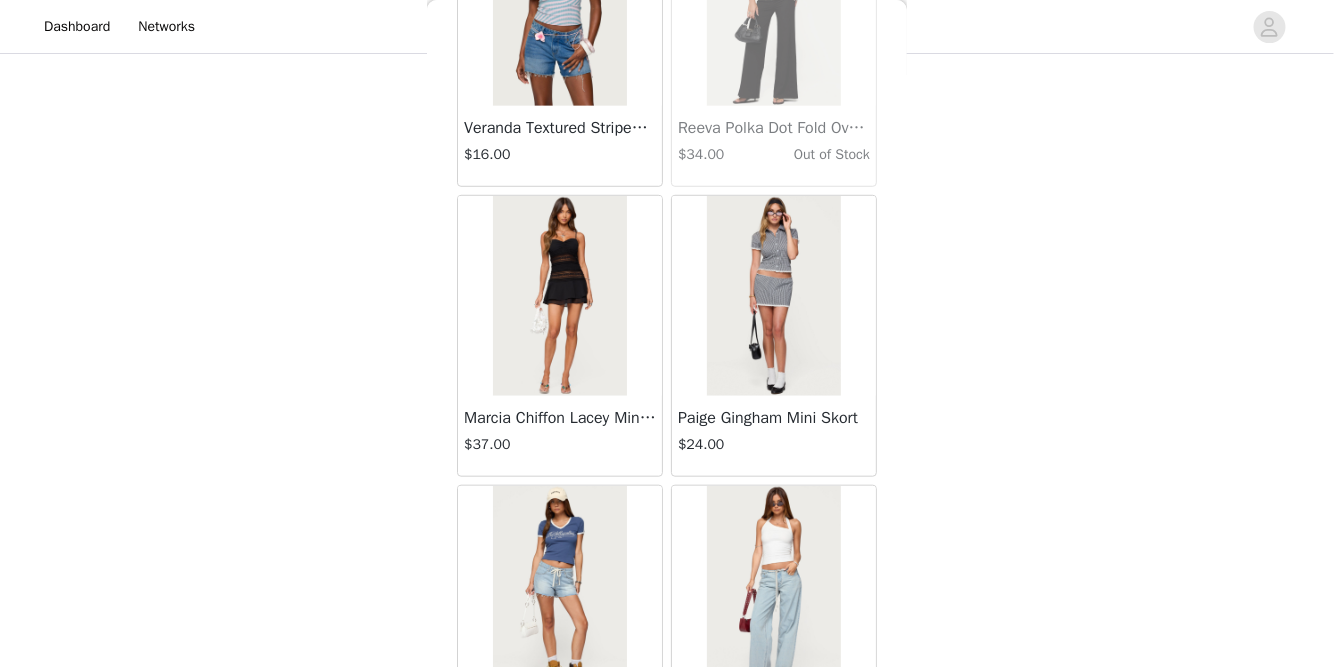 scroll, scrollTop: 37025, scrollLeft: 0, axis: vertical 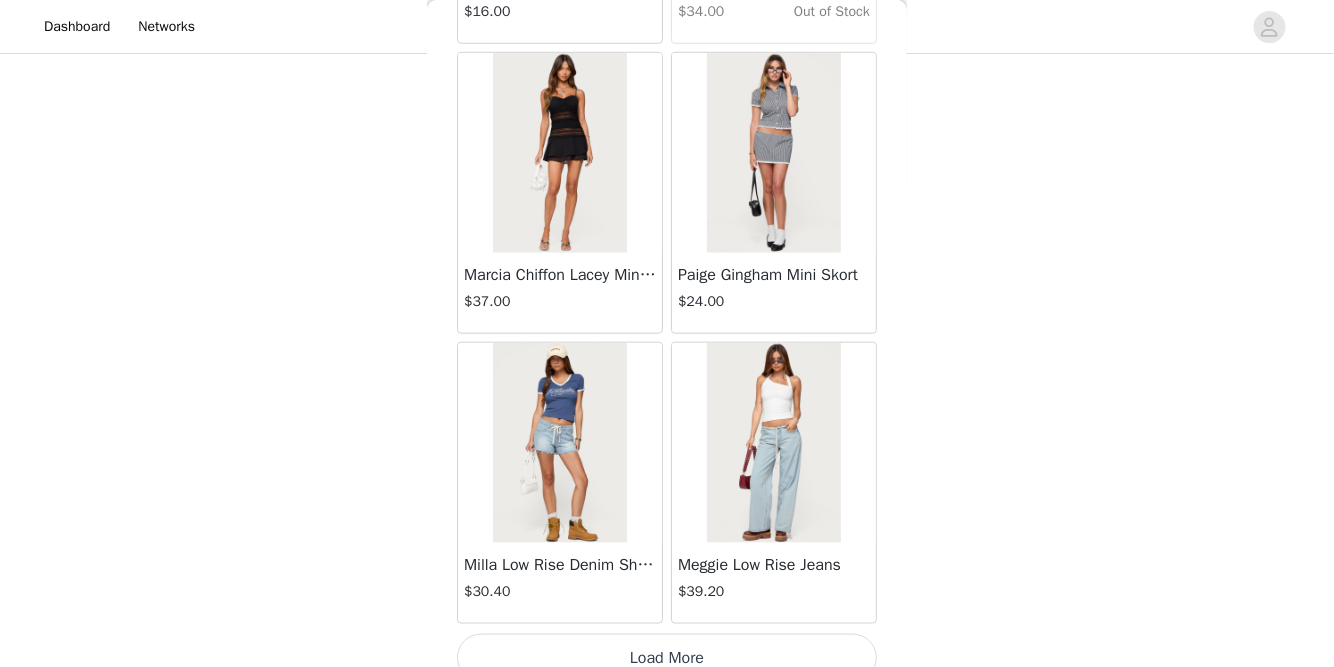 click on "Load More" at bounding box center [667, 658] 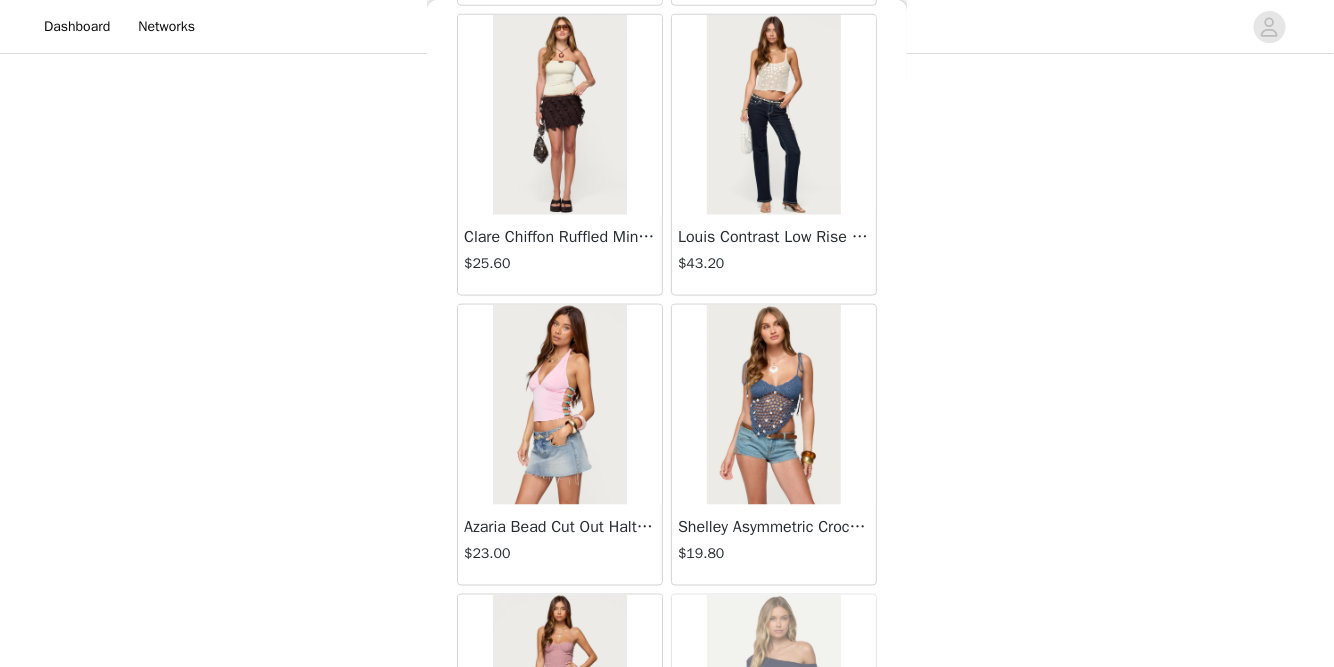 scroll, scrollTop: 39860, scrollLeft: 0, axis: vertical 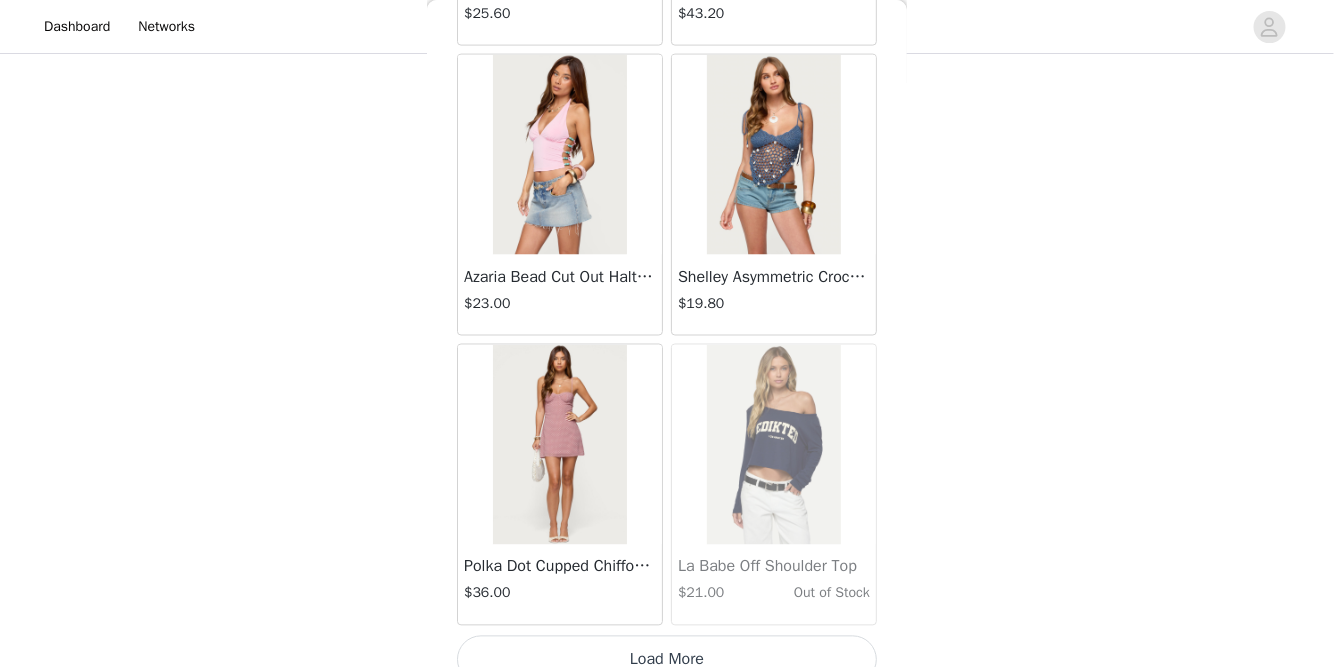 click on "Load More" at bounding box center [667, 660] 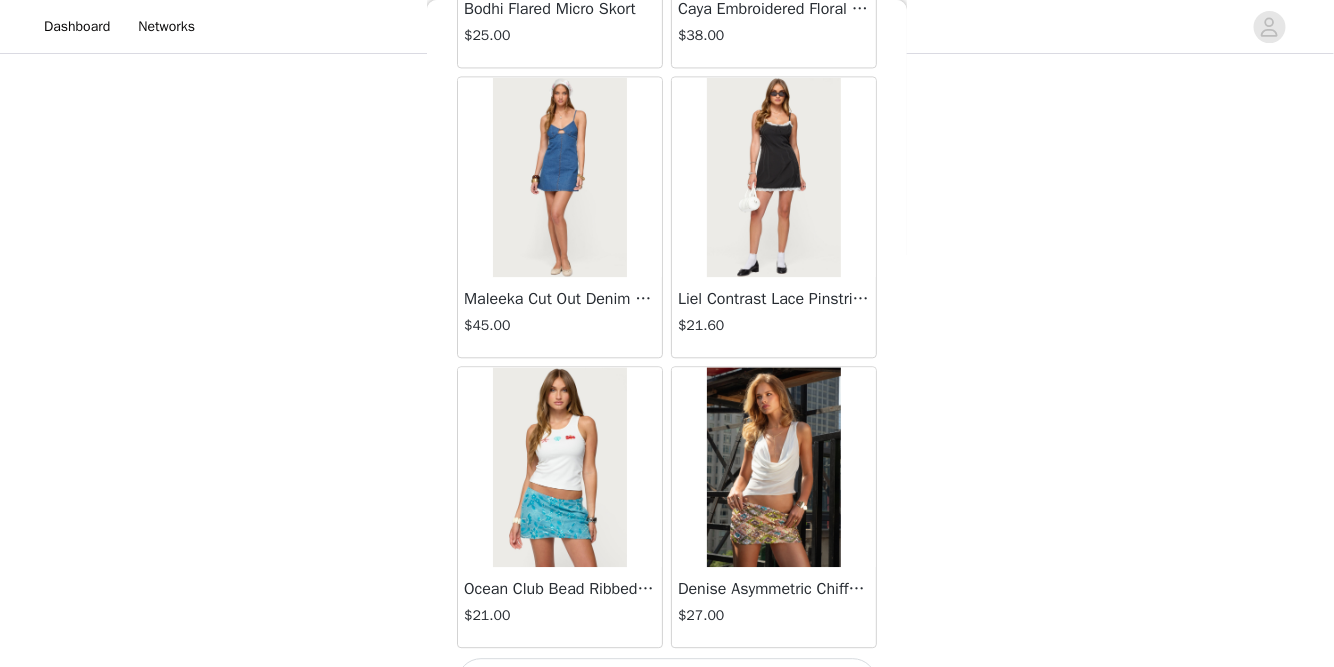 scroll, scrollTop: 42965, scrollLeft: 0, axis: vertical 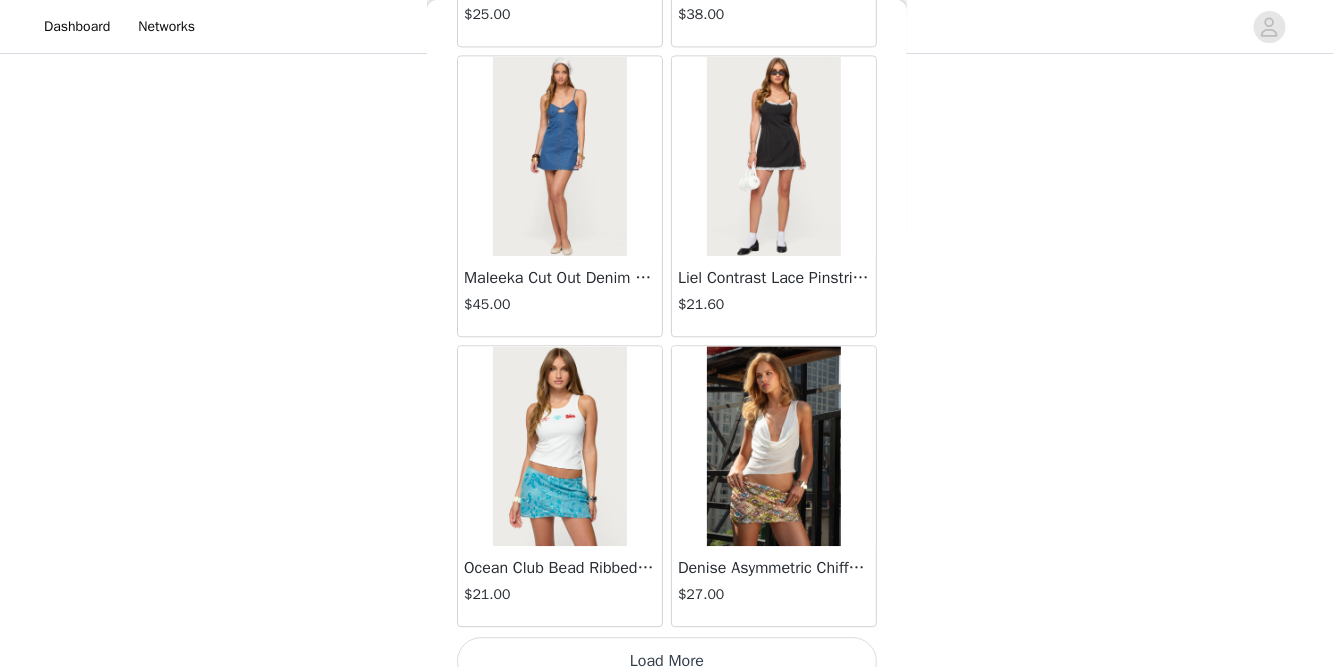 click on "Load More" at bounding box center (667, 661) 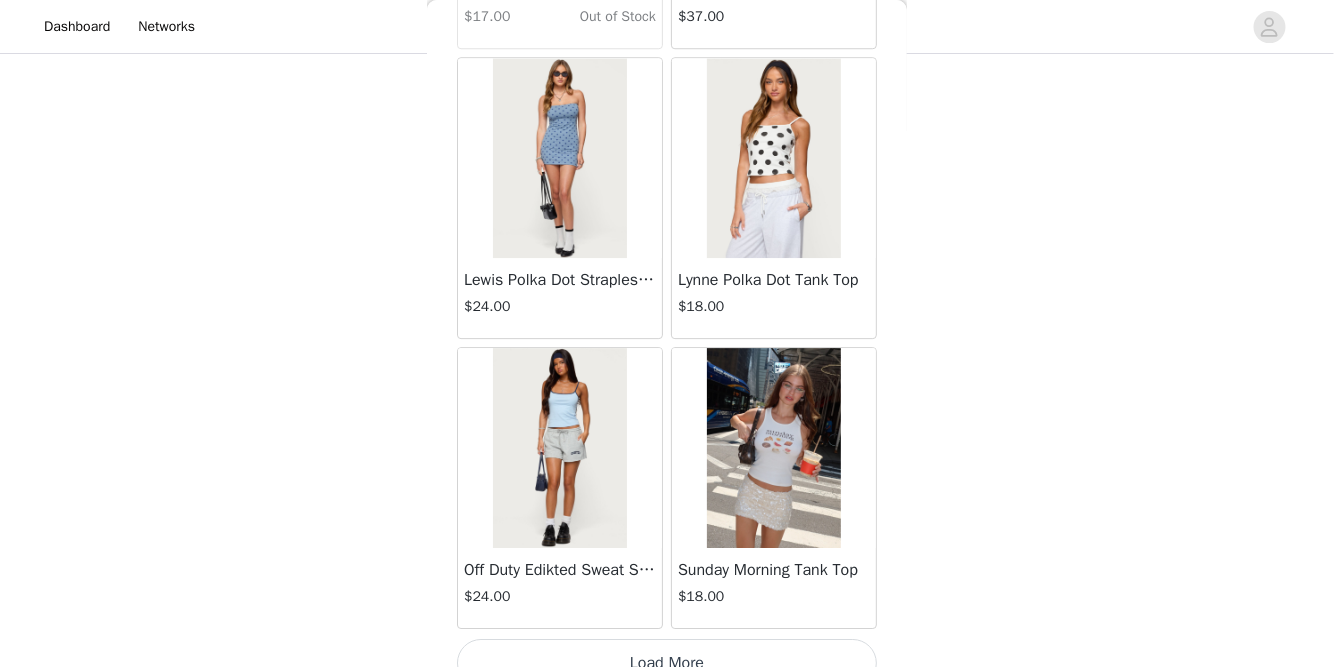 click on "Load More" at bounding box center [667, 663] 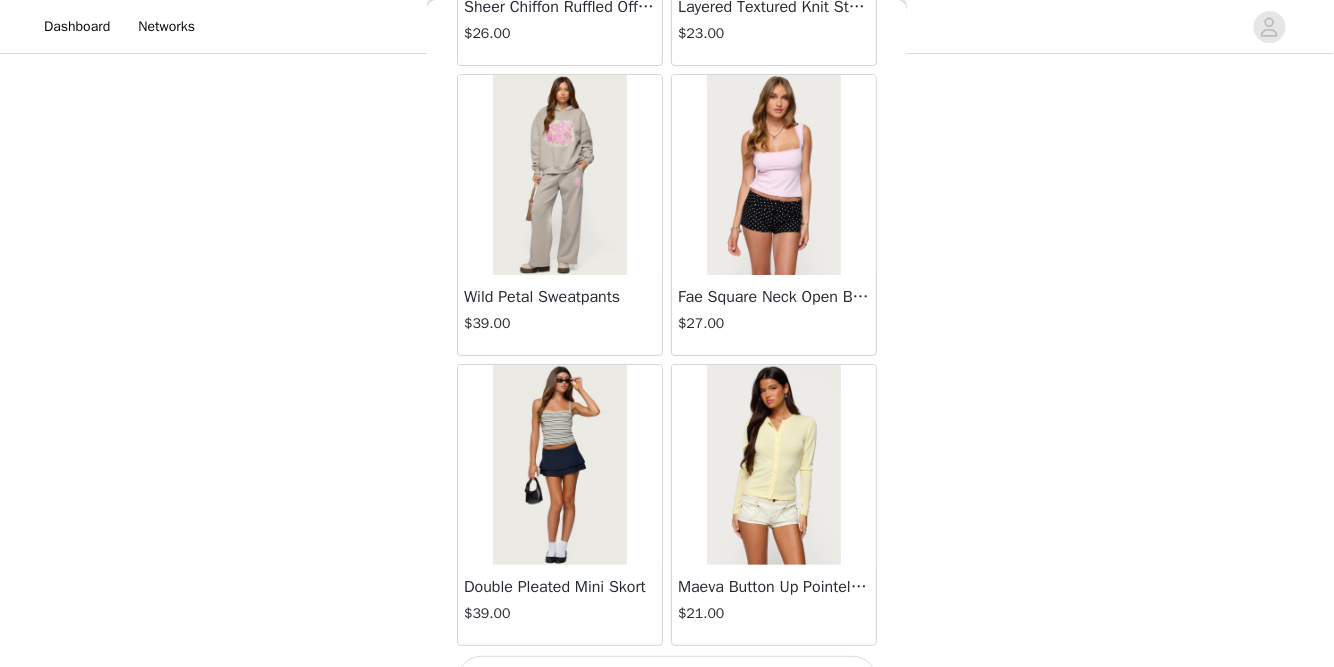 scroll, scrollTop: 48755, scrollLeft: 0, axis: vertical 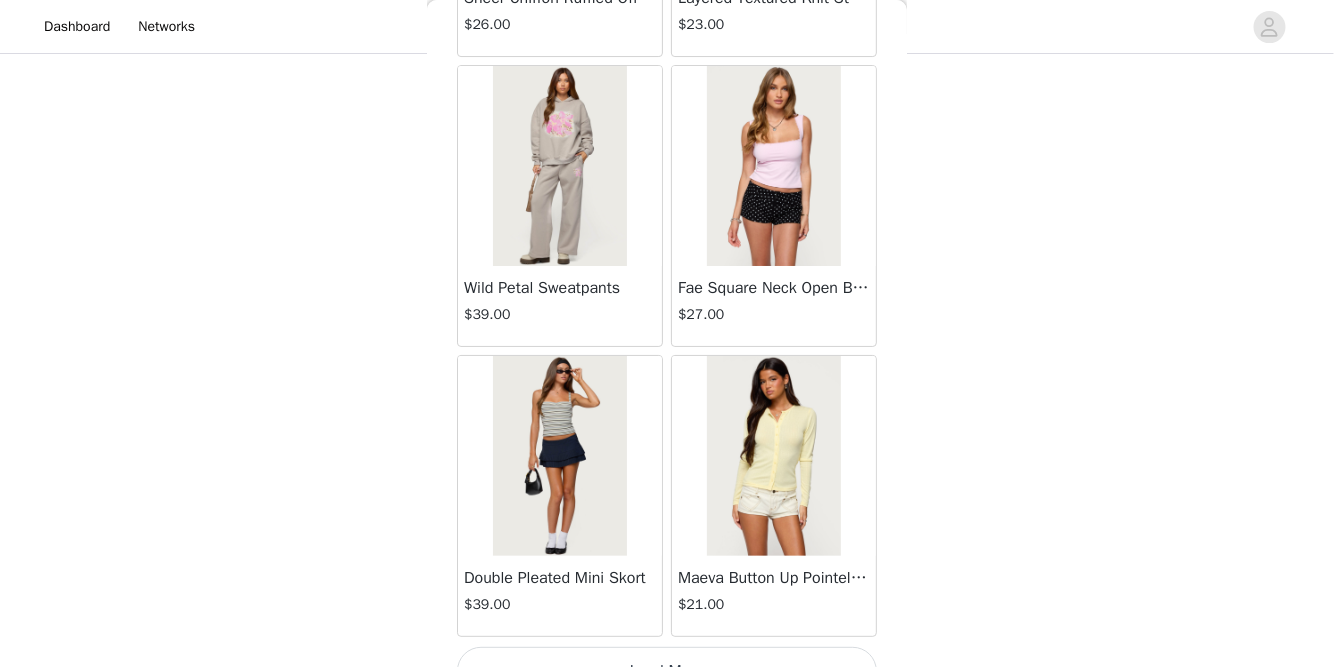 click on "Load More" at bounding box center [667, 671] 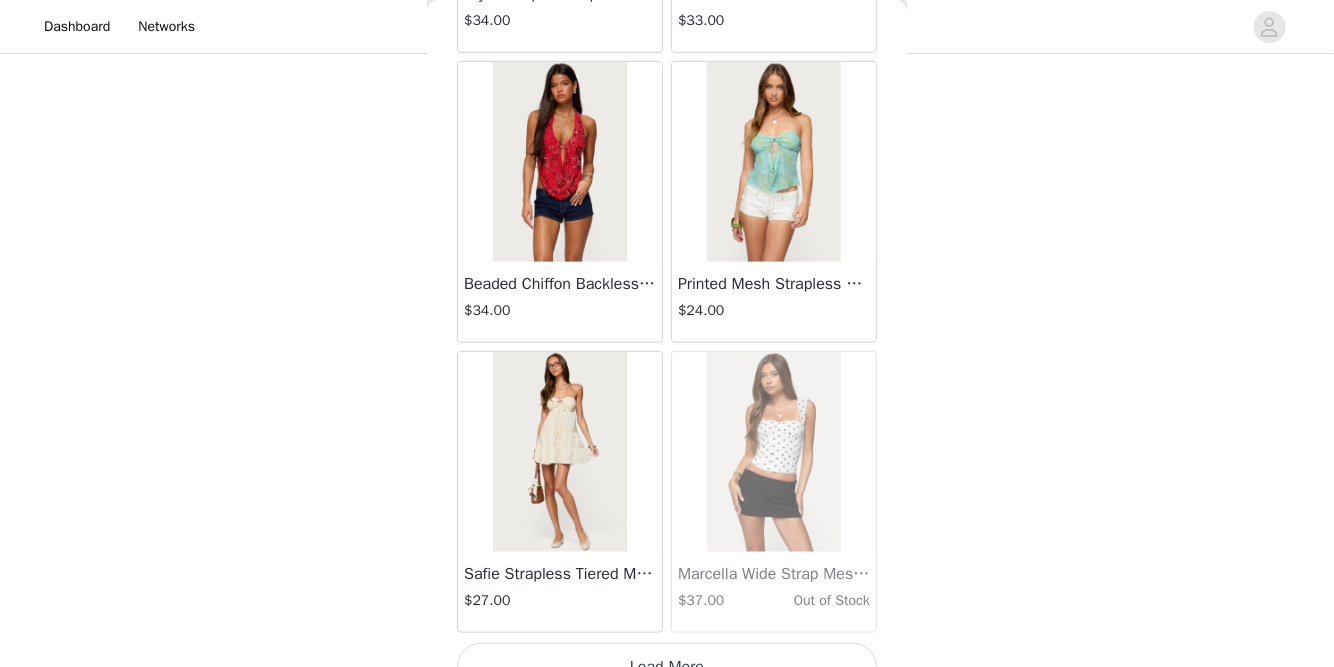 click on "Load More" at bounding box center (667, 667) 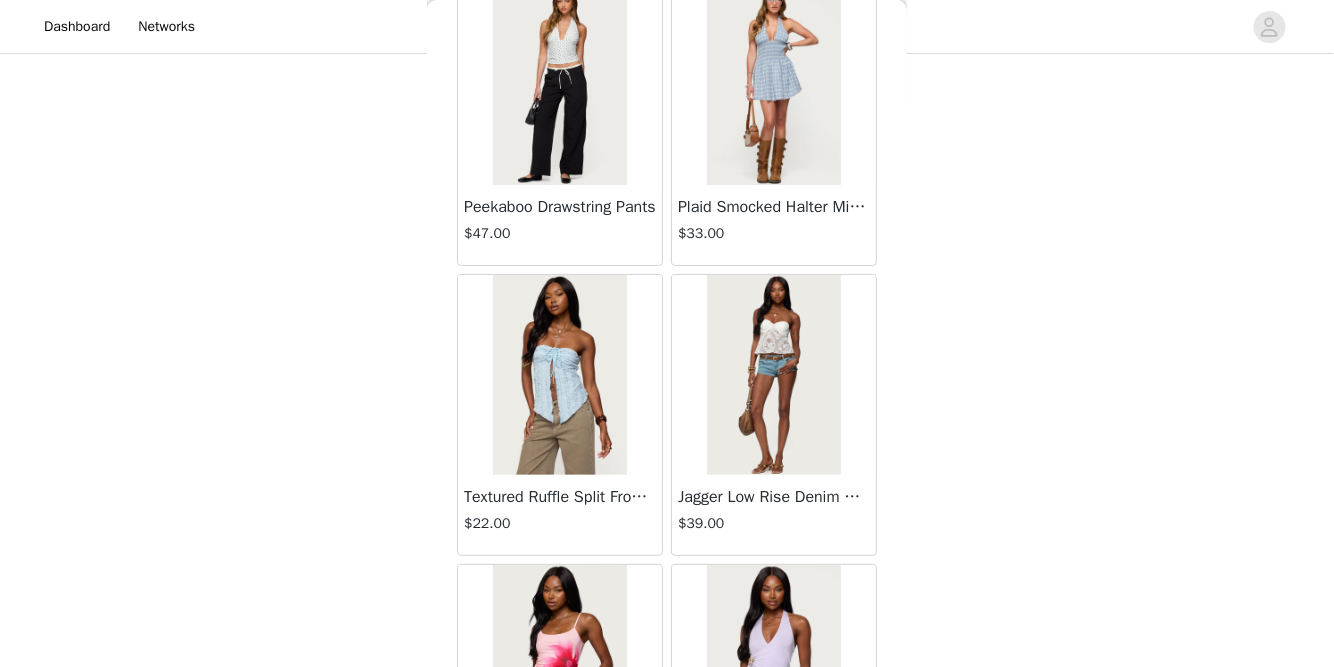 scroll, scrollTop: 53769, scrollLeft: 0, axis: vertical 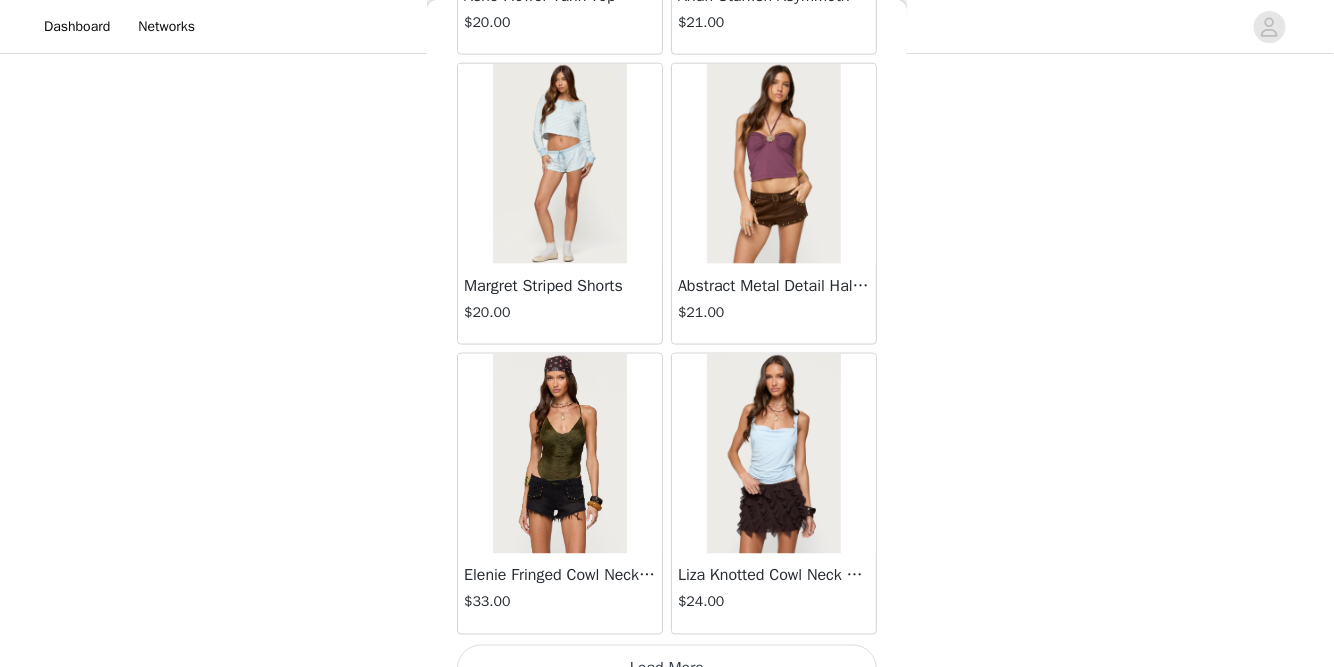 click on "Load More" at bounding box center [667, 669] 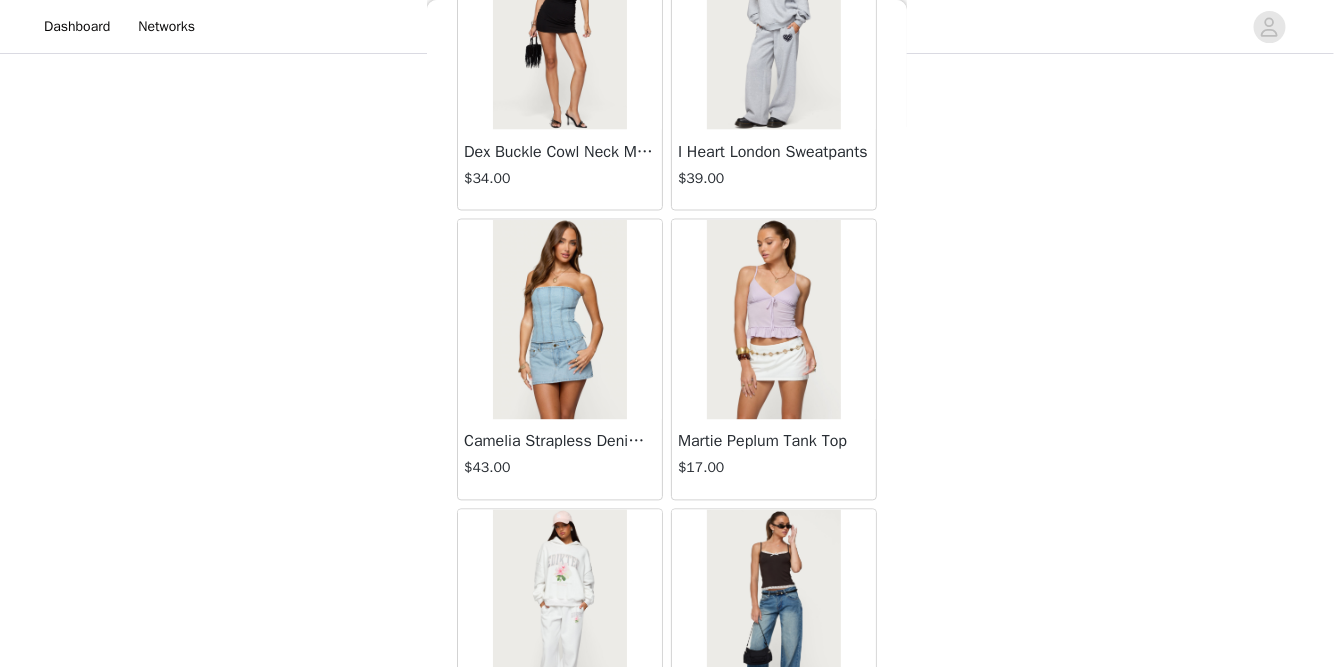 scroll, scrollTop: 57303, scrollLeft: 0, axis: vertical 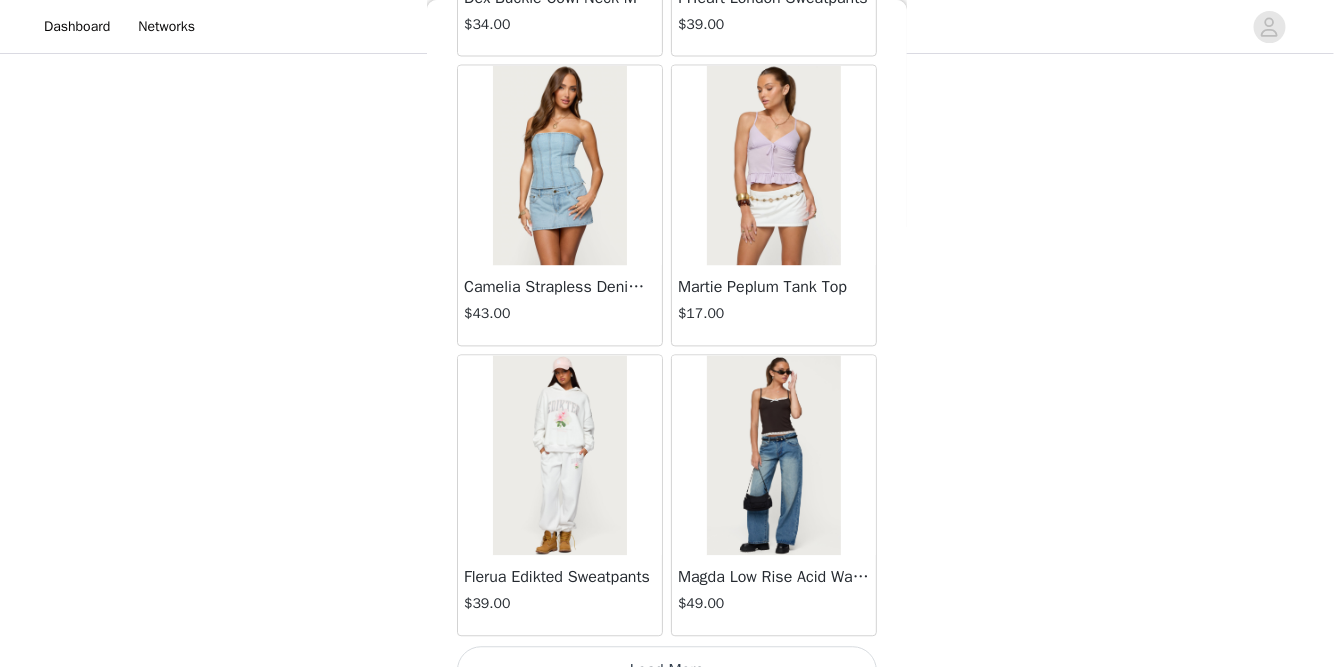 click on "Load More" at bounding box center (667, 671) 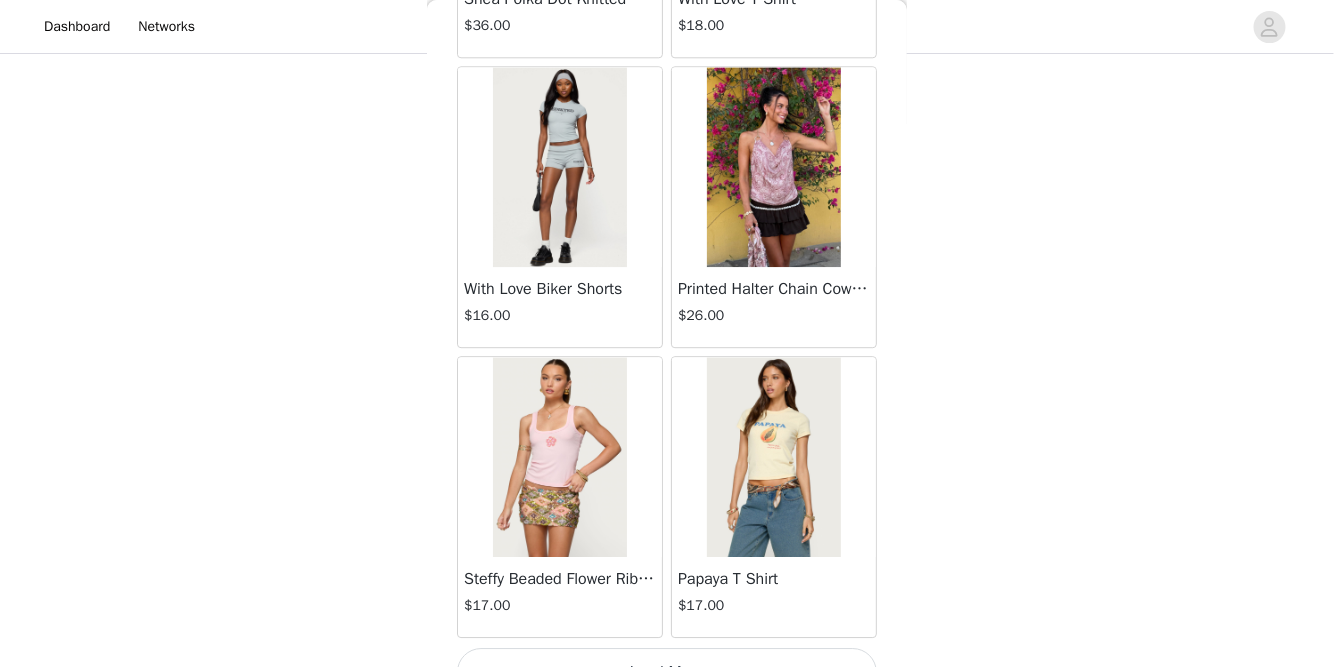 click on "Load More" at bounding box center (667, 672) 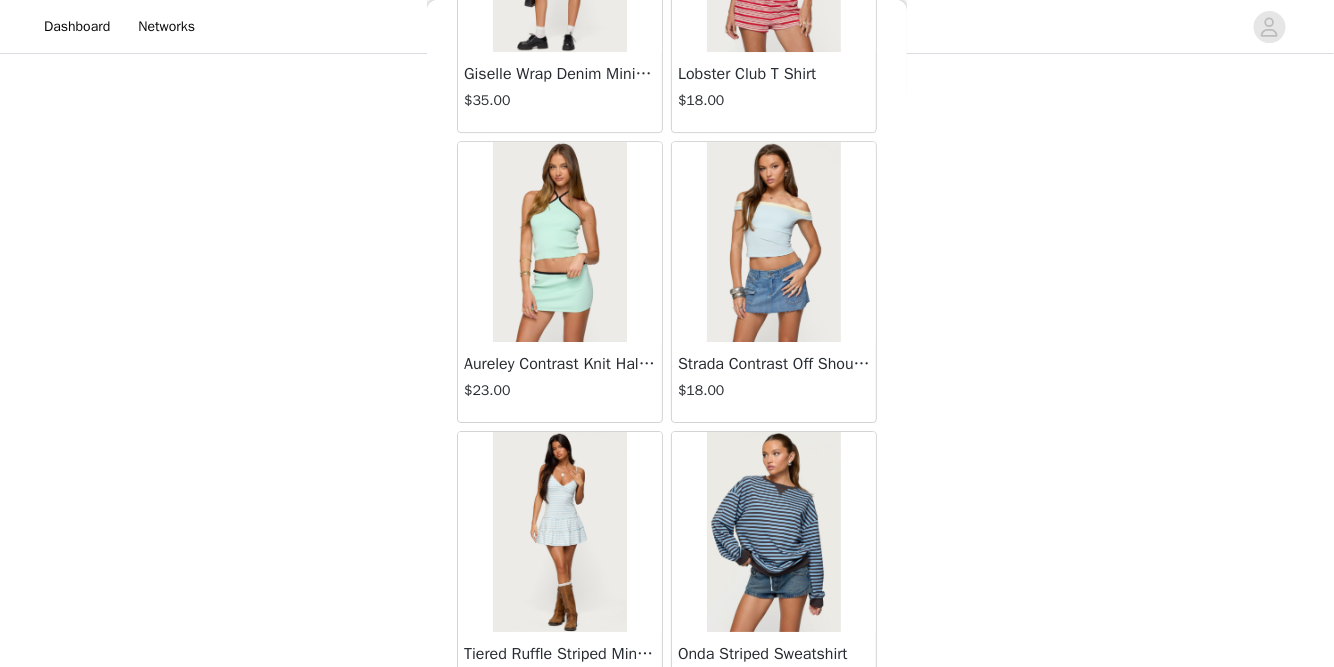 scroll, scrollTop: 63252, scrollLeft: 0, axis: vertical 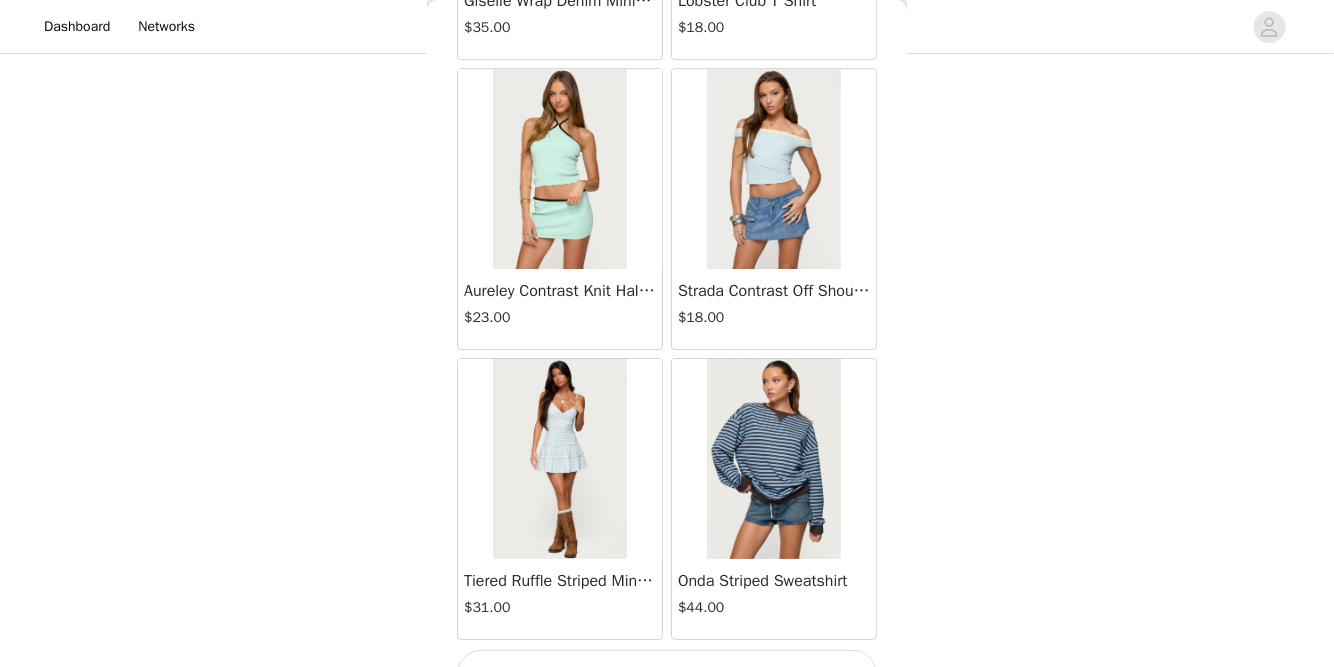 click on "Load More" at bounding box center [667, 674] 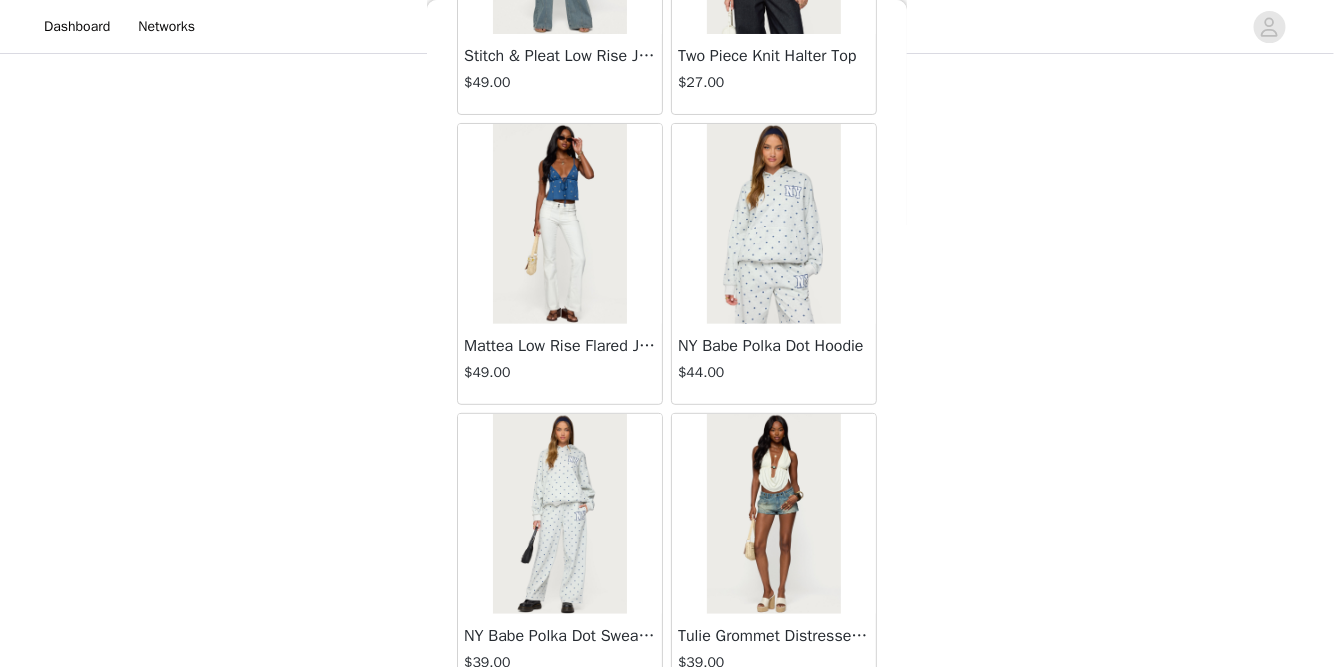 scroll, scrollTop: 66150, scrollLeft: 0, axis: vertical 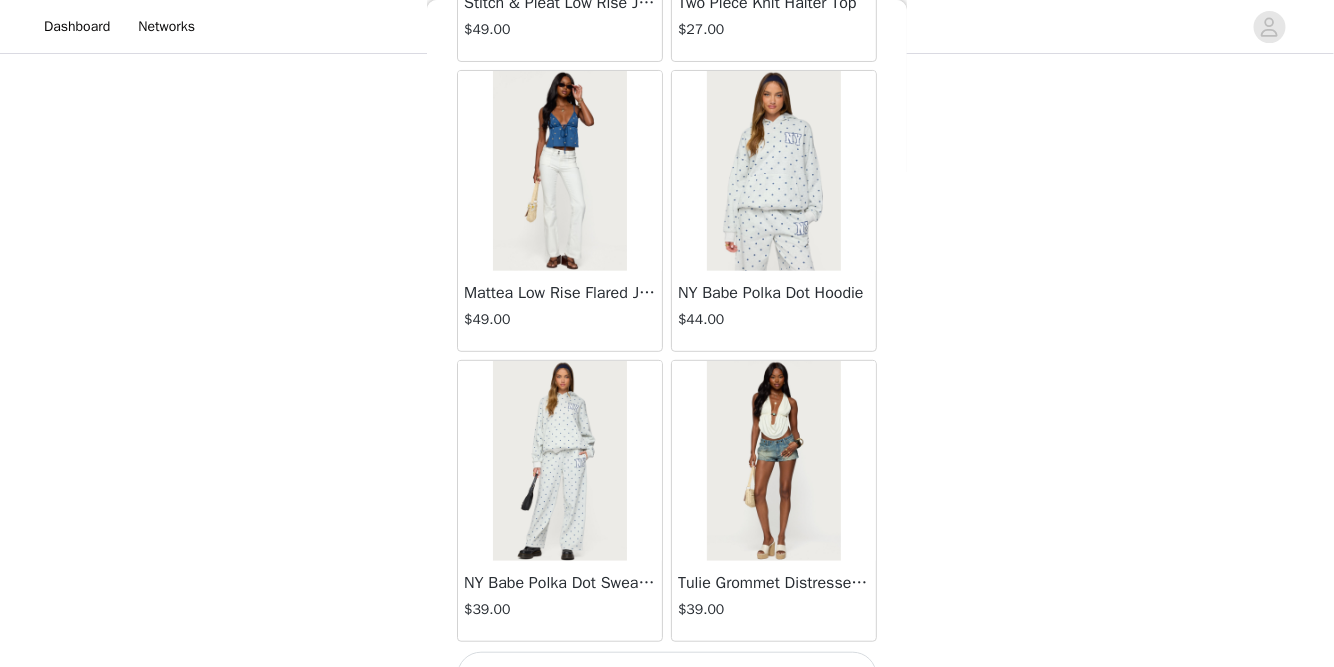 click on "Load More" at bounding box center [667, 676] 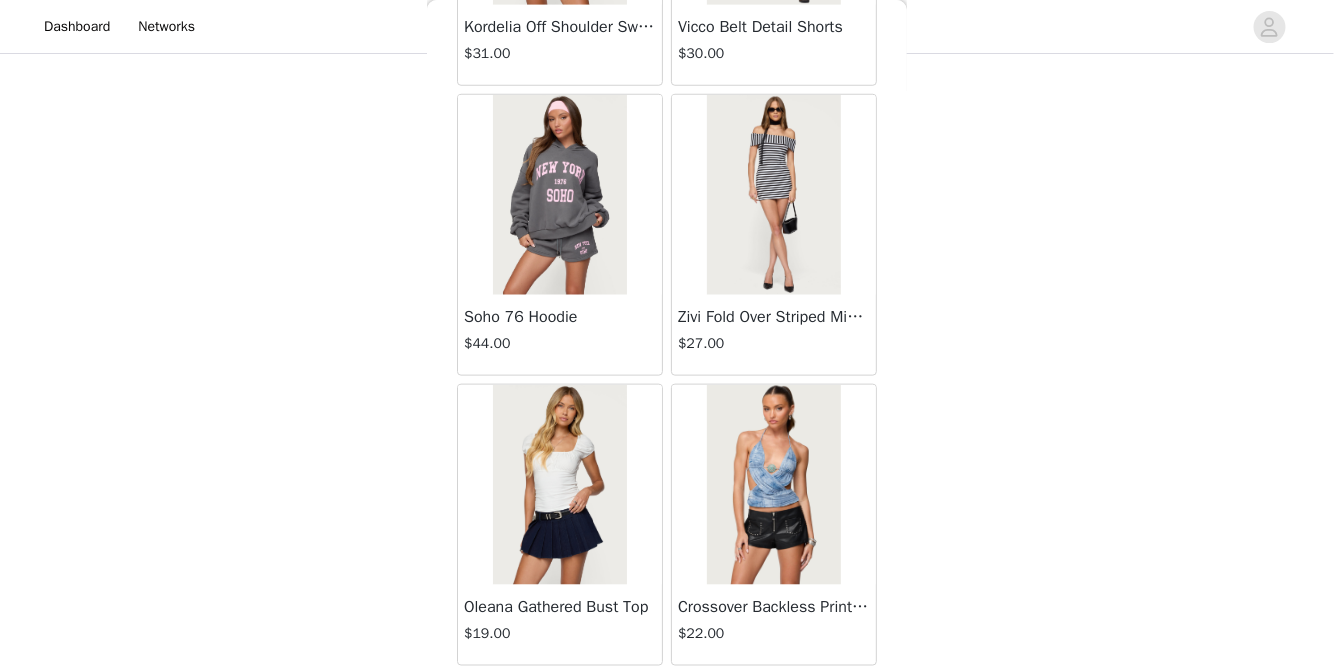 scroll, scrollTop: 69037, scrollLeft: 0, axis: vertical 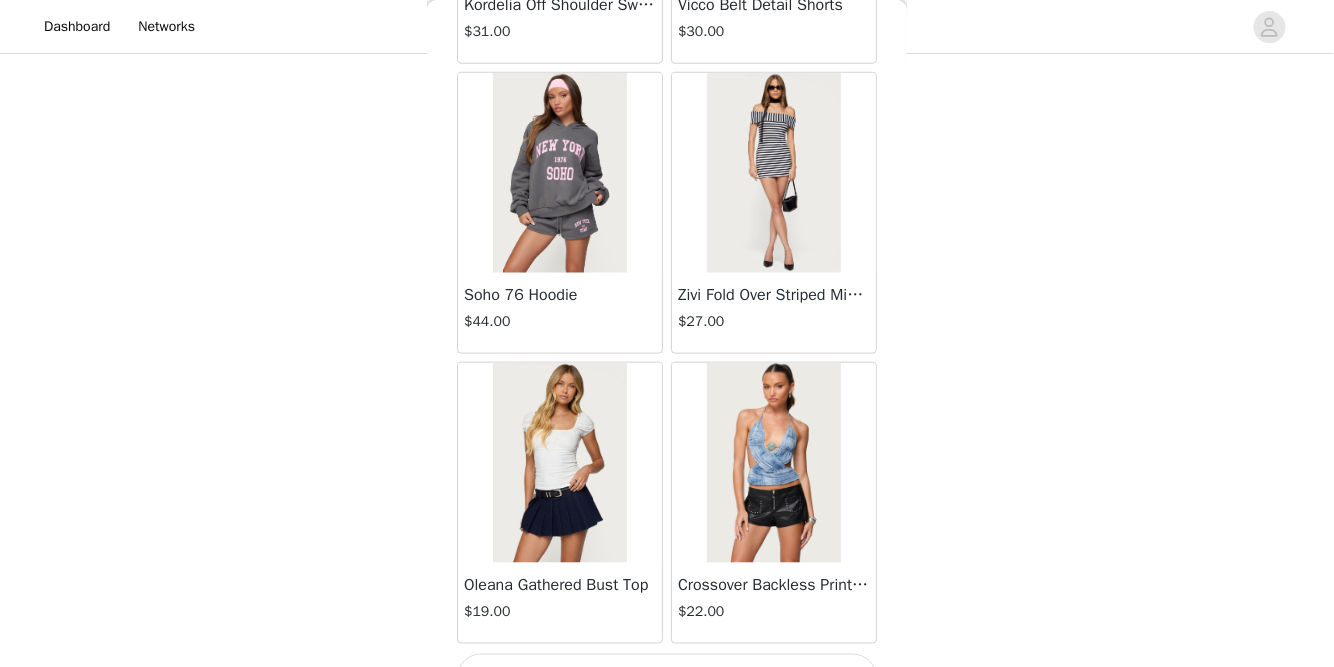 click on "Load More" at bounding box center [667, 678] 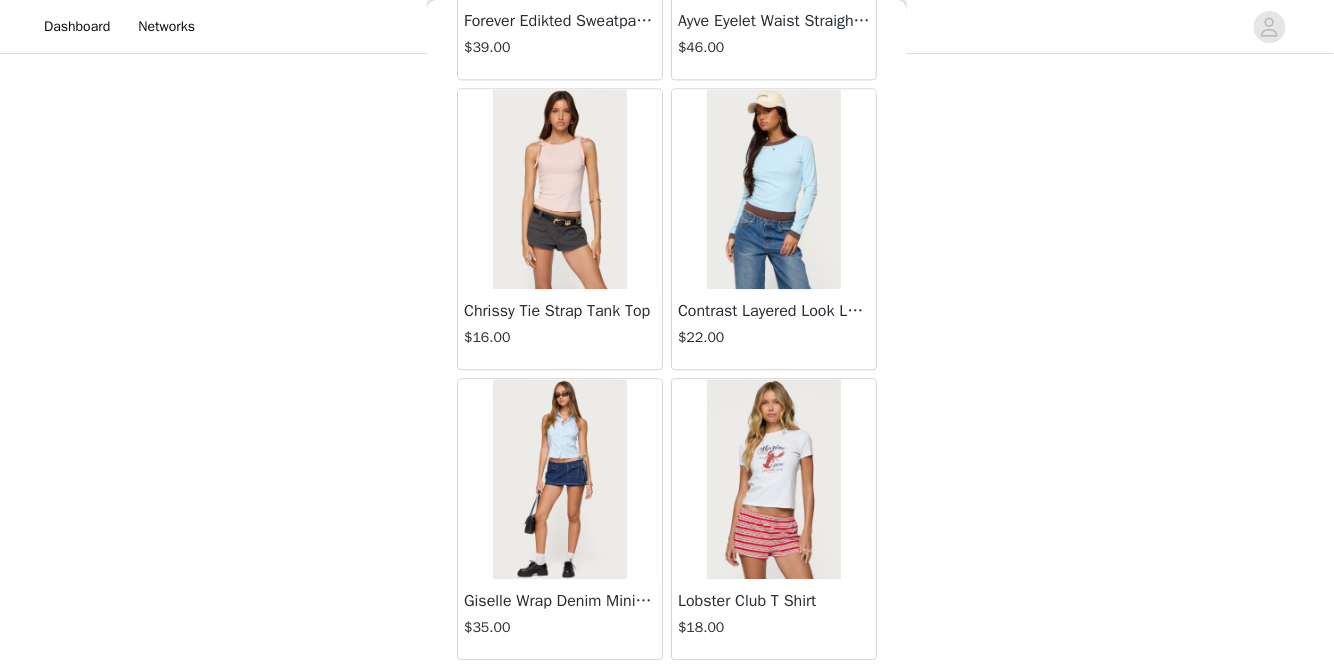 scroll, scrollTop: 62651, scrollLeft: 0, axis: vertical 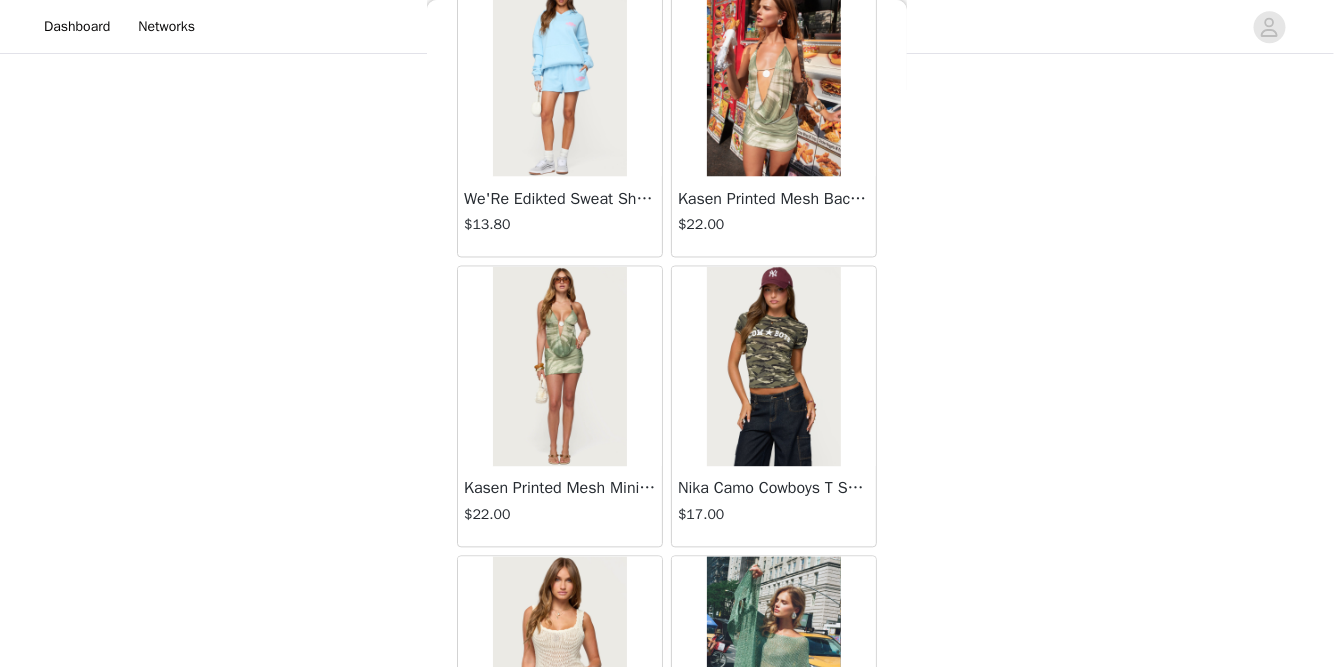 click at bounding box center [559, 77] 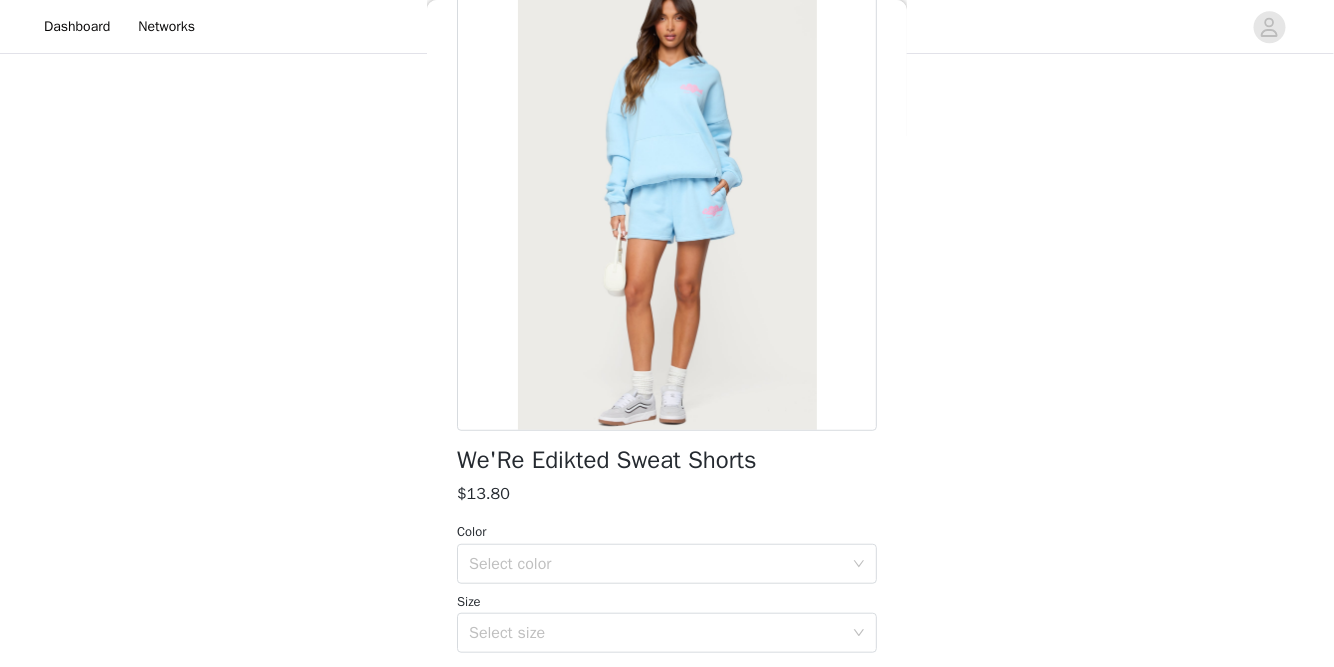 scroll, scrollTop: 305, scrollLeft: 0, axis: vertical 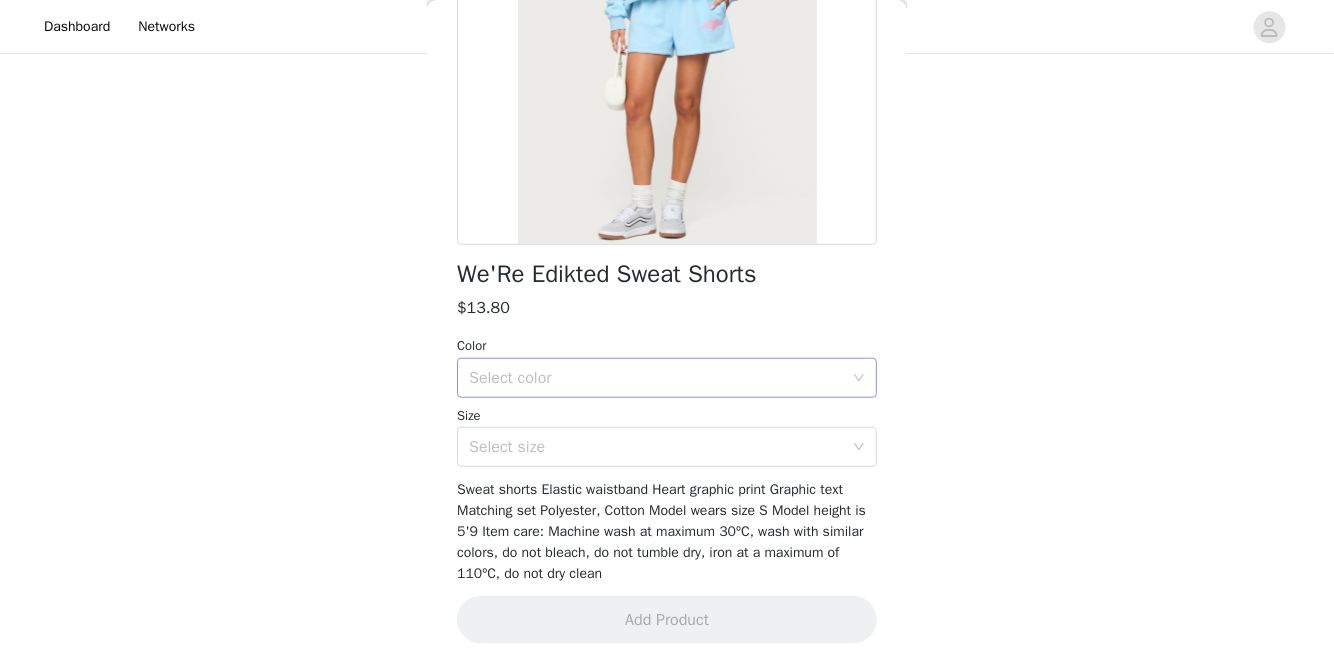 click on "Select color" at bounding box center (656, 378) 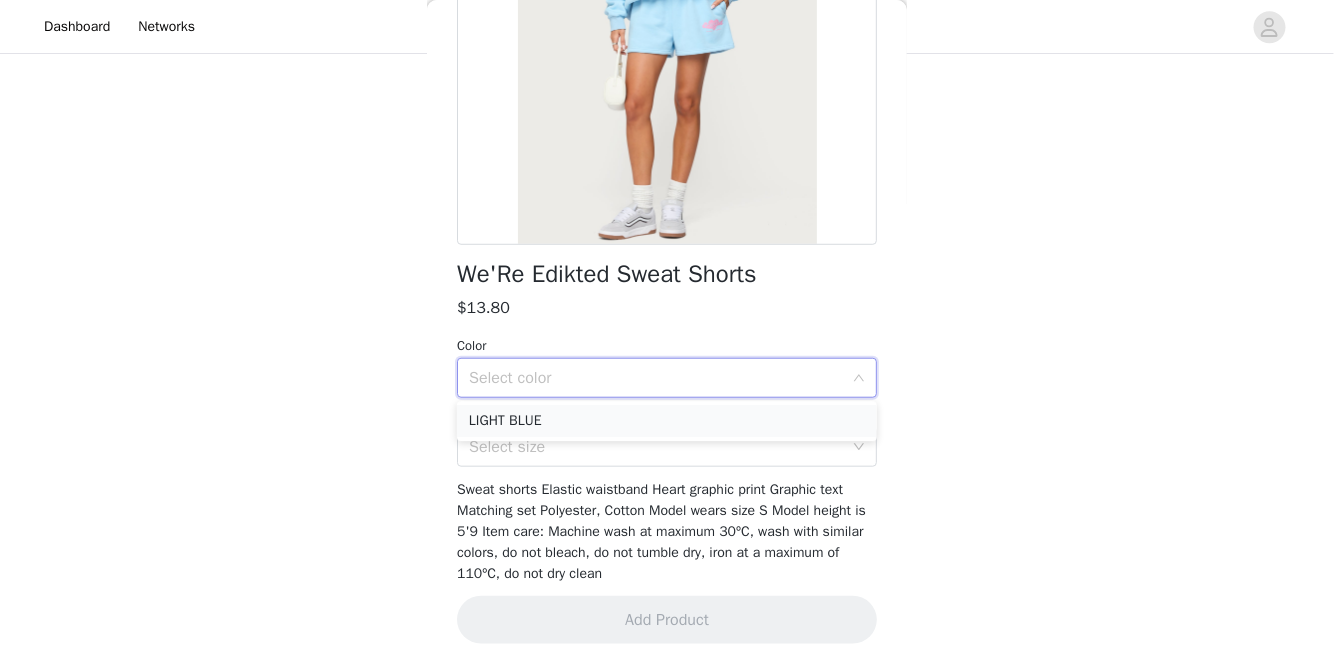 click on "LIGHT BLUE" at bounding box center [667, 421] 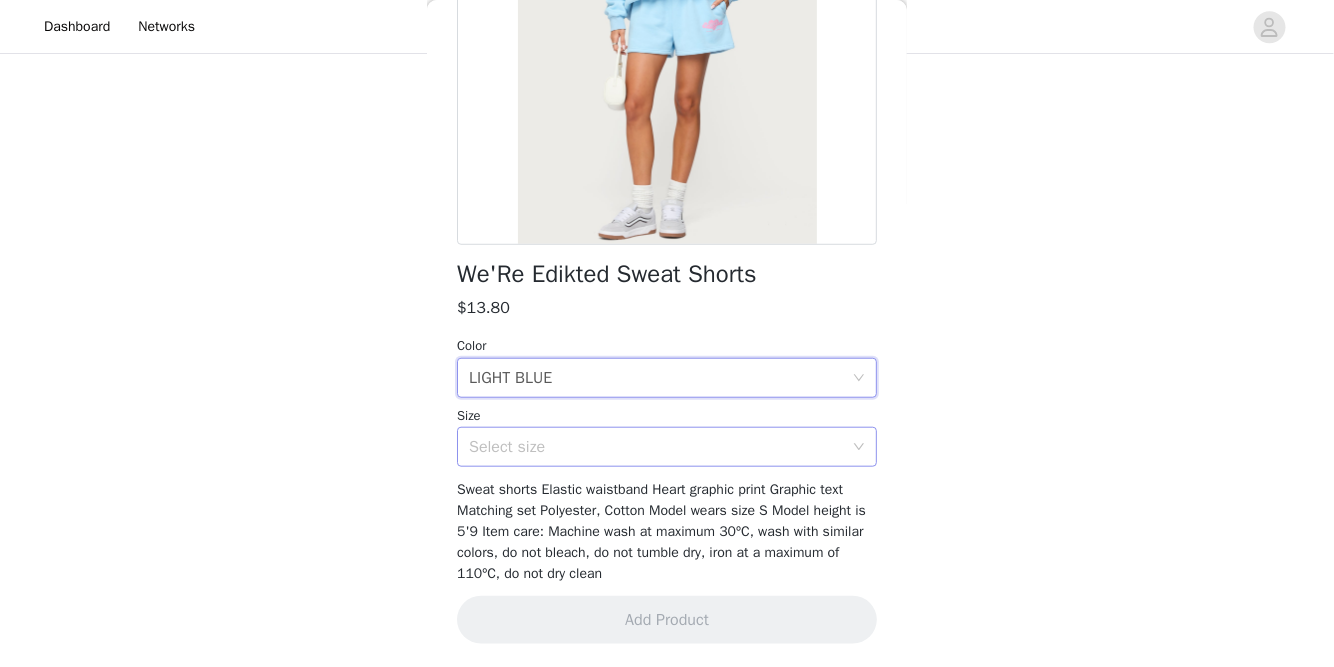 click on "Select size" at bounding box center [656, 447] 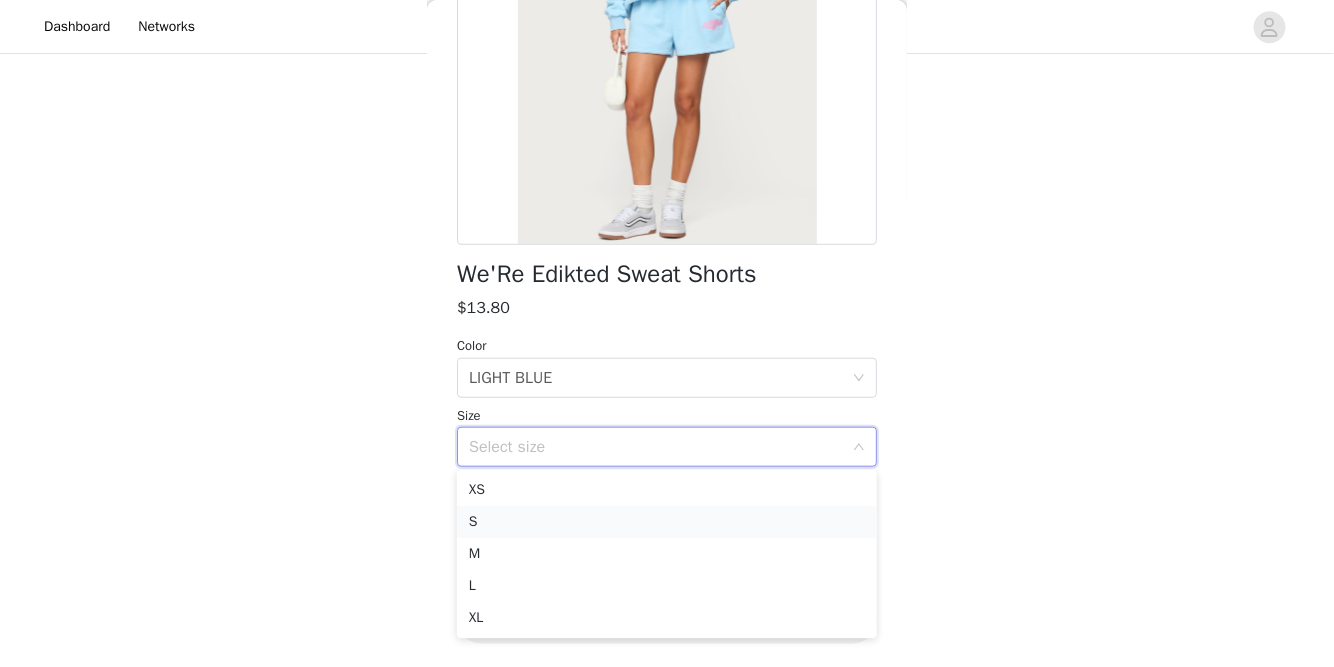 click on "S" at bounding box center [667, 522] 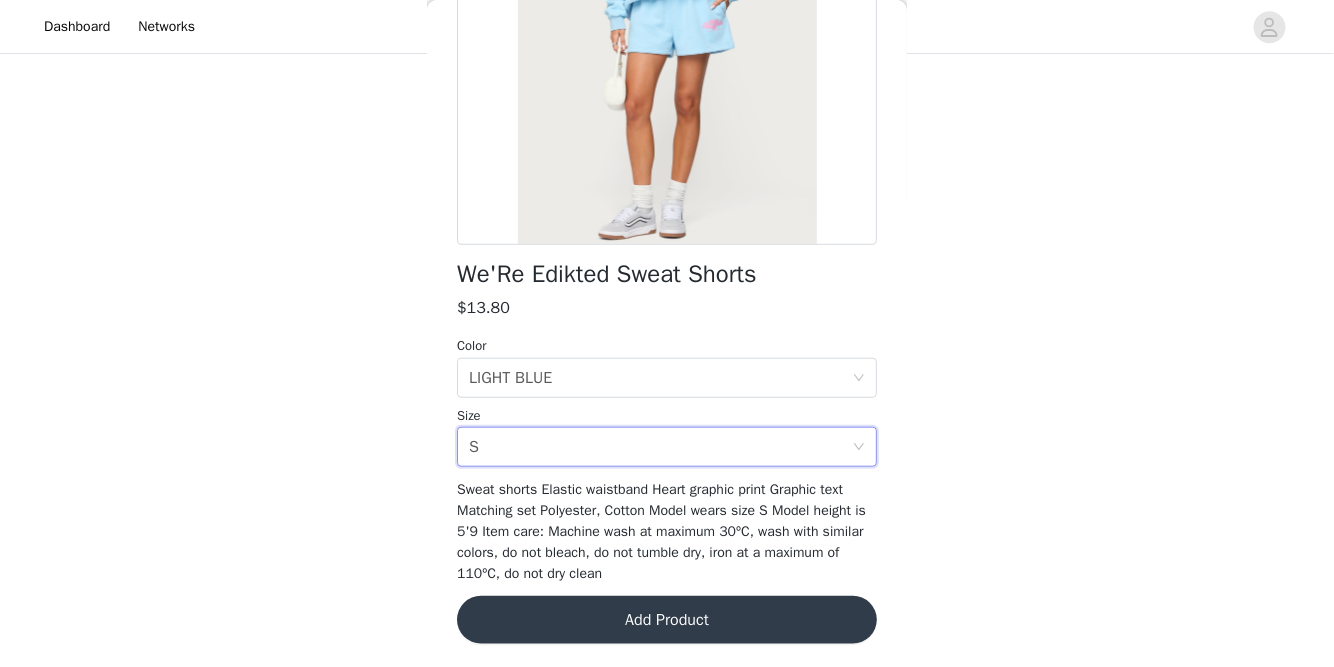 click on "We’Re Edikted Sweat Shorts       $13.80         Color   Select color LIGHT BLUE Size   Select size S   Sweat shorts Elastic waistband Heart graphic print Graphic text Matching set Polyester, Cotton Model wears size S Model height is 5'9 Item care: Machine wash at maximum 30ºC, wash with similar colors, do not bleach, do not tumble dry, iron at a maximum of 110ºC, do not dry clean   Add Product" at bounding box center [667, 231] 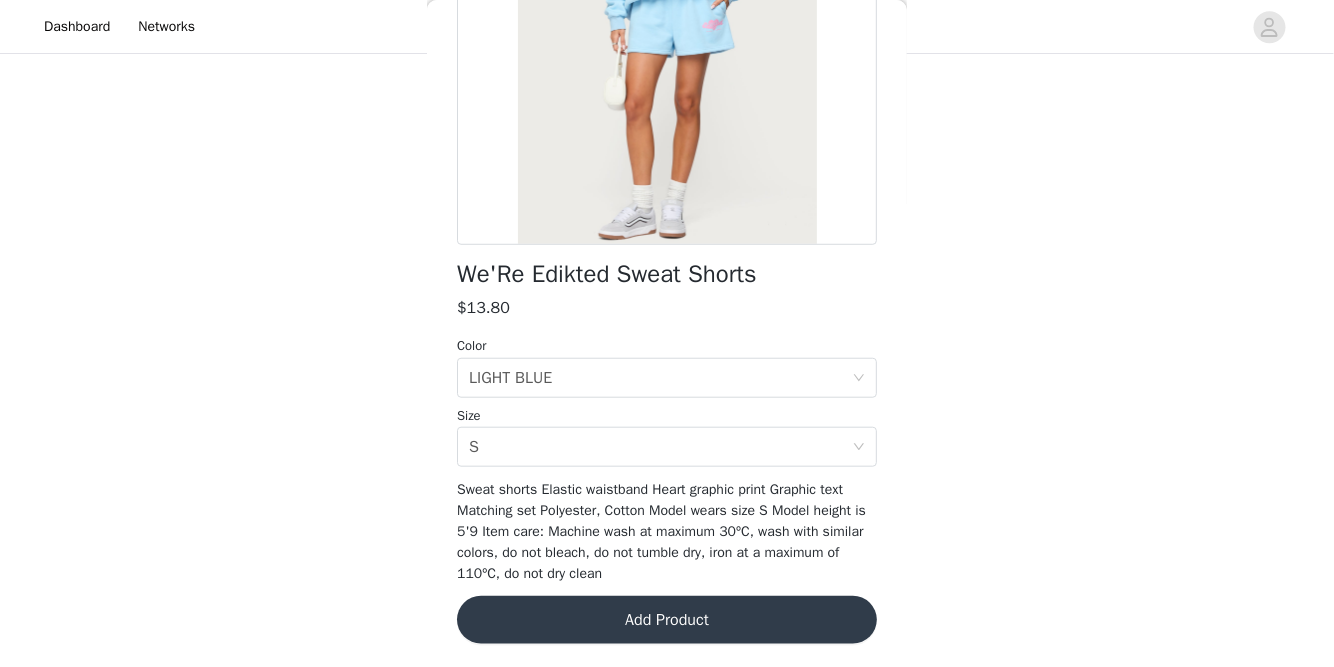 click on "Add Product" at bounding box center [667, 620] 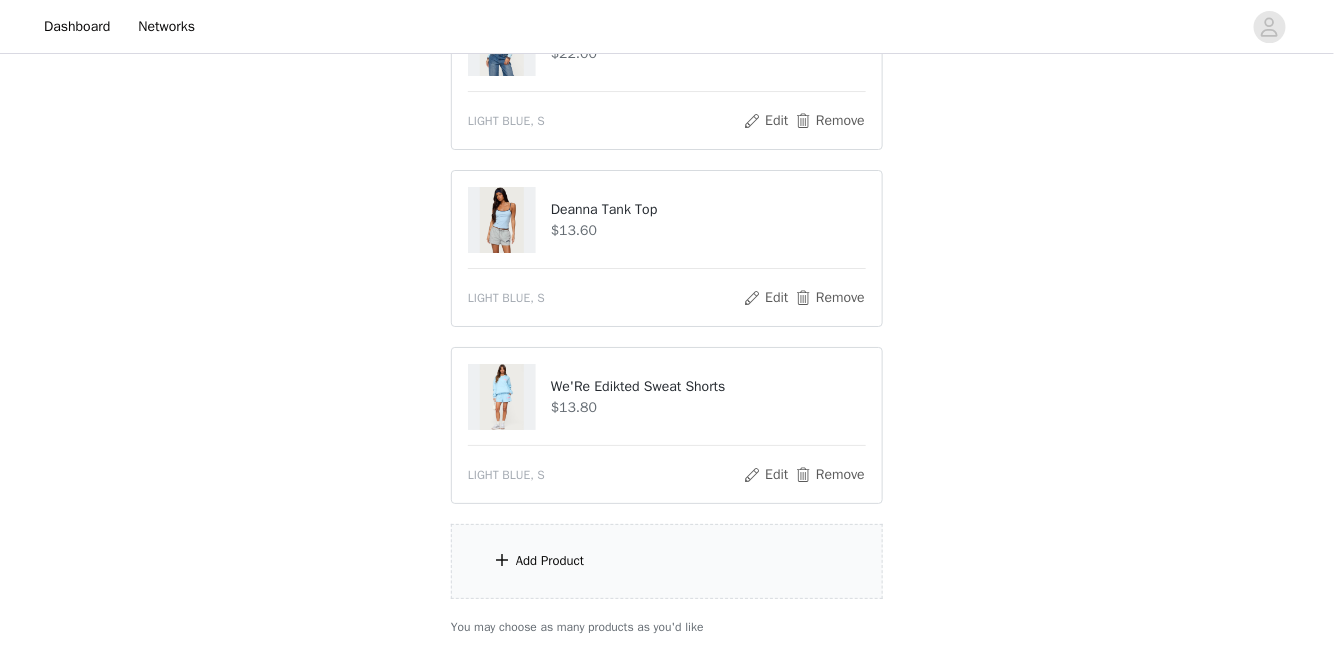 scroll, scrollTop: 2241, scrollLeft: 0, axis: vertical 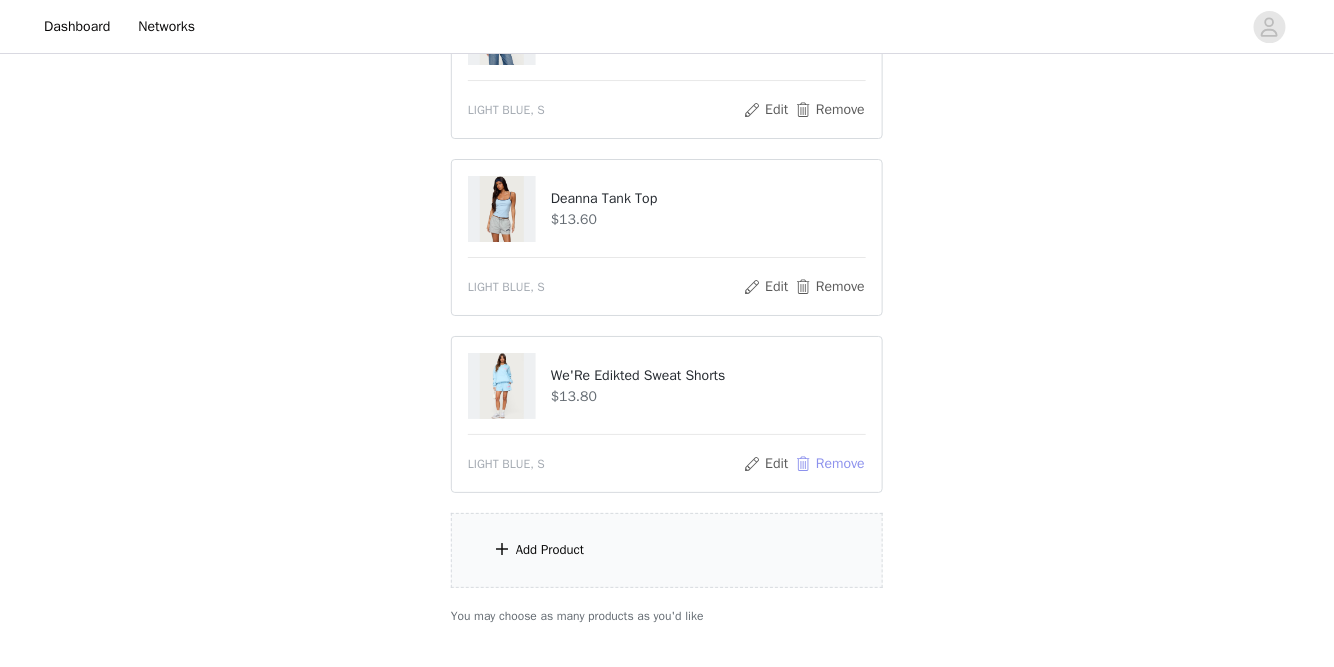 click on "Remove" at bounding box center (830, 464) 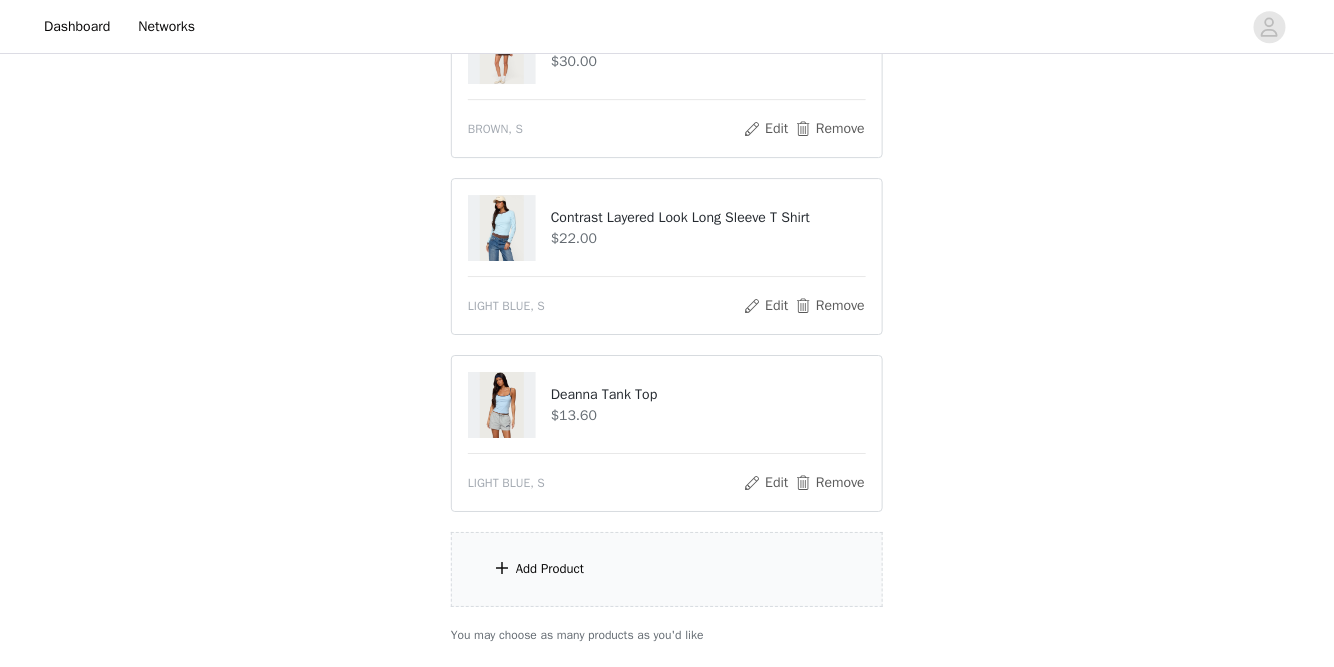 scroll, scrollTop: 2066, scrollLeft: 0, axis: vertical 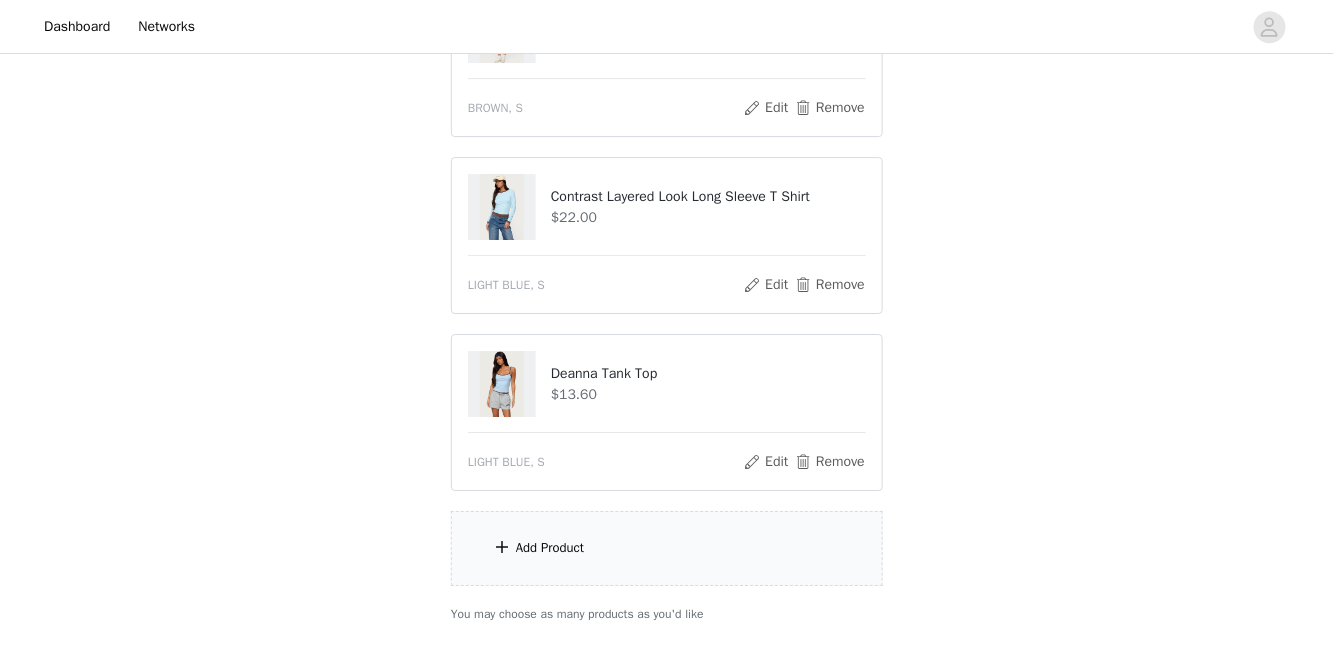 click on "Add Product" at bounding box center [667, 548] 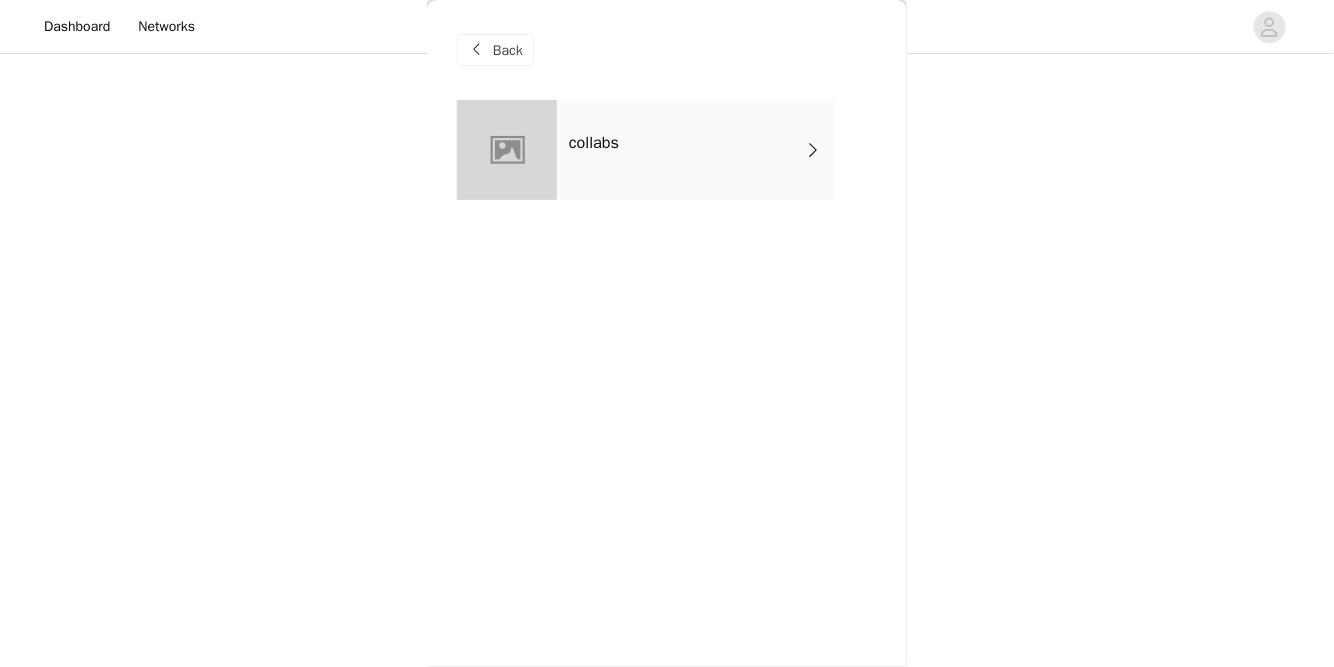 click on "collabs" at bounding box center [667, 165] 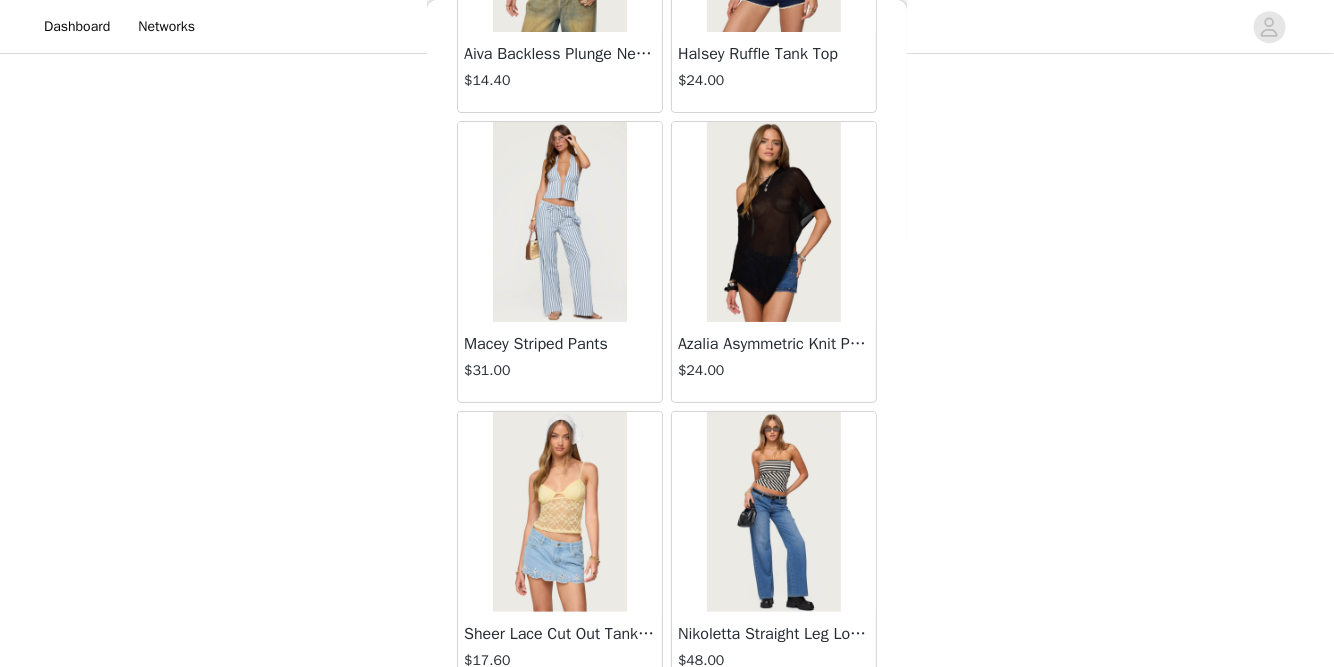 scroll, scrollTop: 2390, scrollLeft: 0, axis: vertical 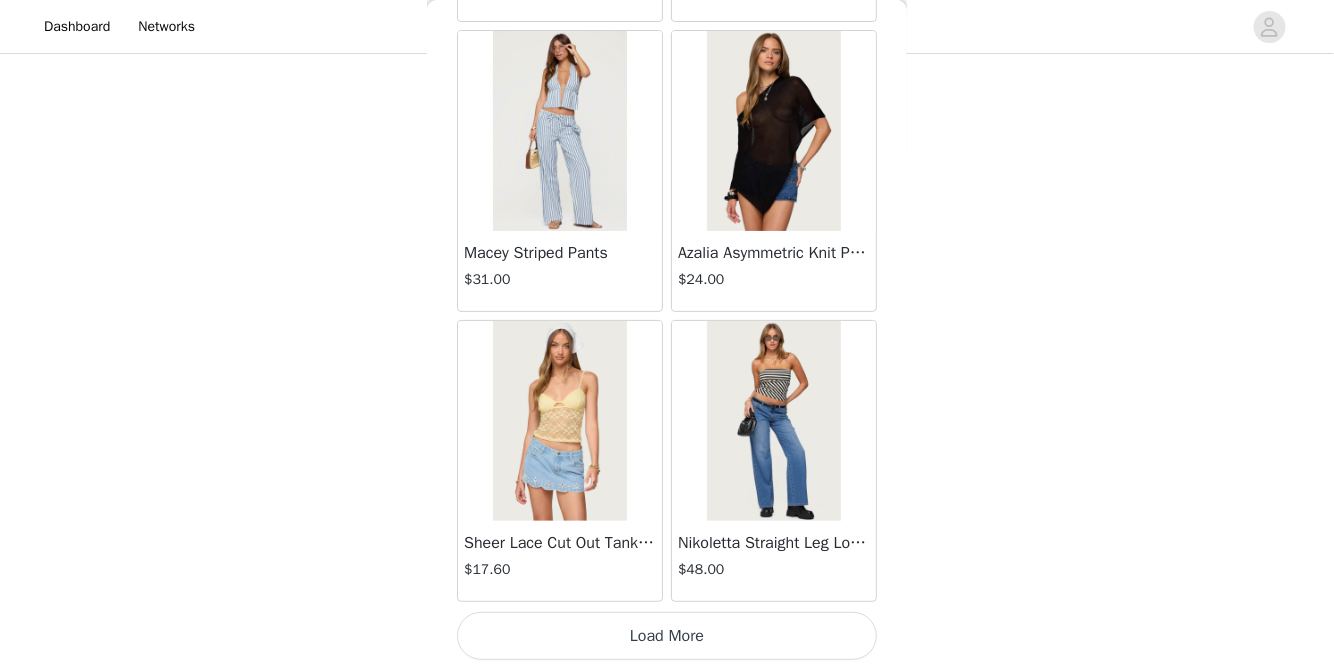 click on "Load More" at bounding box center [667, 636] 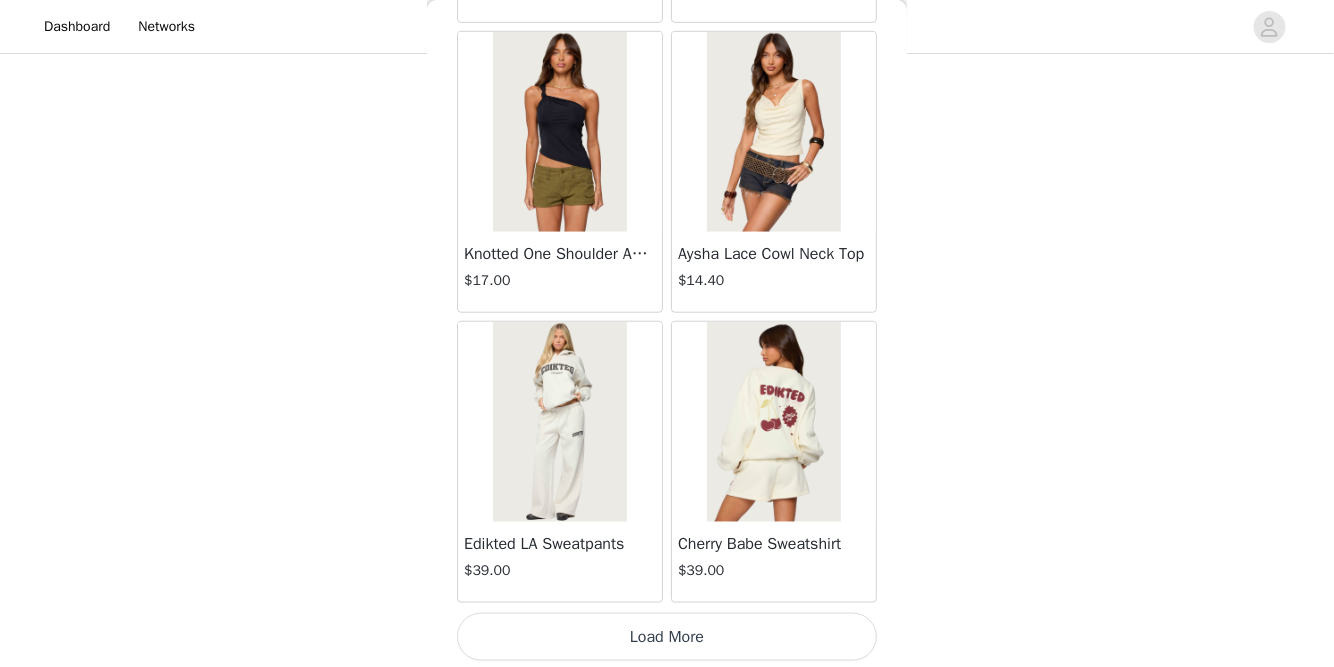 click on "Load More" at bounding box center (667, 637) 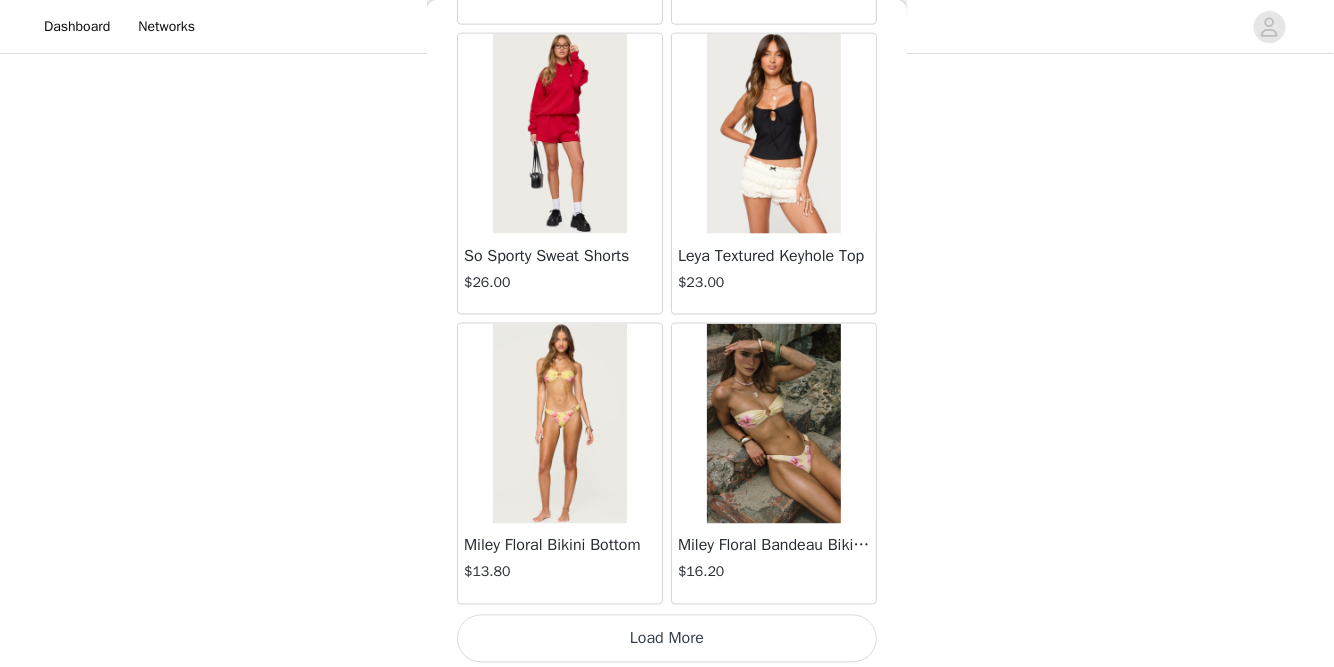 click on "Load More" at bounding box center [667, 639] 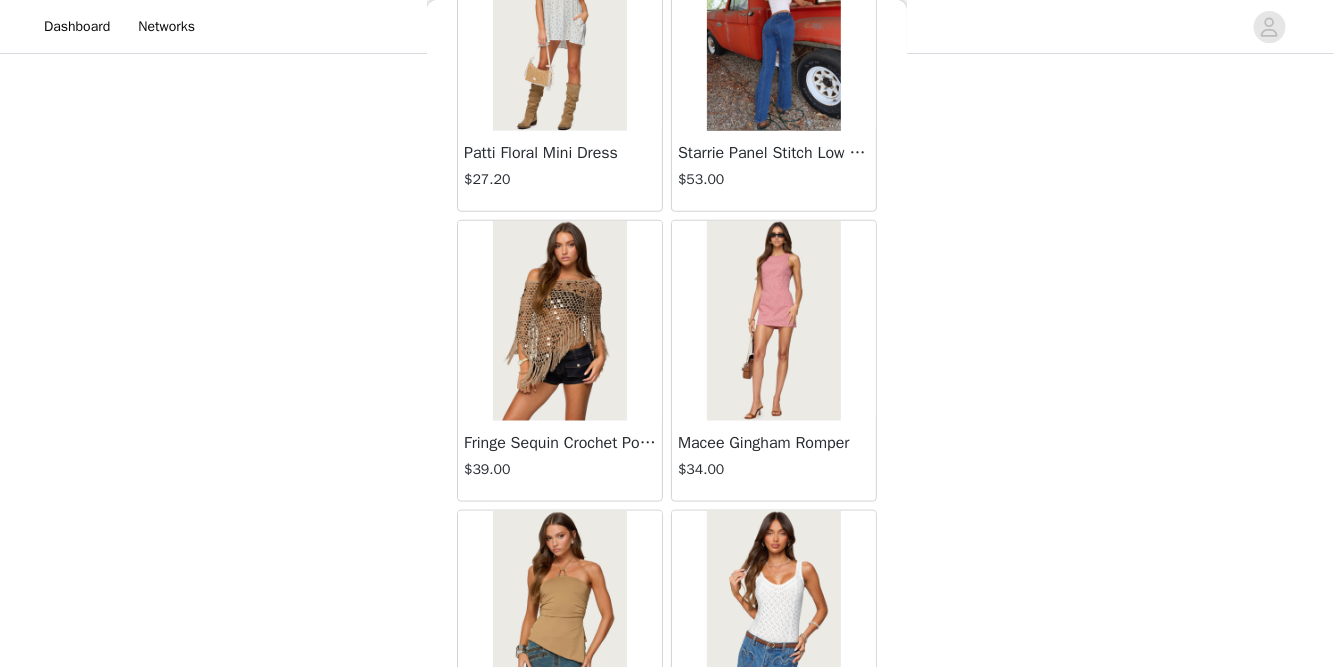 scroll, scrollTop: 0, scrollLeft: 0, axis: both 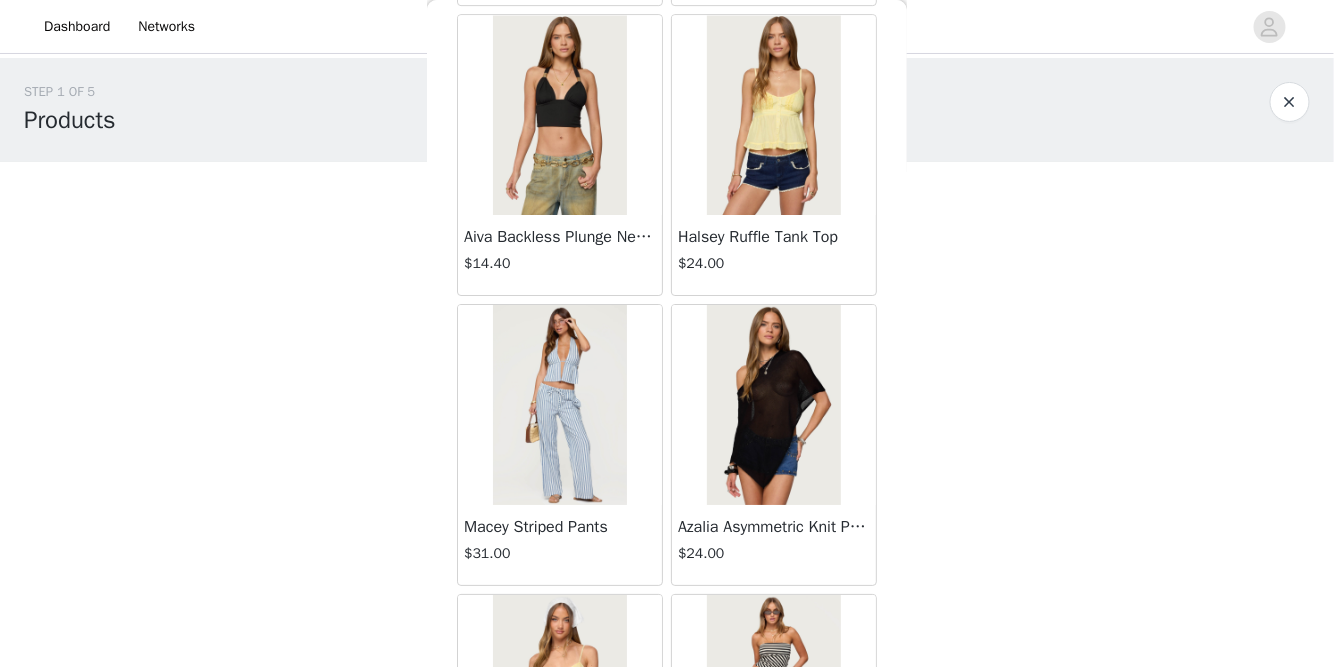 click at bounding box center [559, 405] 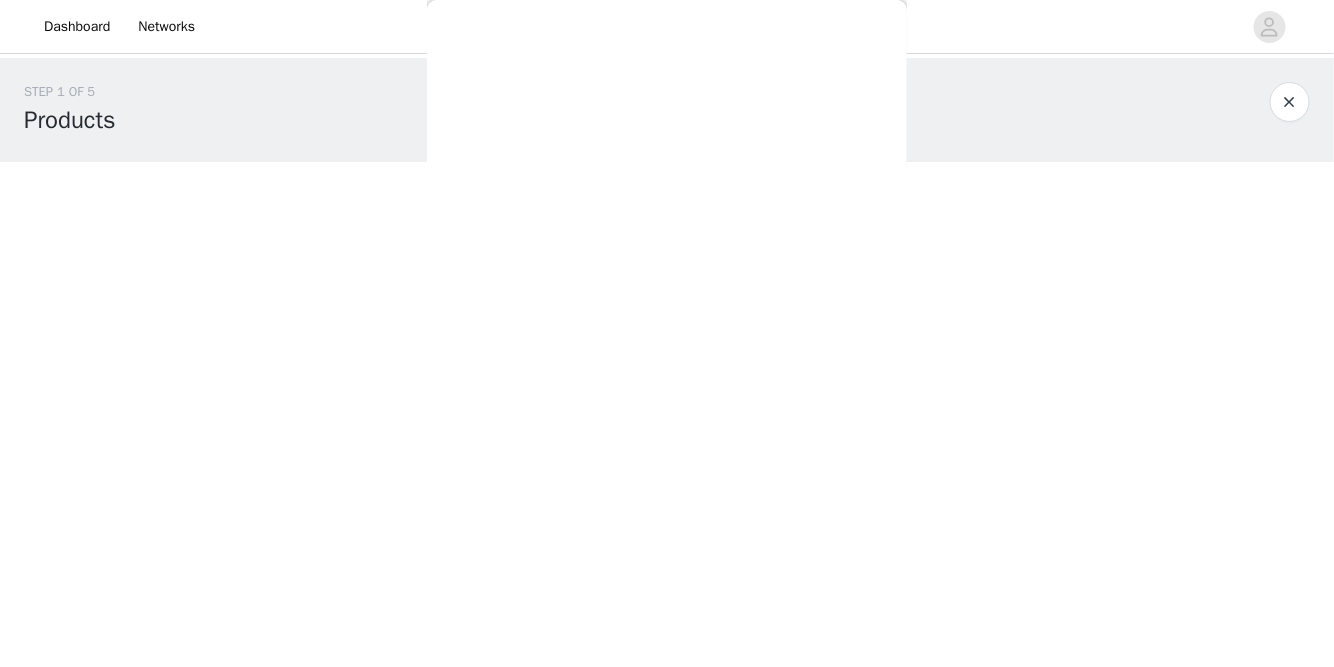 scroll, scrollTop: 0, scrollLeft: 0, axis: both 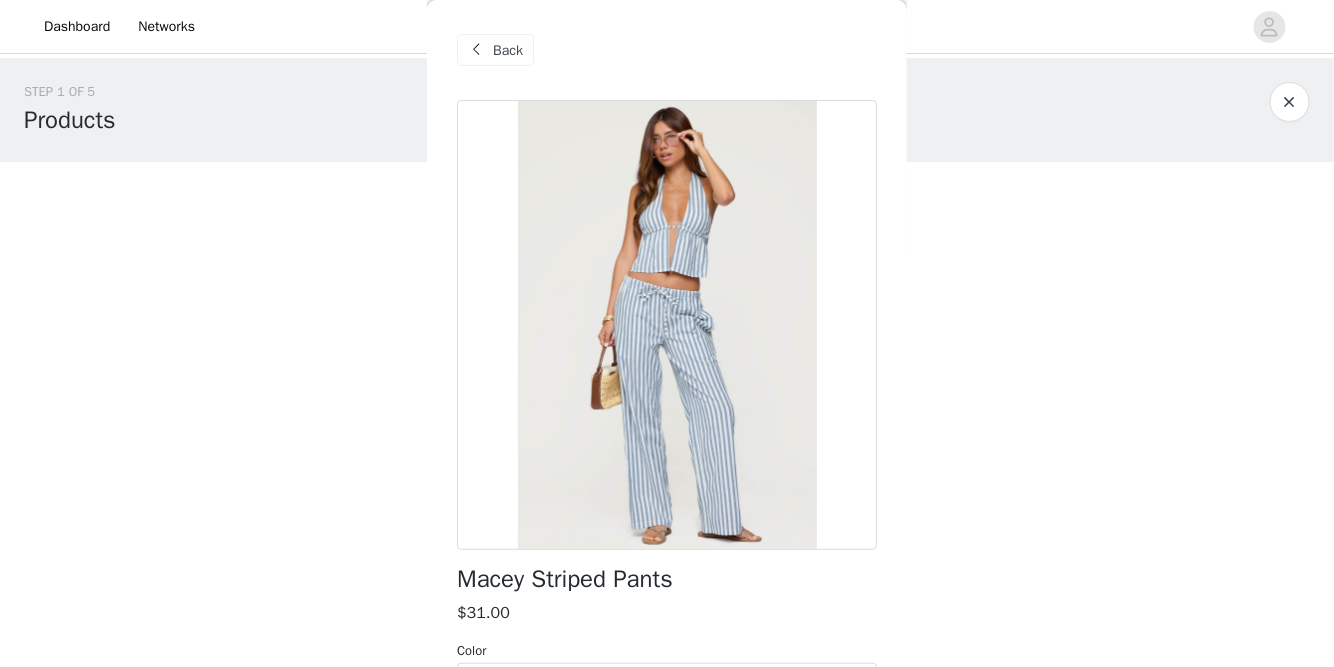 click on "Back" at bounding box center (495, 50) 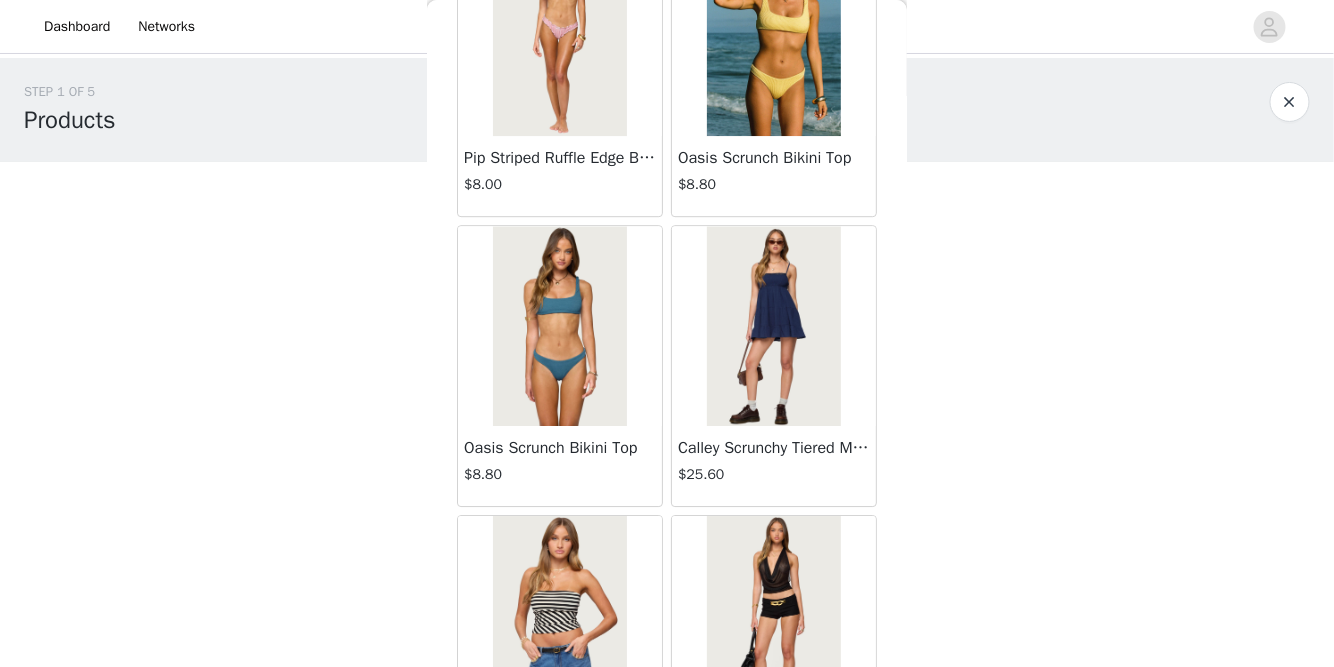 scroll, scrollTop: 4210, scrollLeft: 0, axis: vertical 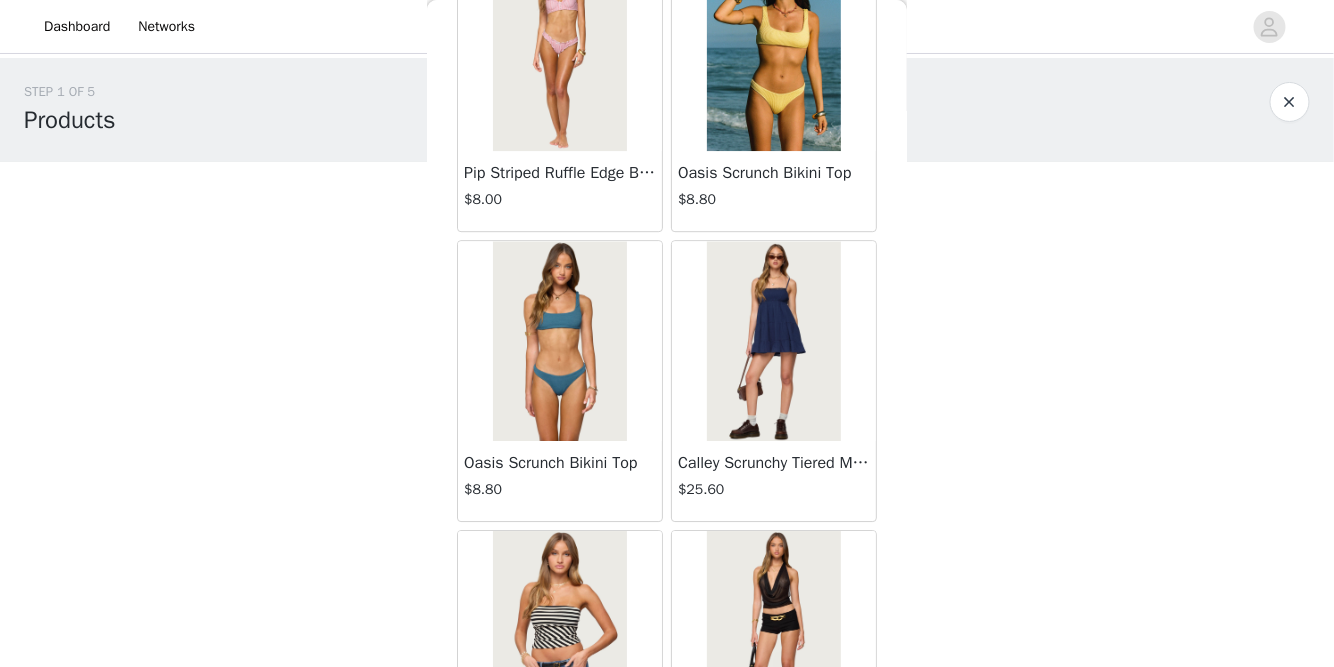 click at bounding box center (773, 341) 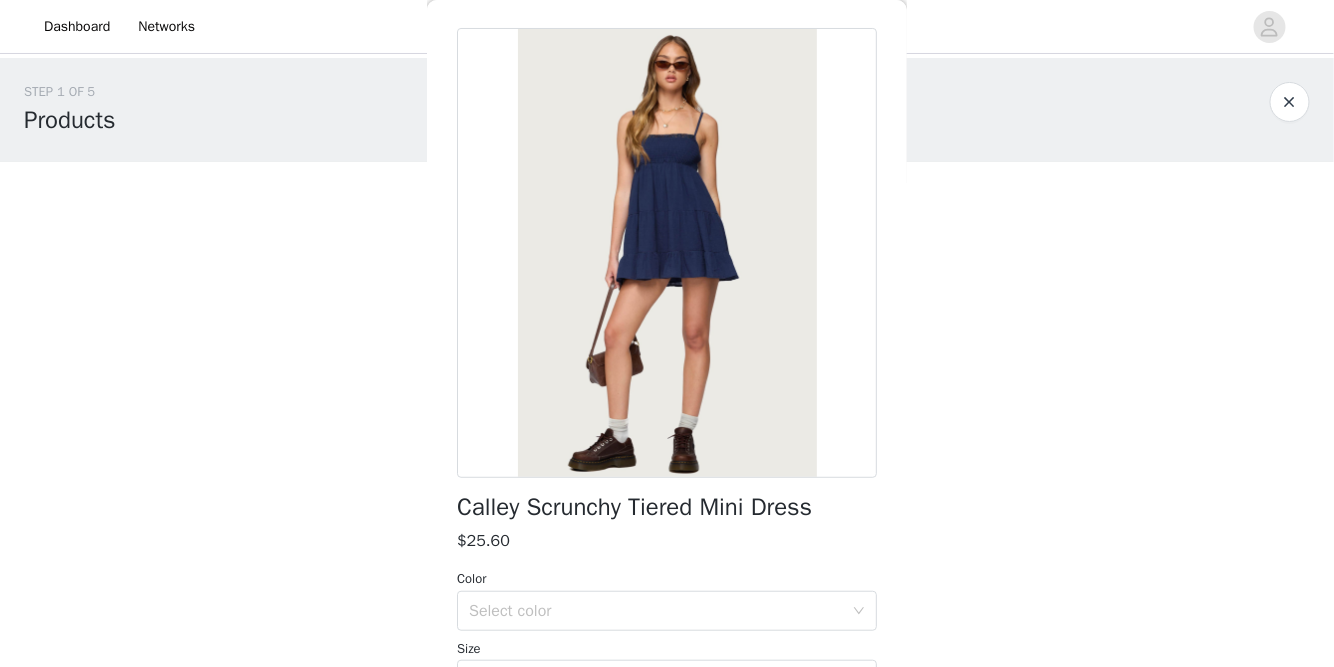 scroll, scrollTop: 101, scrollLeft: 0, axis: vertical 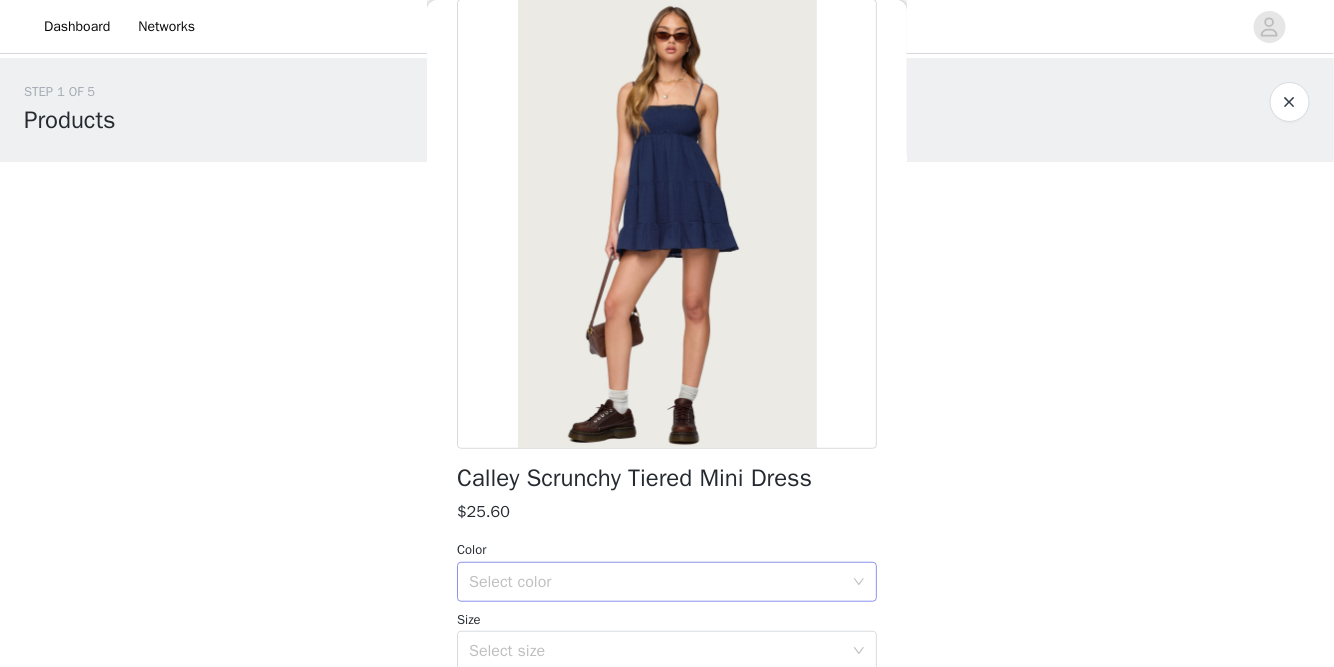 click on "Select color" at bounding box center [667, 582] 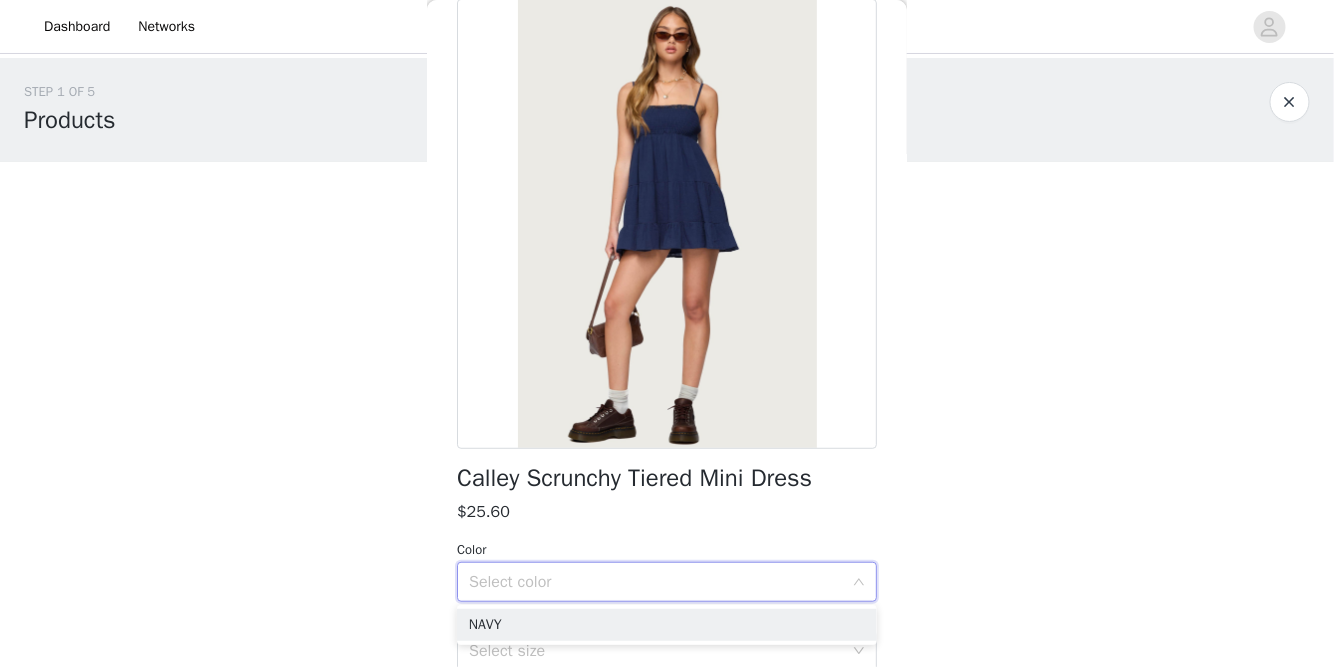 scroll, scrollTop: 0, scrollLeft: 0, axis: both 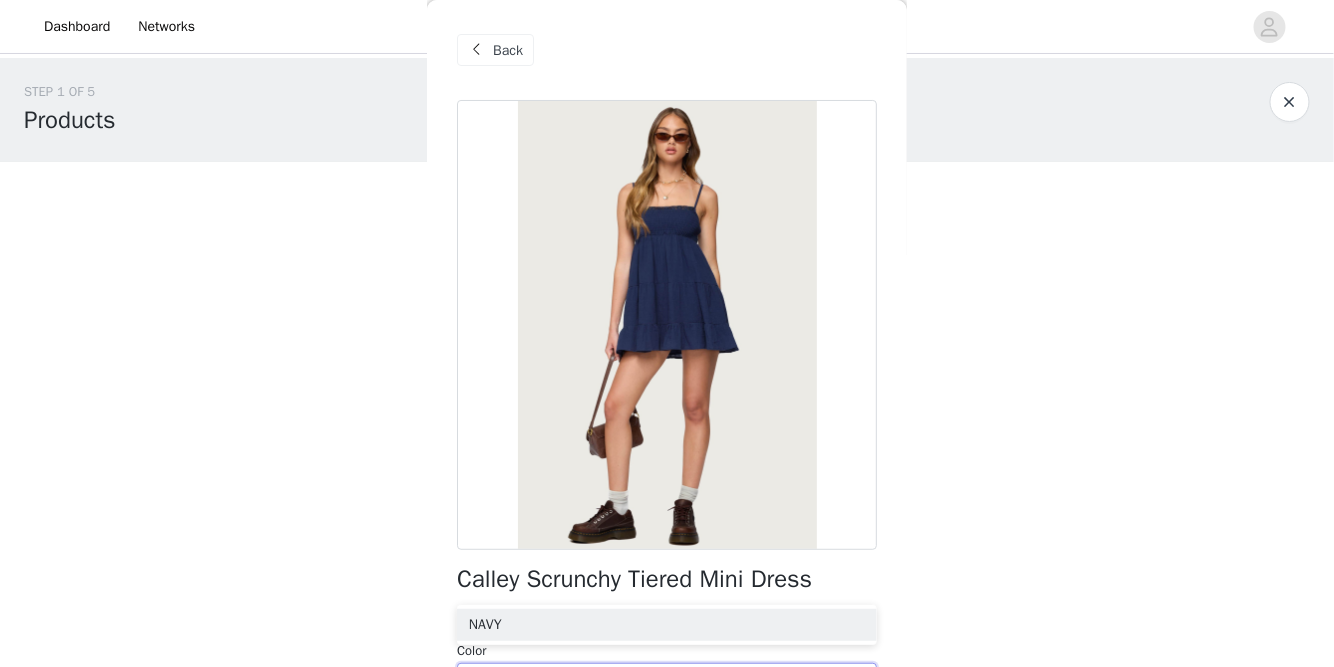 click on "Back" at bounding box center [508, 50] 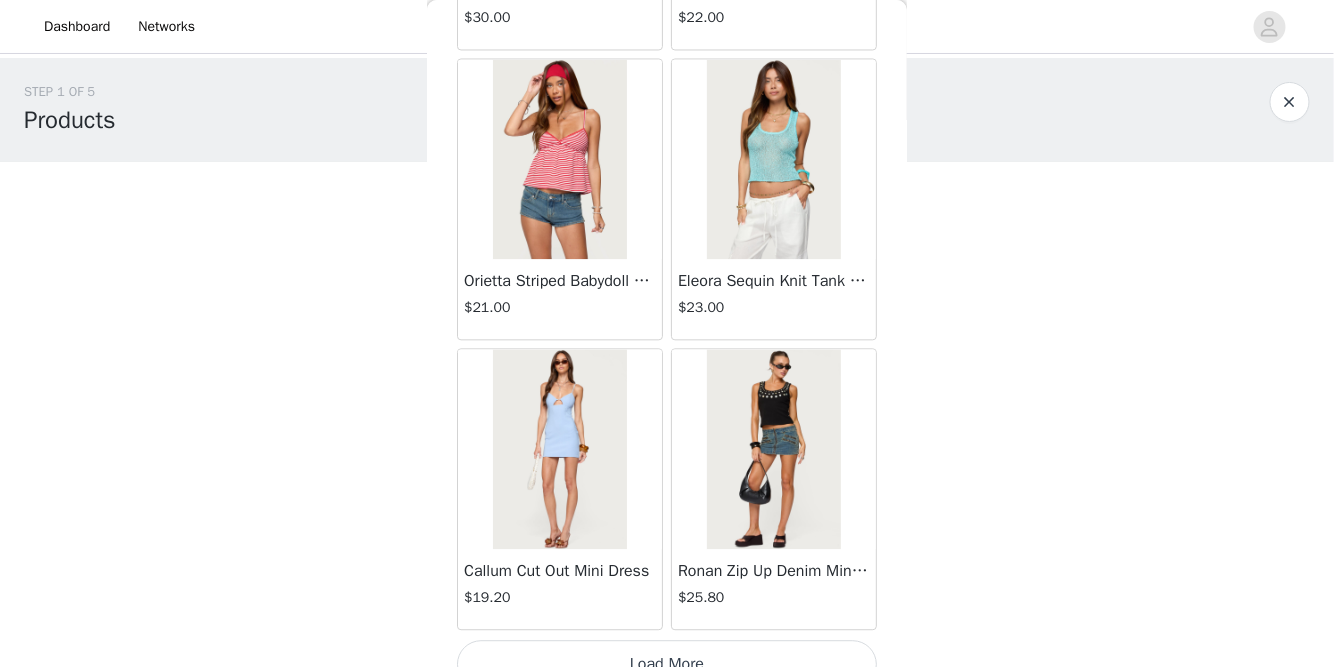 scroll, scrollTop: 11085, scrollLeft: 0, axis: vertical 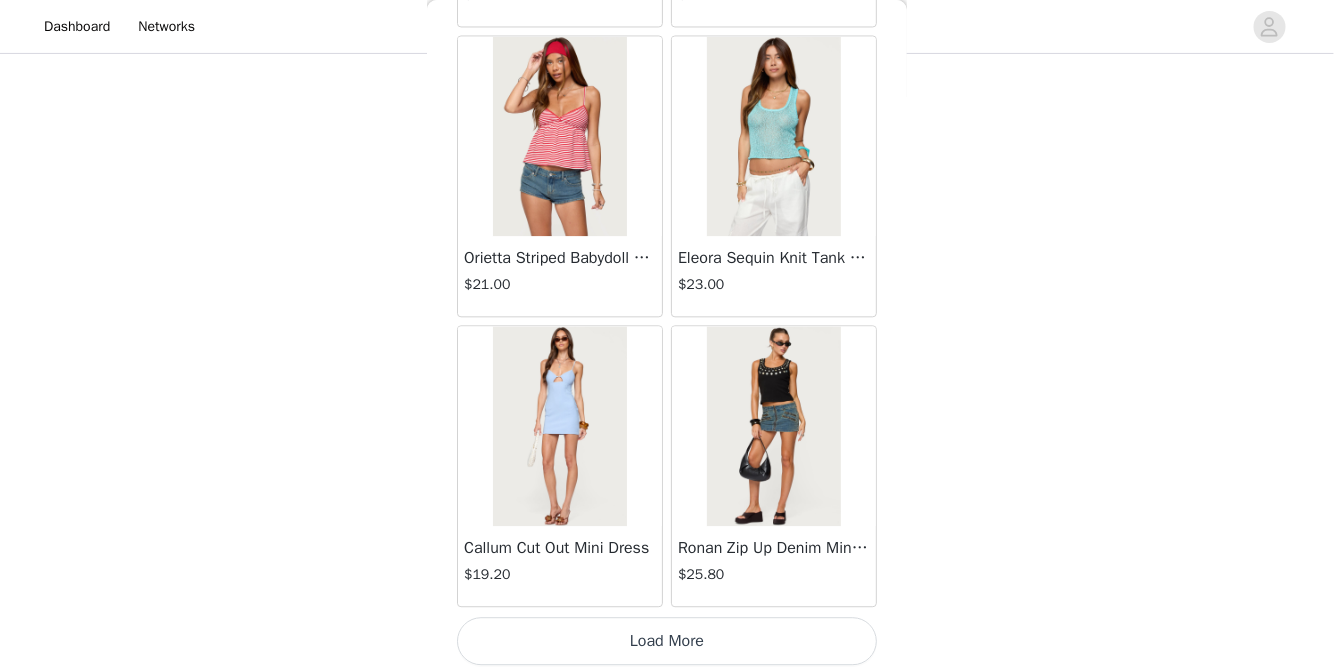 click on "Load More" at bounding box center (667, 641) 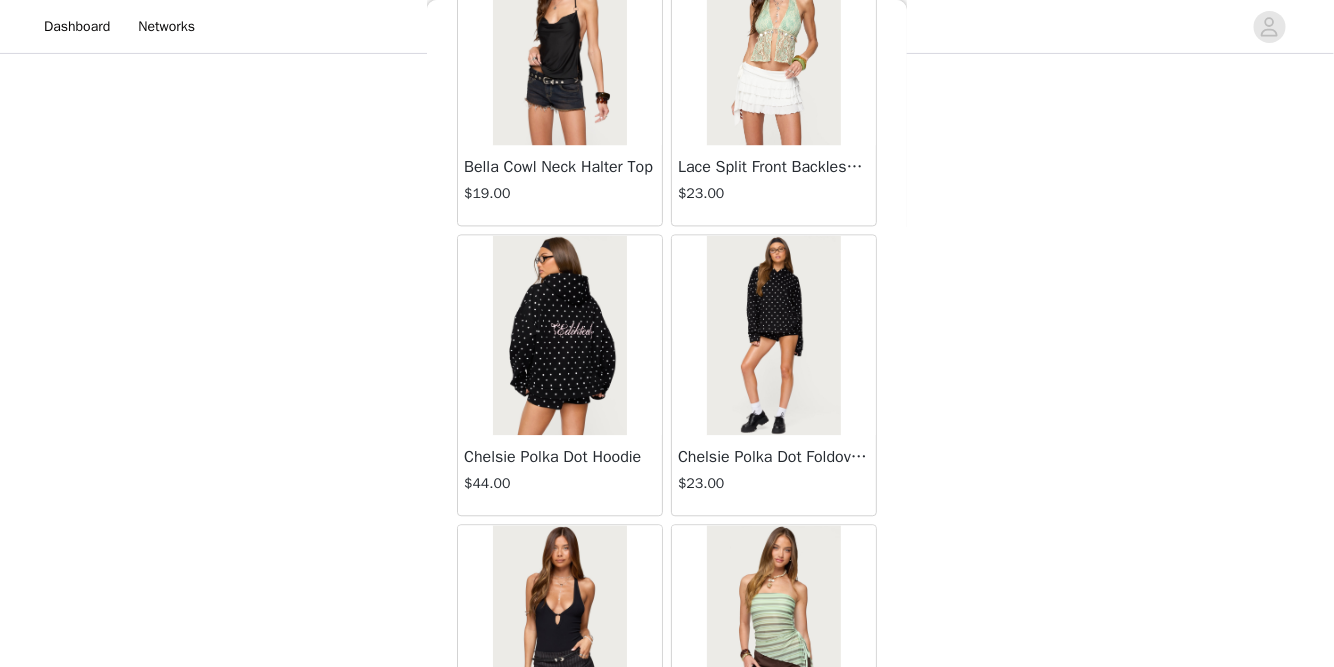 scroll, scrollTop: 13502, scrollLeft: 0, axis: vertical 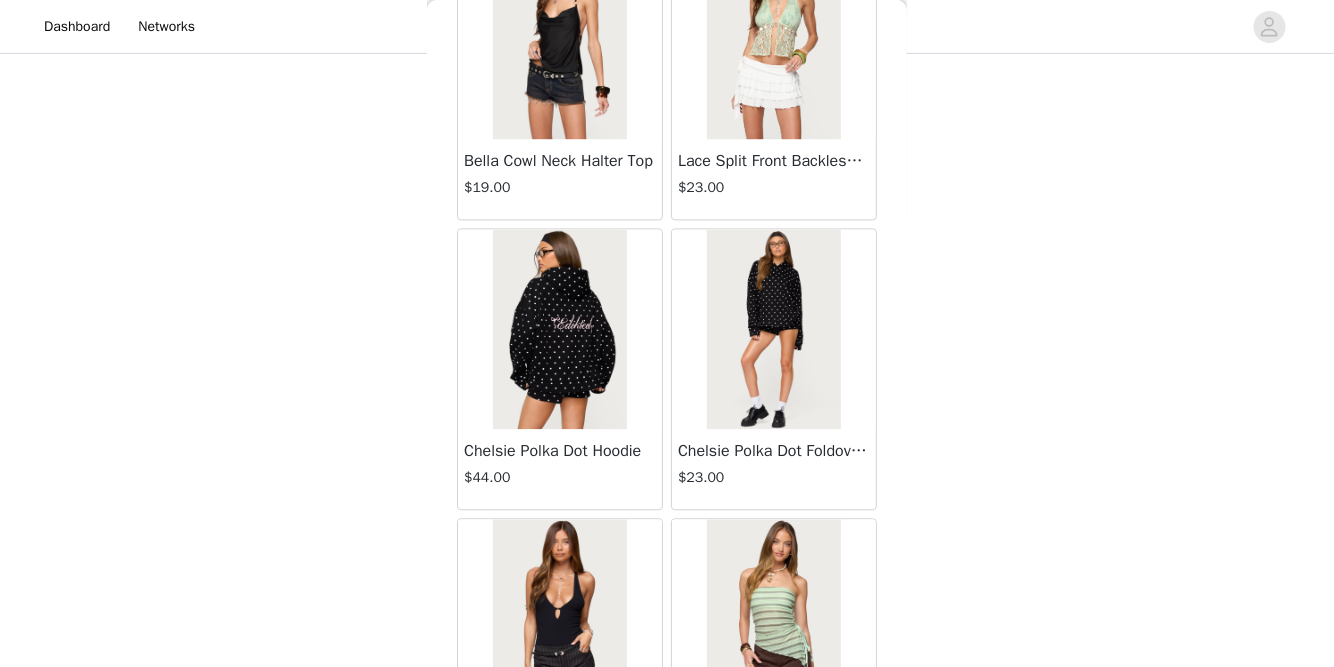 click at bounding box center (773, 329) 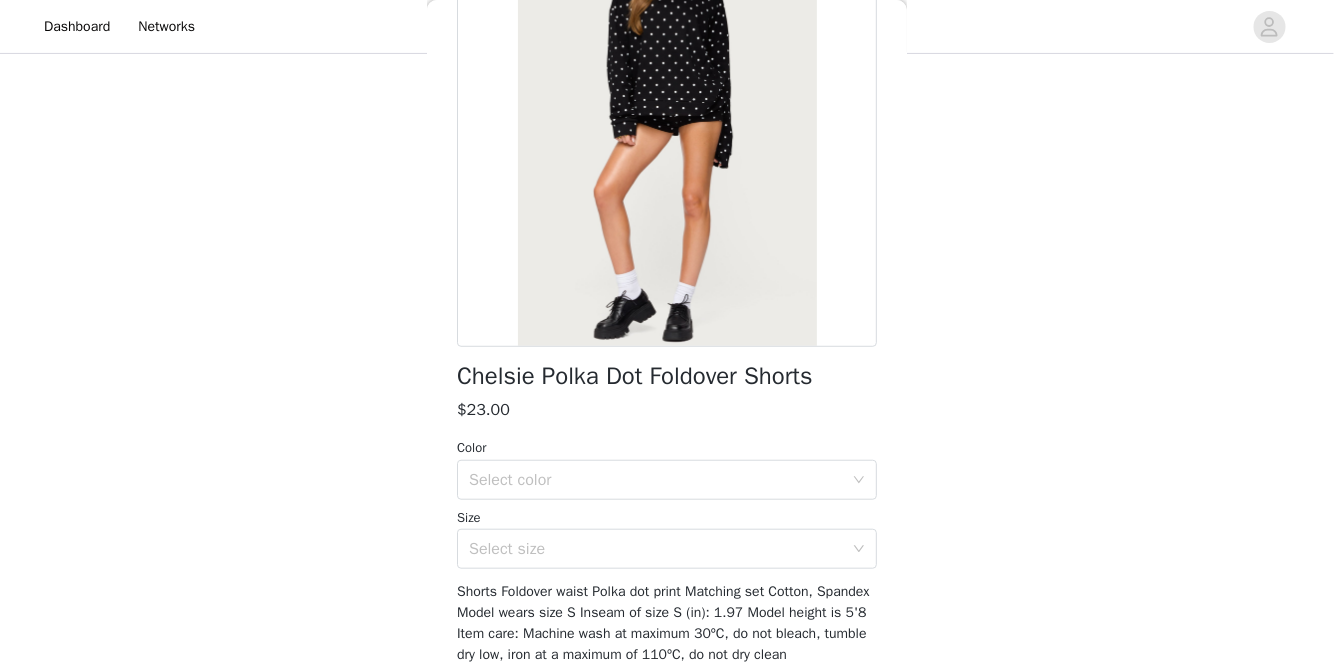scroll, scrollTop: 305, scrollLeft: 0, axis: vertical 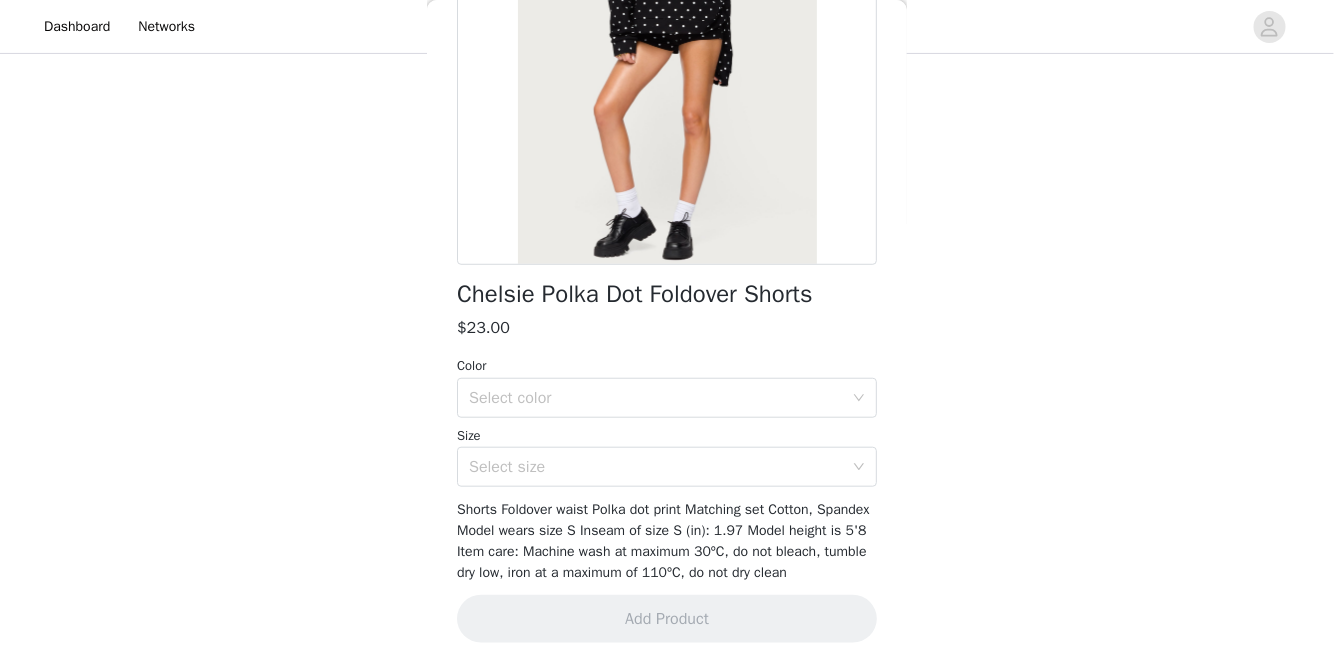 click on "Color" at bounding box center [667, 366] 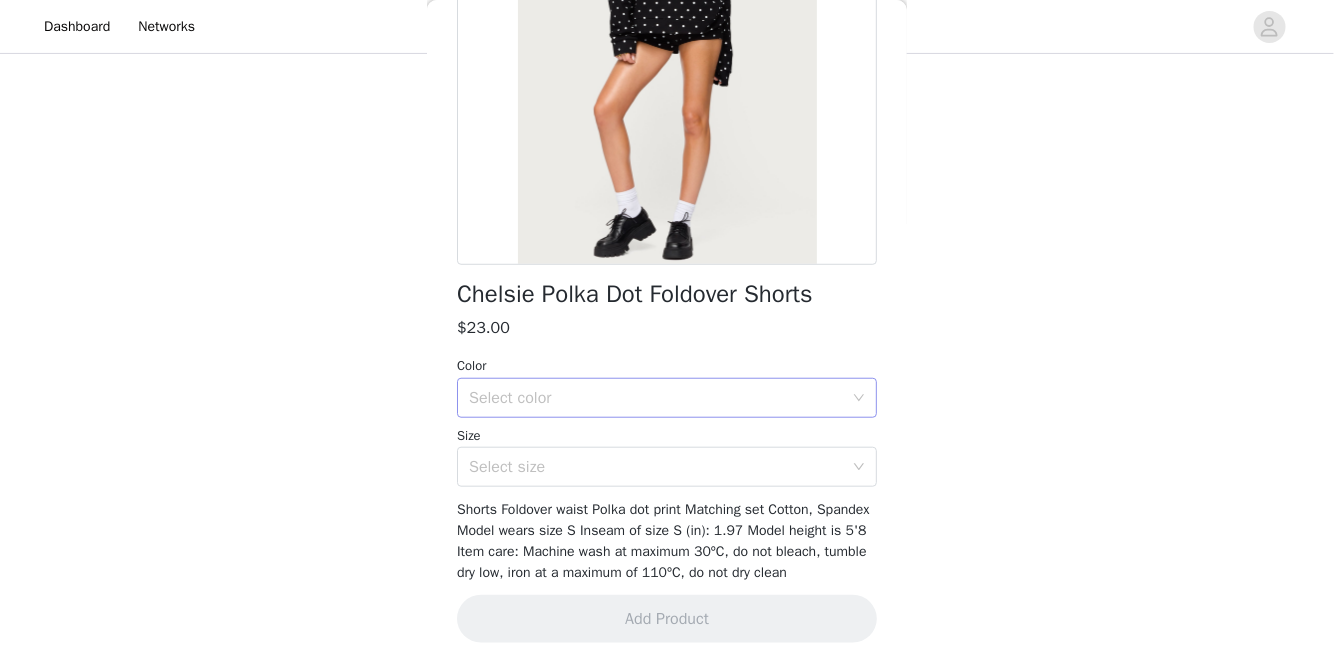 click on "Select color" at bounding box center (656, 398) 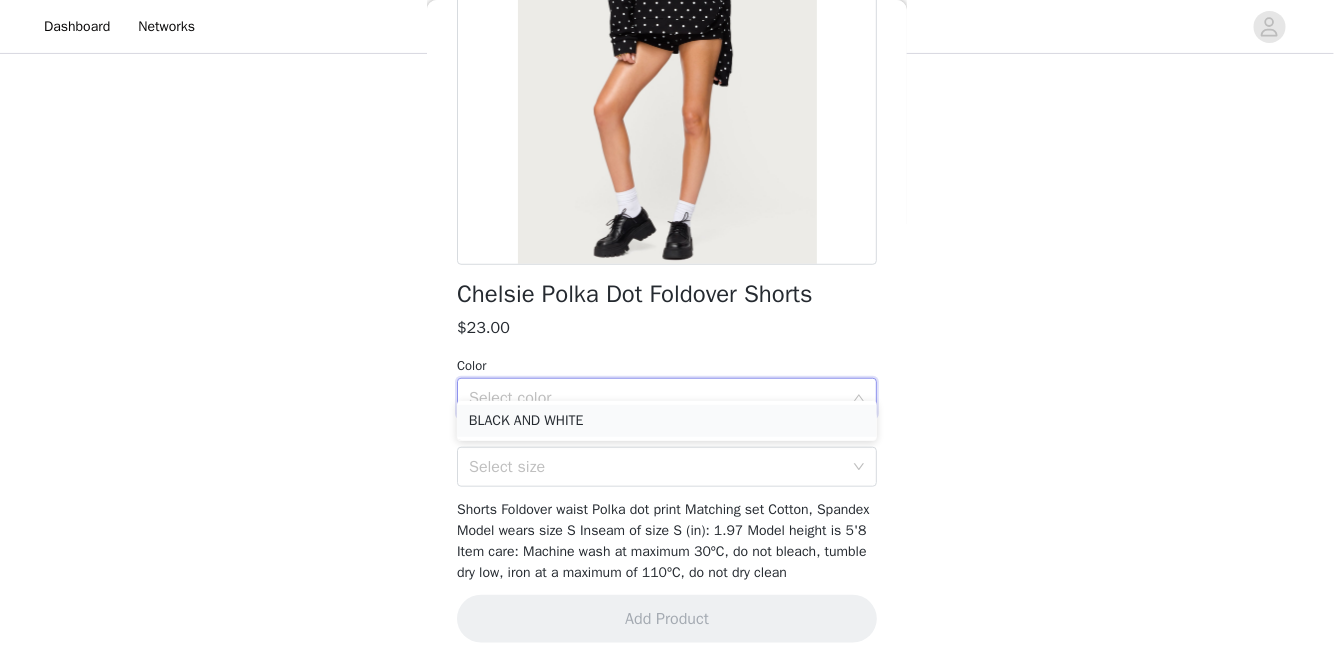 click on "BLACK AND WHITE" at bounding box center (667, 421) 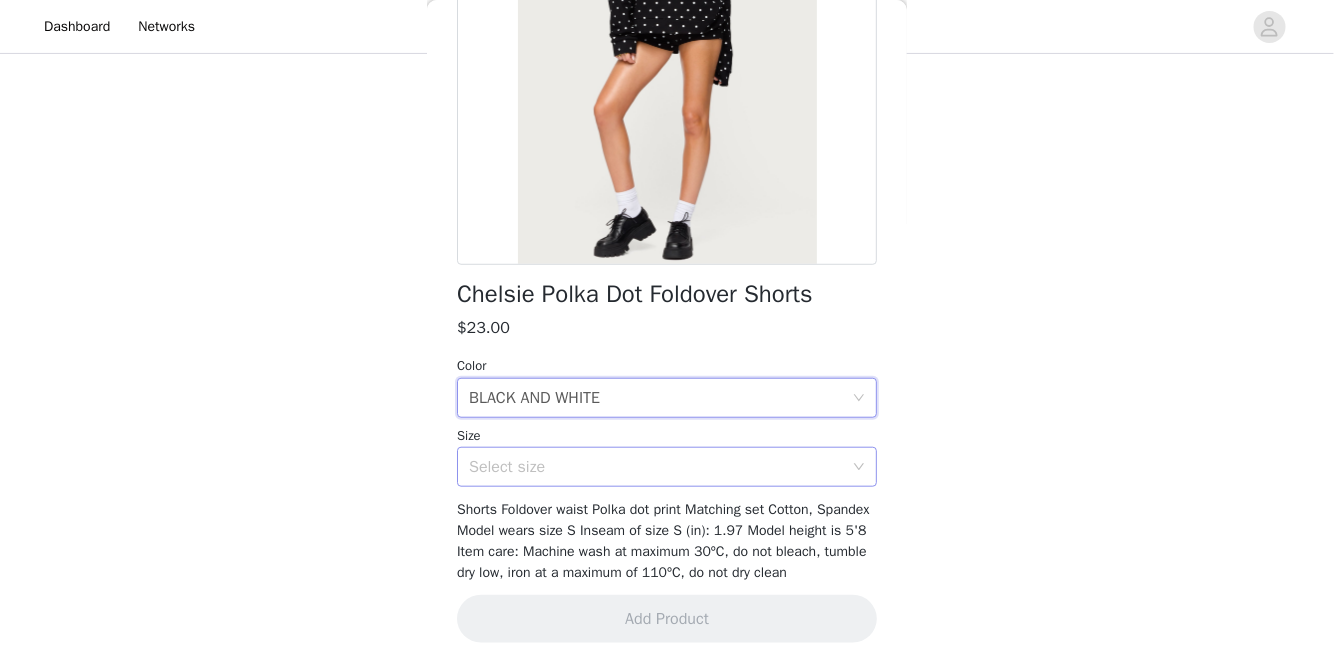 click on "Select size" at bounding box center (656, 467) 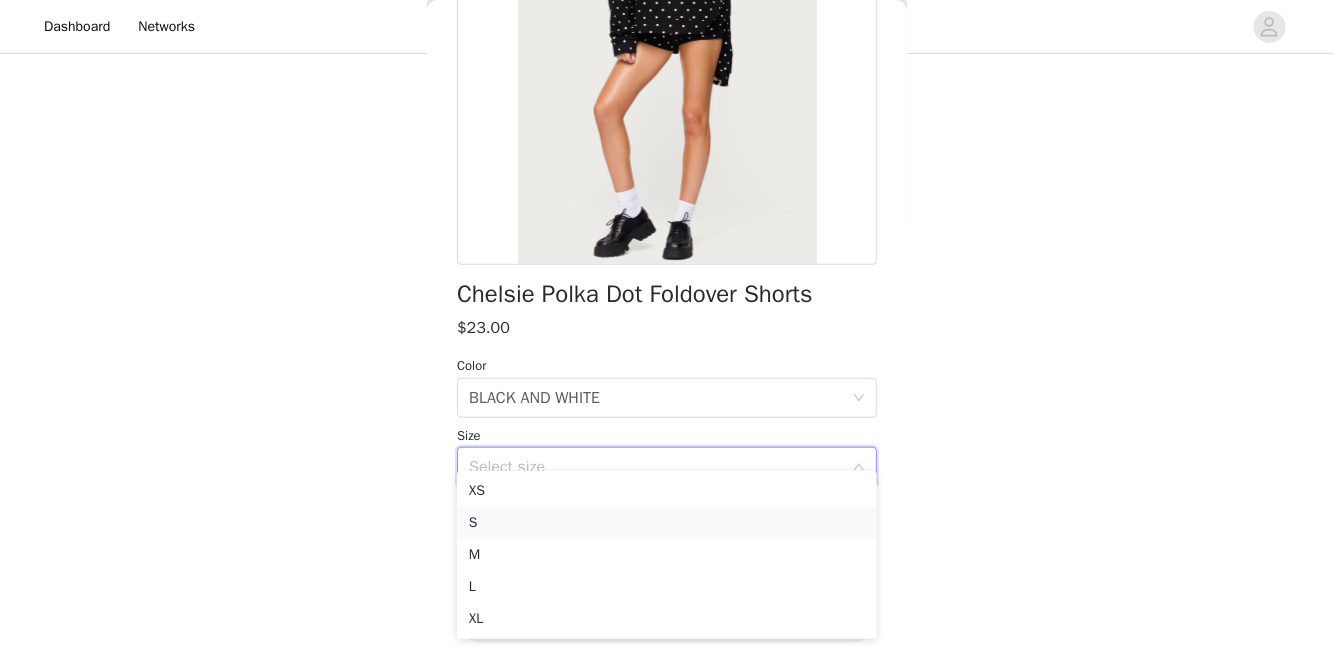 click on "S" at bounding box center (667, 523) 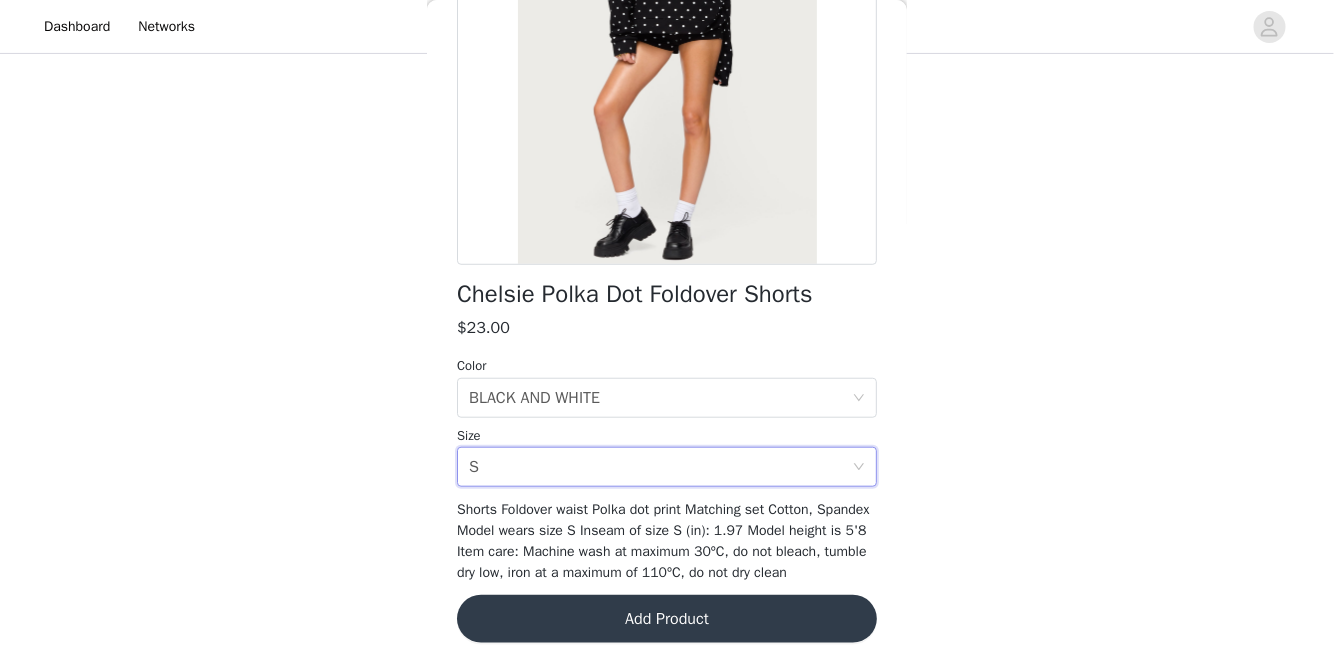 click on "Add Product" at bounding box center (667, 619) 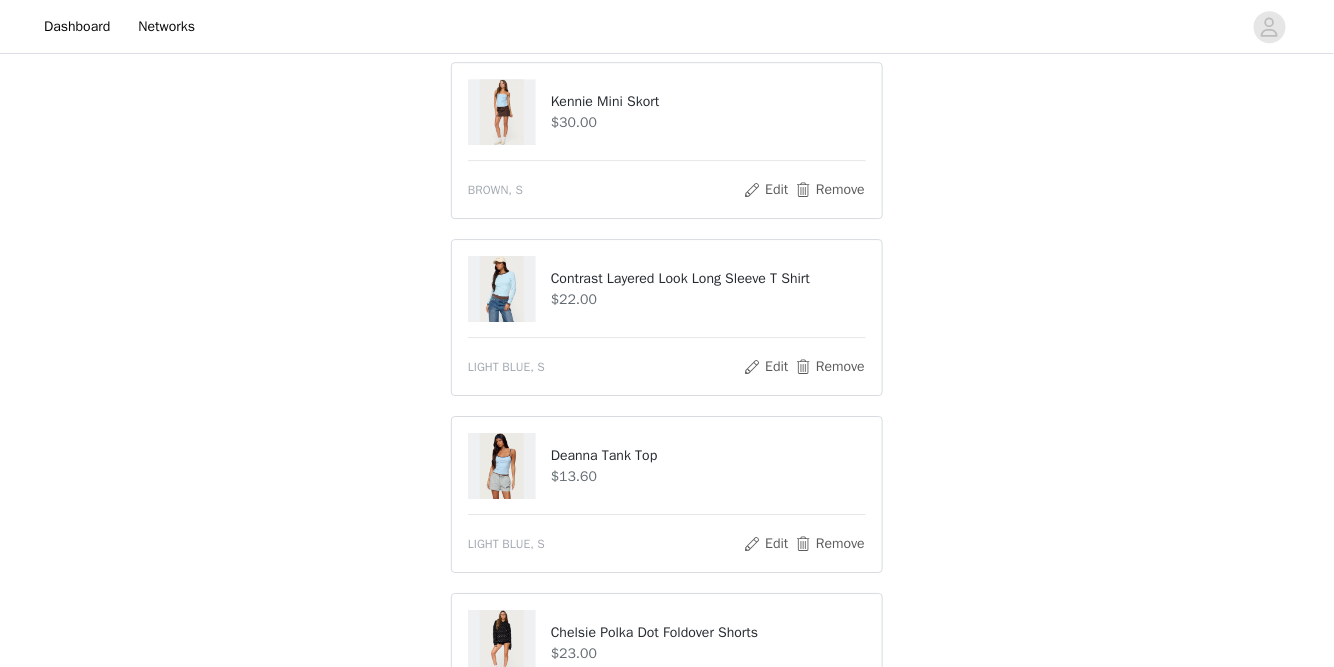 scroll, scrollTop: 1982, scrollLeft: 0, axis: vertical 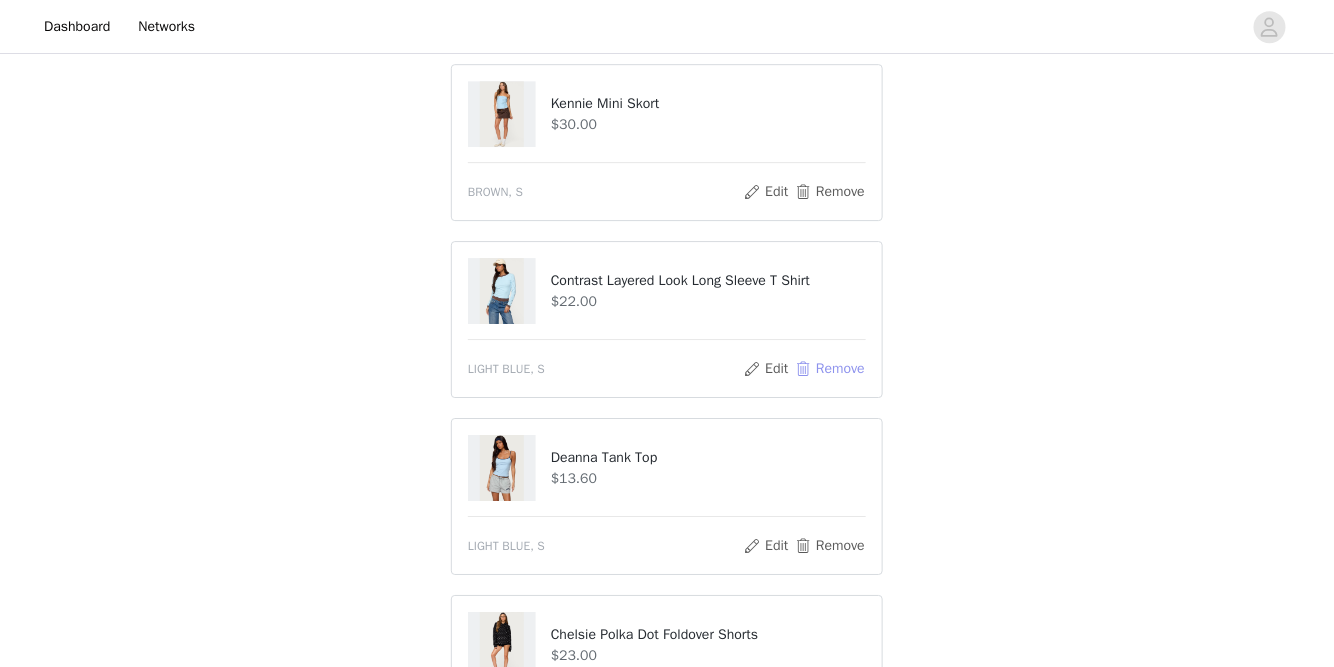 click on "Remove" at bounding box center [830, 369] 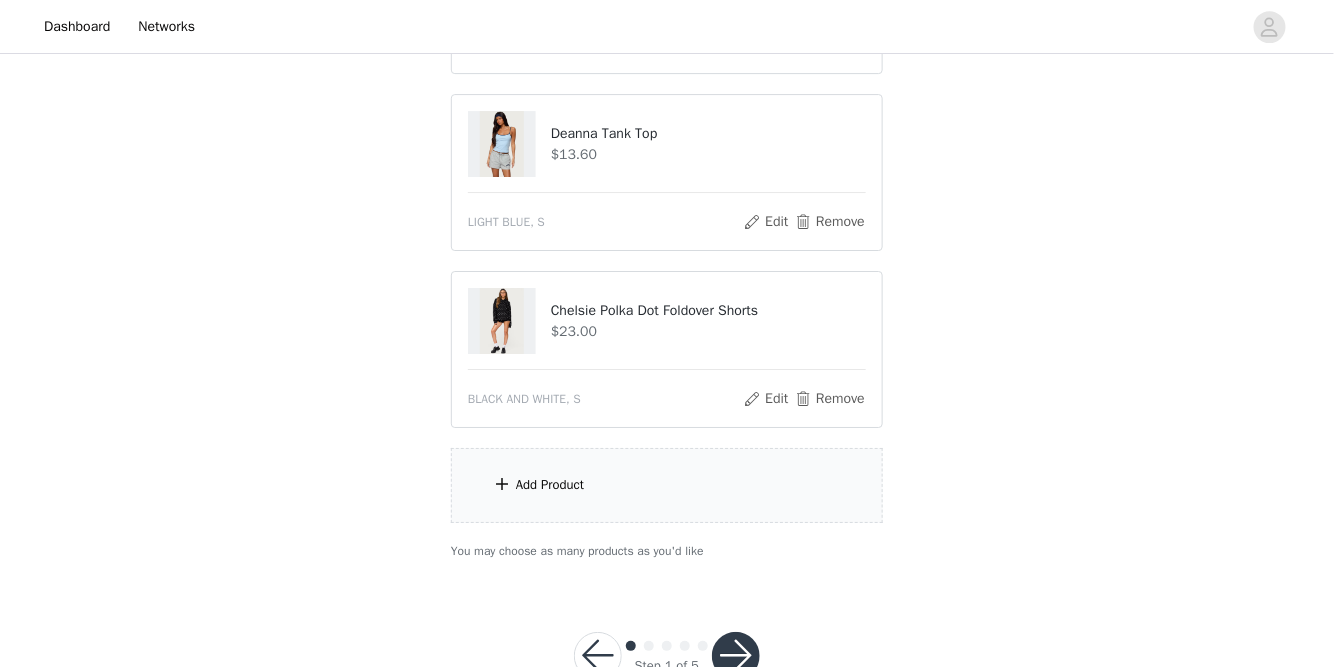 scroll, scrollTop: 2186, scrollLeft: 0, axis: vertical 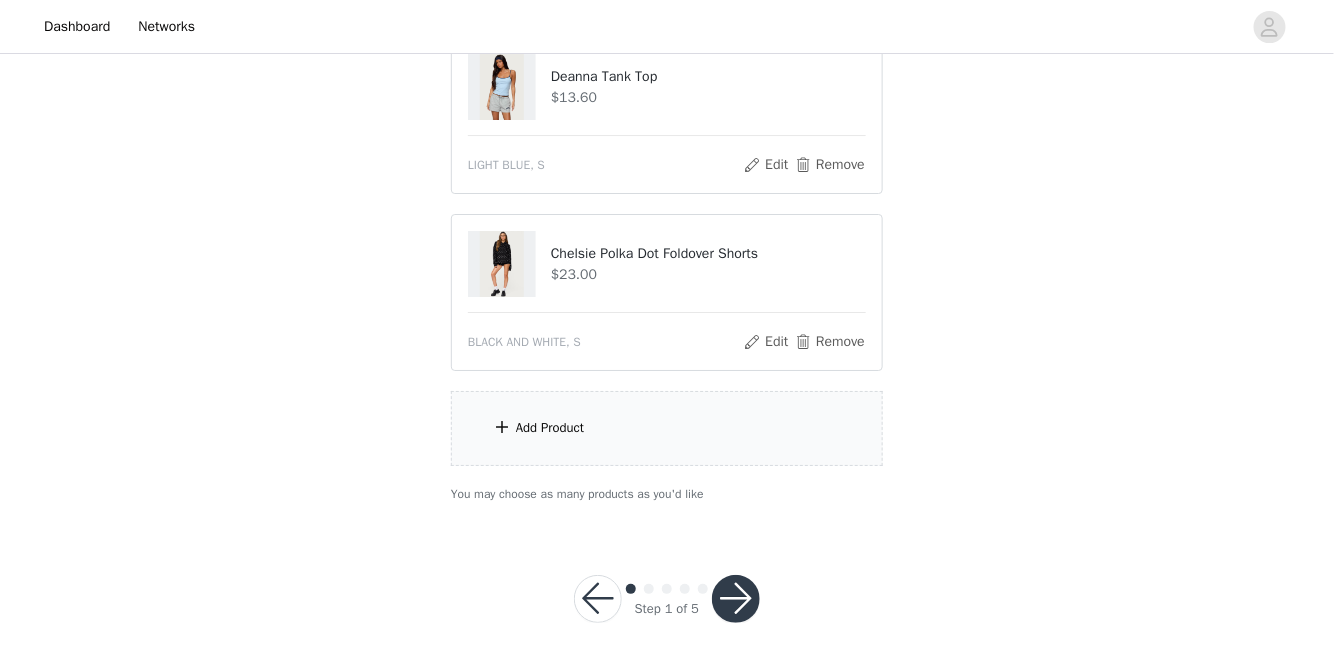 click at bounding box center [736, 599] 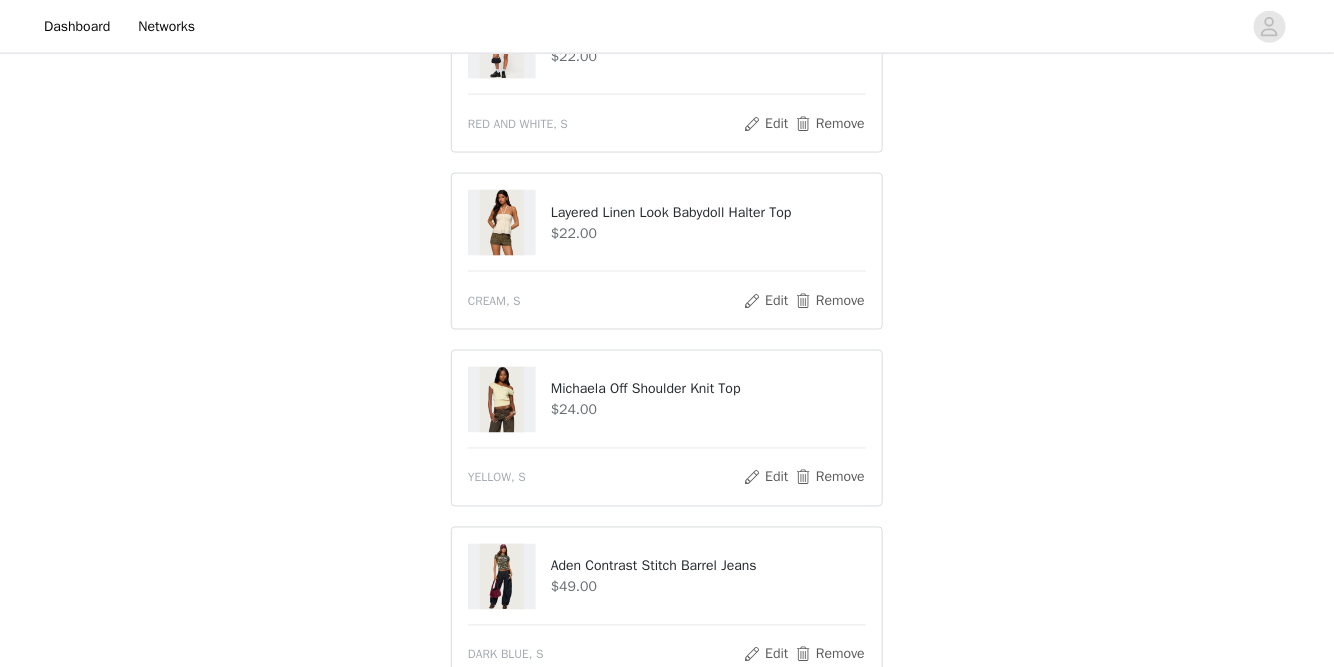 scroll, scrollTop: 694, scrollLeft: 0, axis: vertical 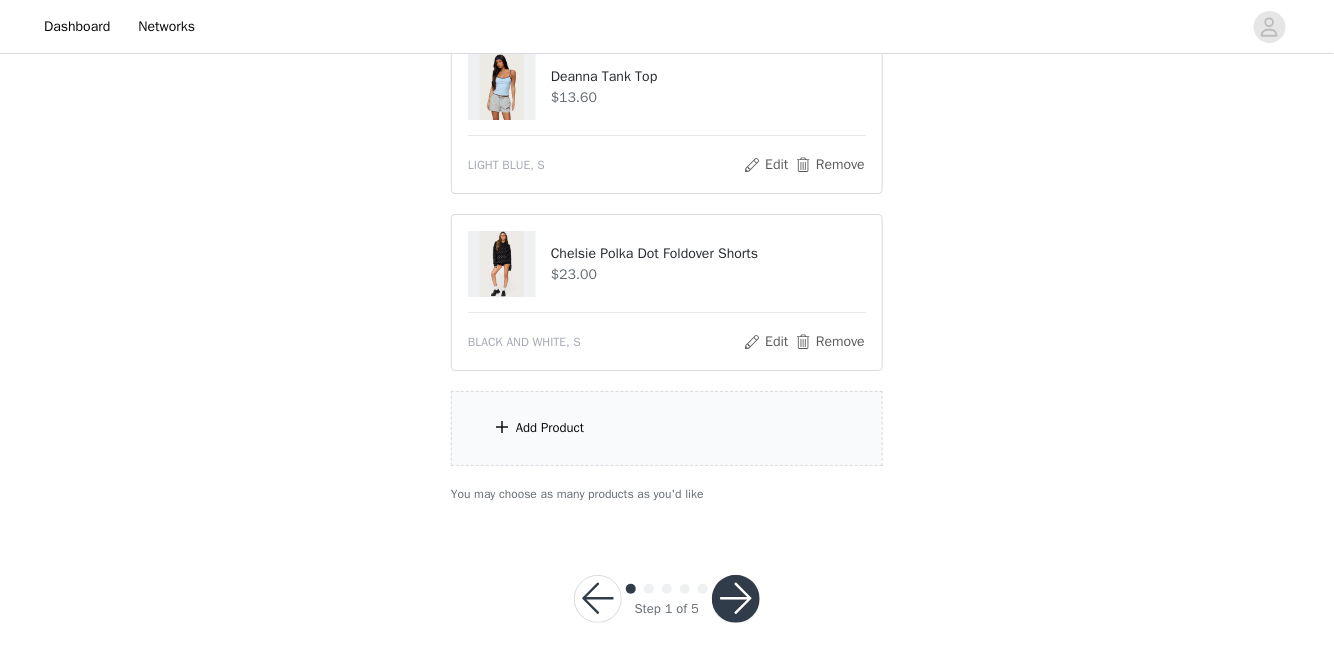 click at bounding box center [736, 599] 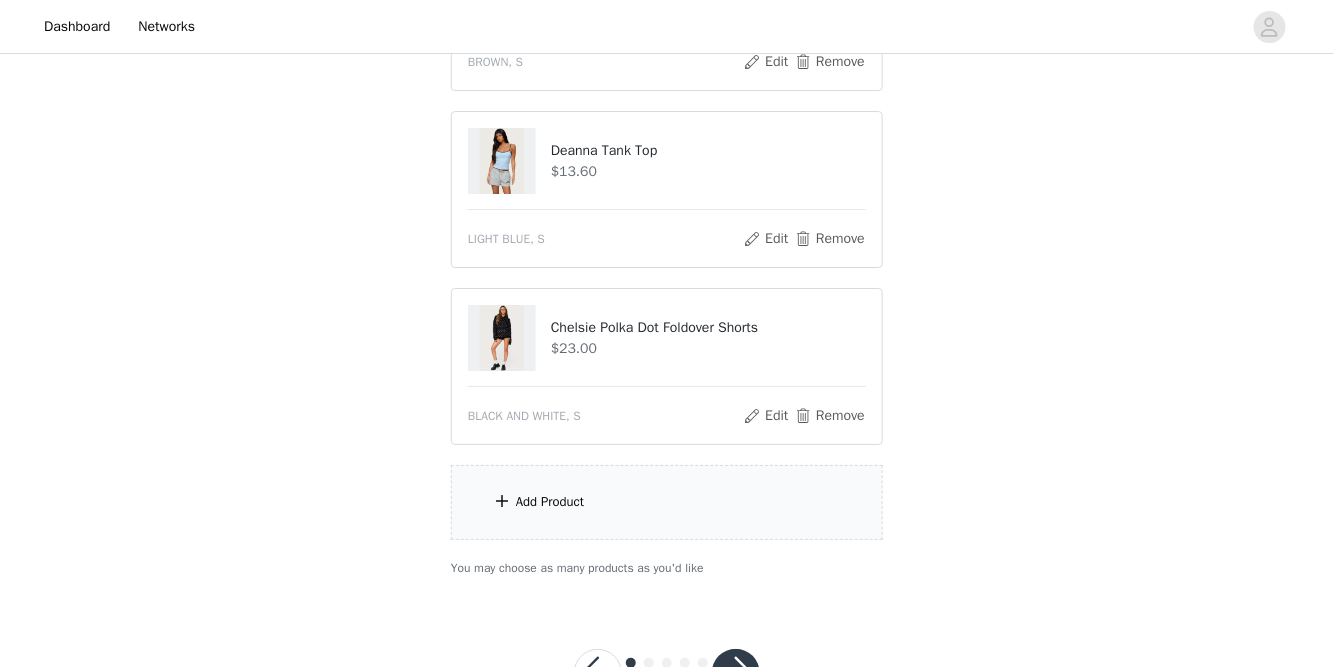 scroll, scrollTop: 2260, scrollLeft: 0, axis: vertical 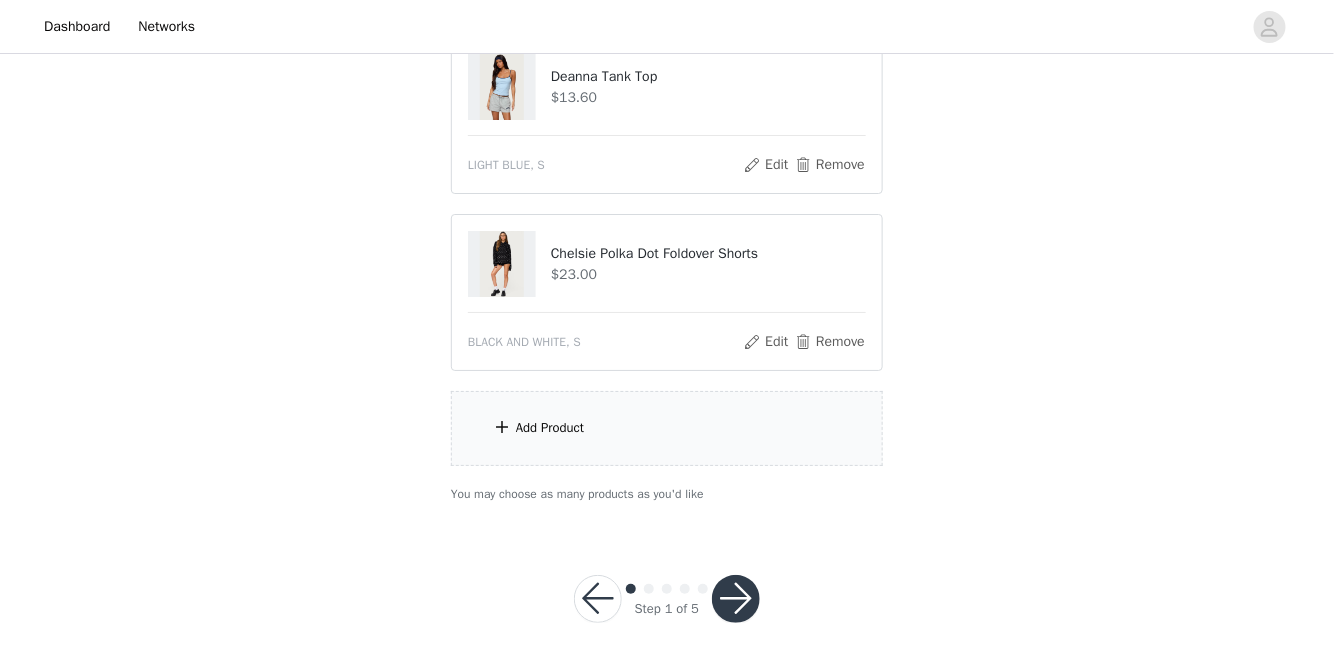 click at bounding box center (736, 599) 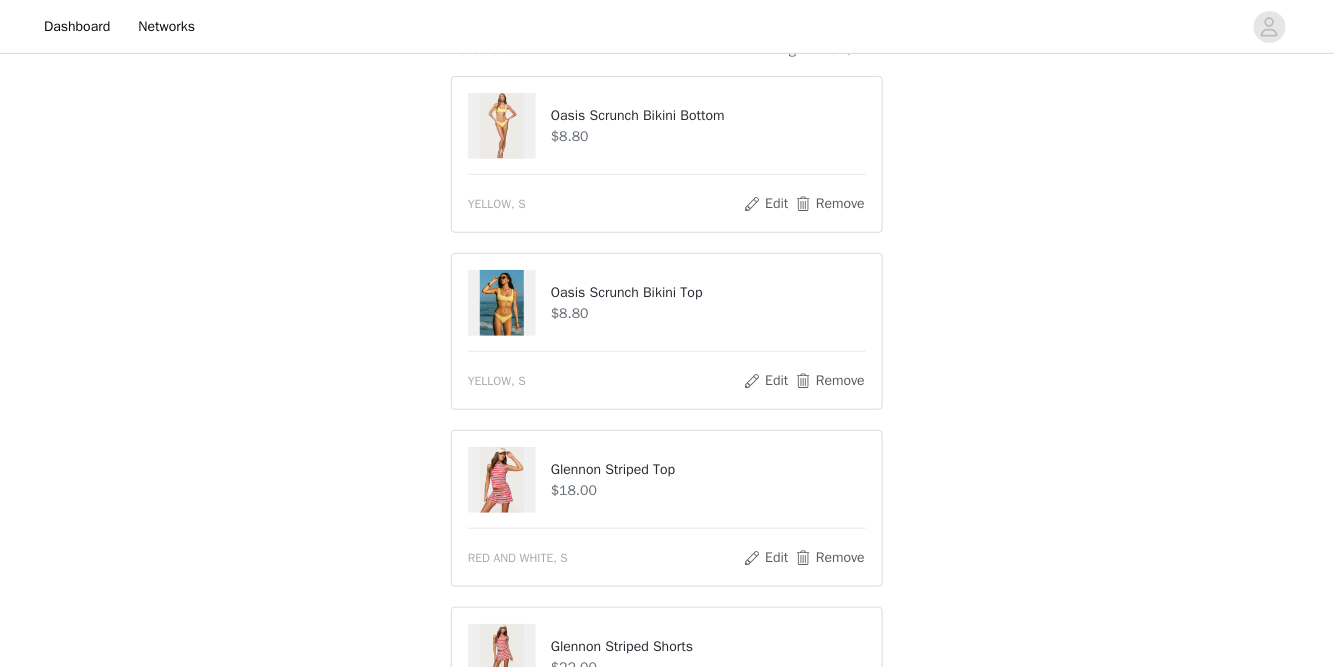 scroll, scrollTop: 0, scrollLeft: 0, axis: both 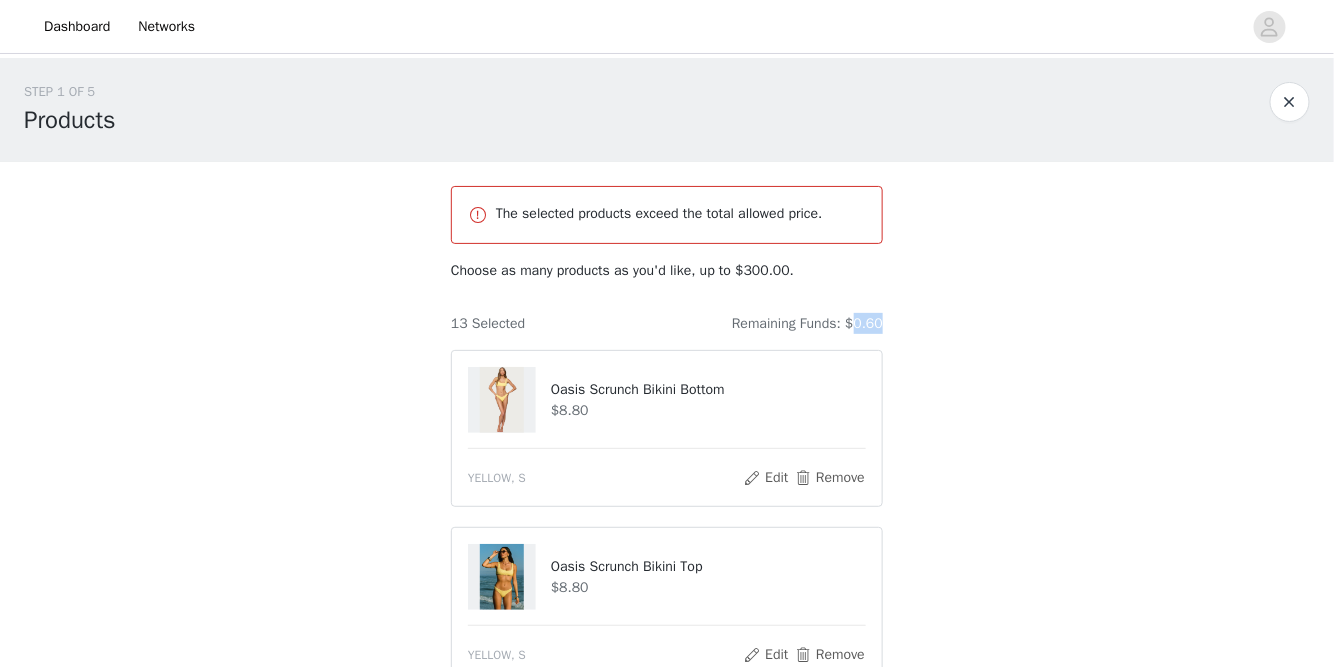 drag, startPoint x: 854, startPoint y: 324, endPoint x: 887, endPoint y: 324, distance: 33 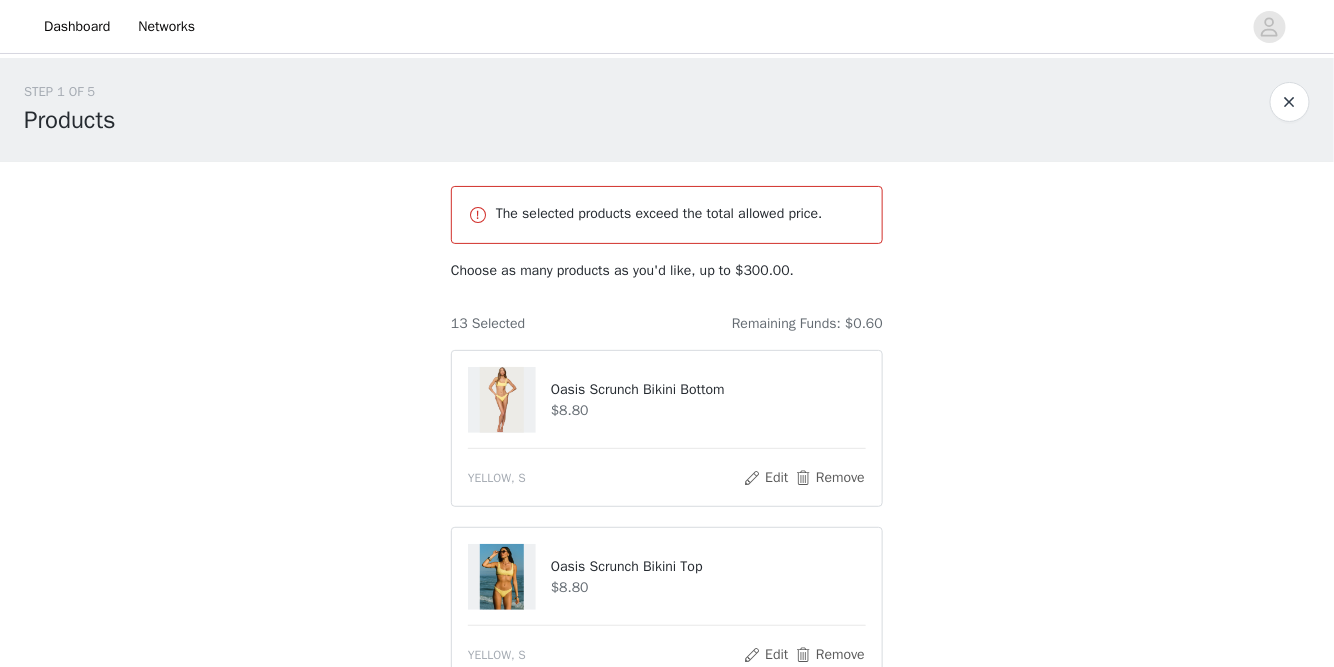 click on "STEP 1 OF 5
Products
The selected products exceed the total allowed price.       Choose as many products as you'd like, up to $300.00.       13 Selected   Remaining Funds: $0.60         Oasis Scrunch Bikini Bottom     $8.80       YELLOW, S       Edit   Remove     Oasis Scrunch Bikini Top     $8.80       YELLOW, S       Edit   Remove     Glennon Striped Top     $18.00       RED AND WHITE, S       Edit   Remove     Glennon Striped Shorts     $22.00       RED AND WHITE, S       Edit   Remove     Layered Linen Look Babydoll Halter Top     $22.00       CREAM, S       Edit   Remove     Michaela Off Shoulder Knit Top     $24.00       YELLOW, S       Edit   Remove     Aden Contrast Stitch Barrel Jeans     $49.00       DARK BLUE, S       Edit   Remove     Amaris Striped Knit Shorts     $24.00       NAVY, S       Edit   Remove     Amaris Oversized Striped Knit Sweater     $33.00       NAVY, S       Edit   Remove" at bounding box center [667, 1422] 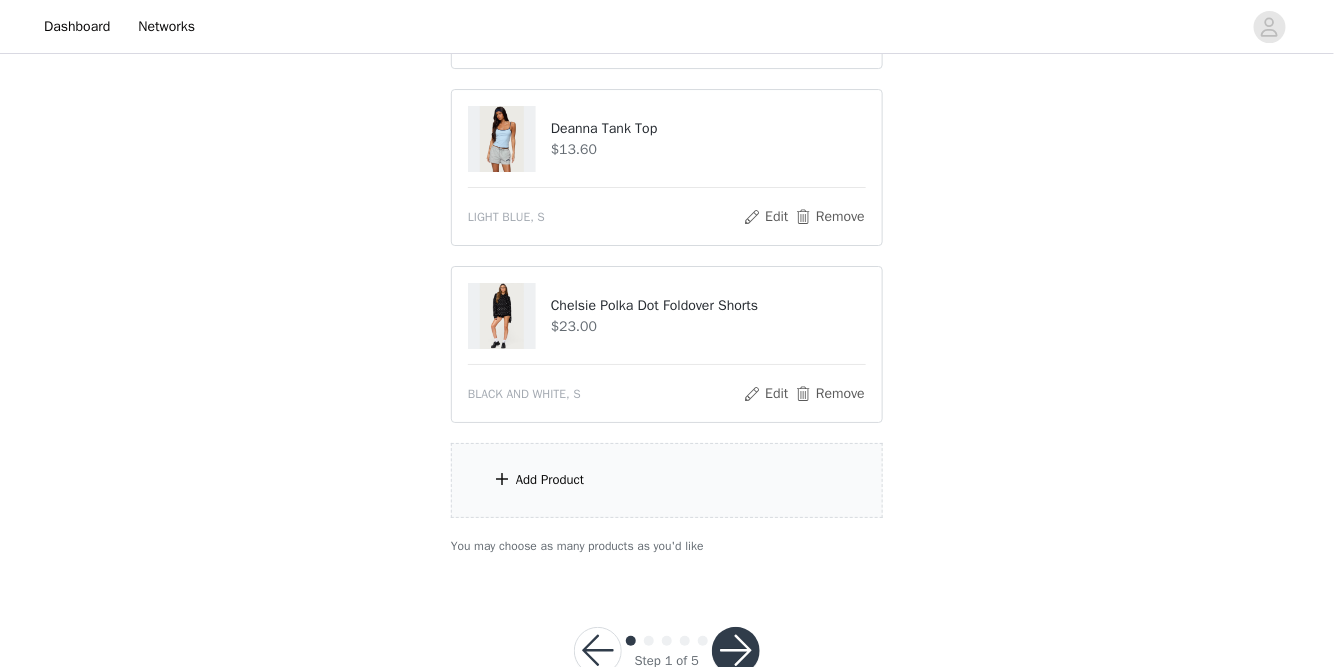 scroll, scrollTop: 2137, scrollLeft: 0, axis: vertical 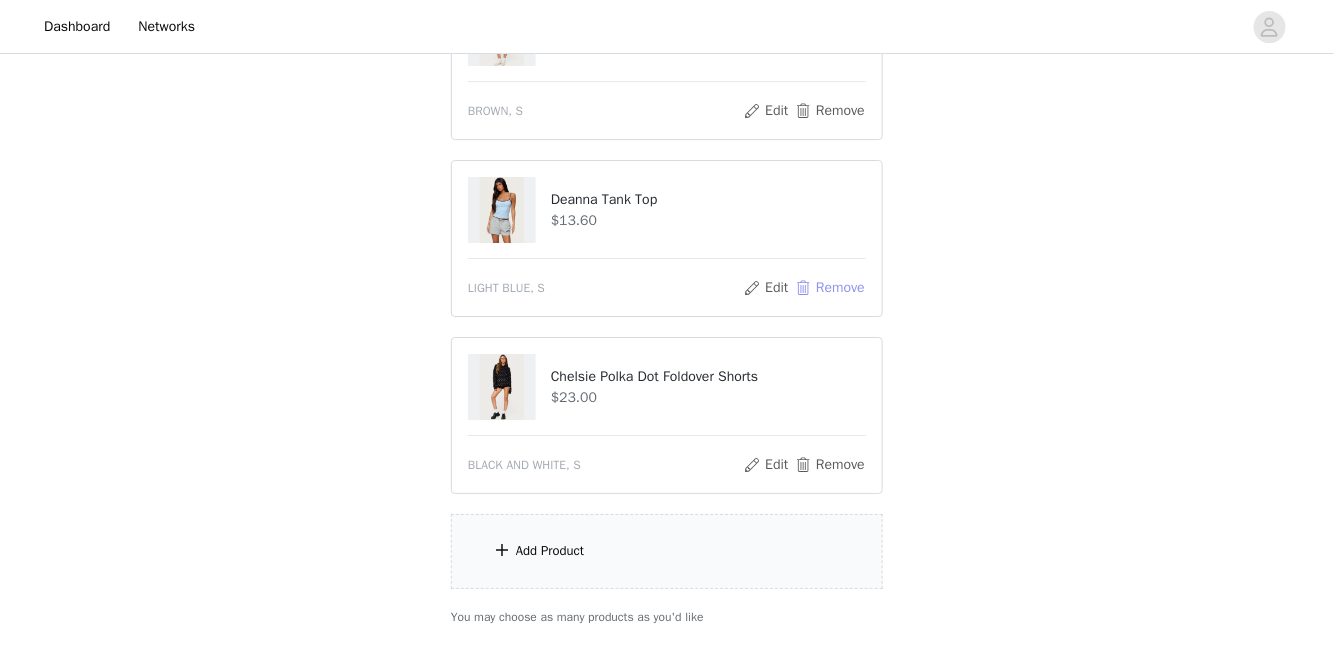 click on "Remove" at bounding box center (830, 288) 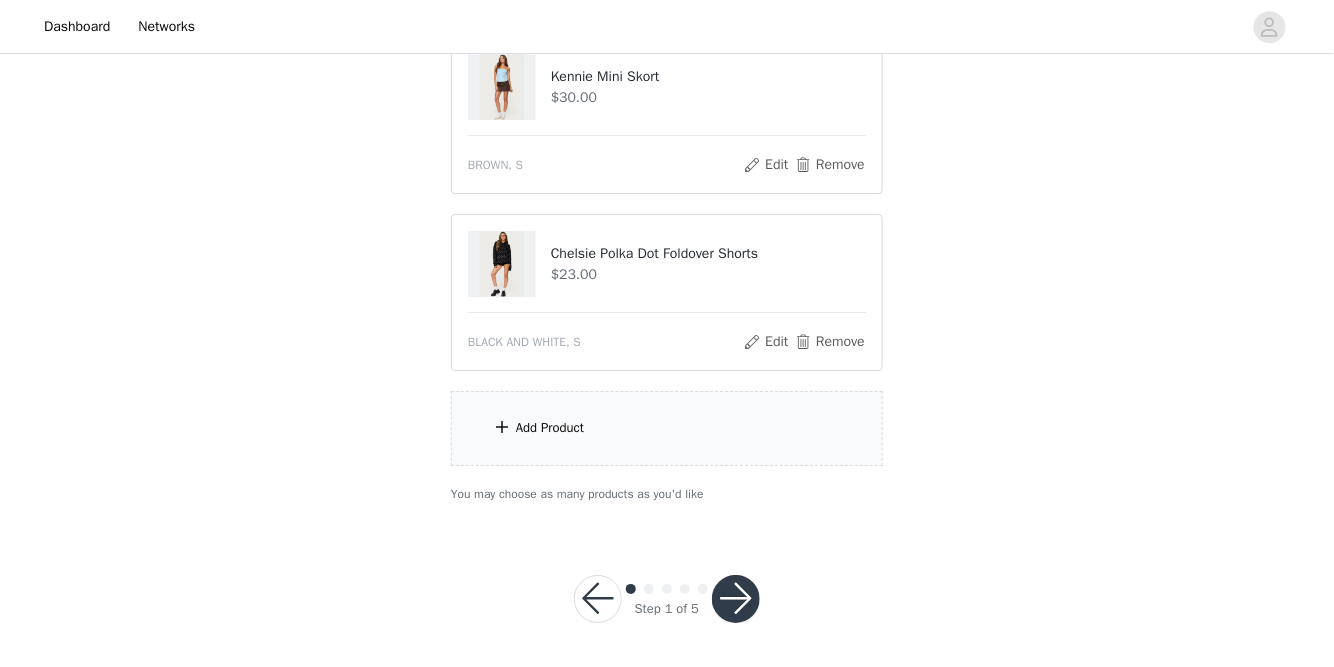 click at bounding box center (736, 599) 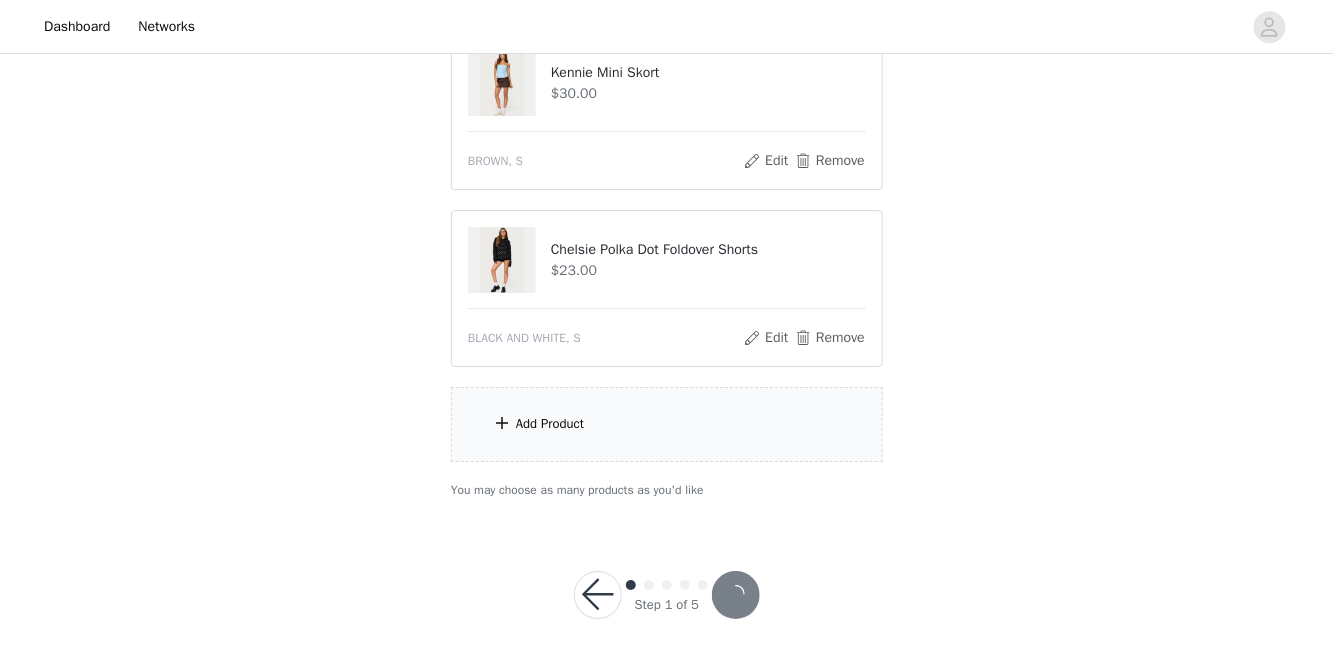 scroll, scrollTop: 2009, scrollLeft: 0, axis: vertical 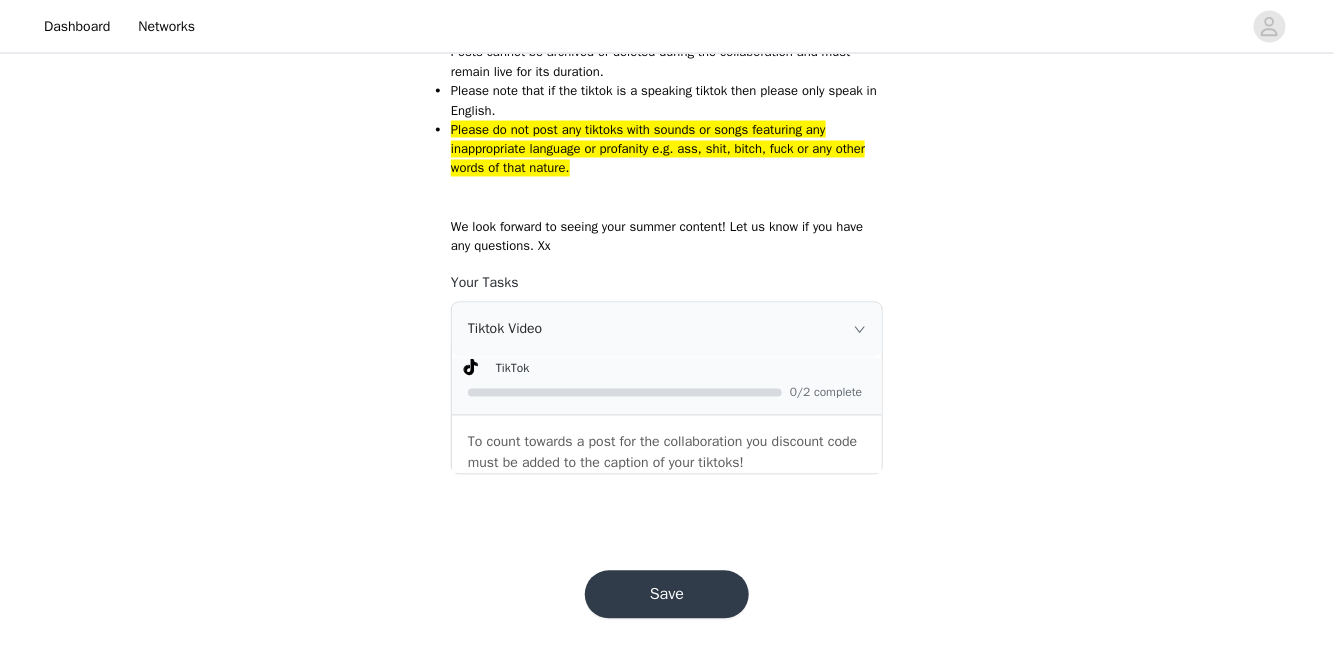 click on "Save" at bounding box center [667, 595] 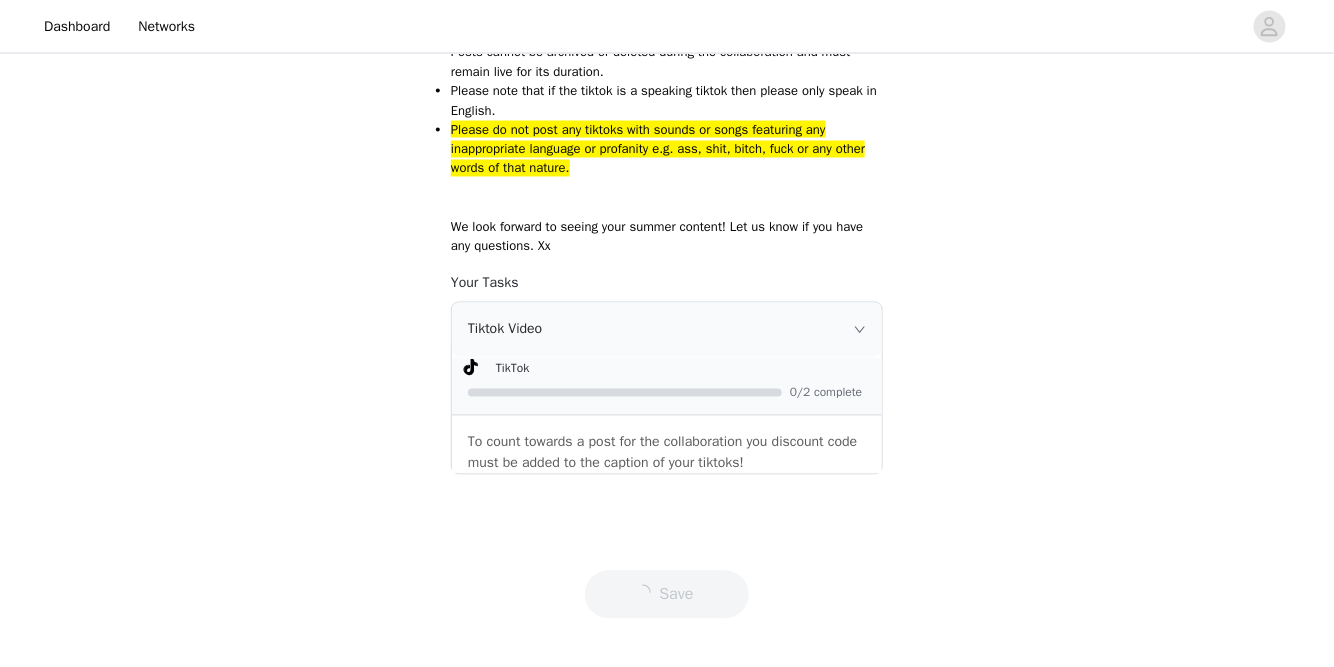 scroll, scrollTop: 0, scrollLeft: 0, axis: both 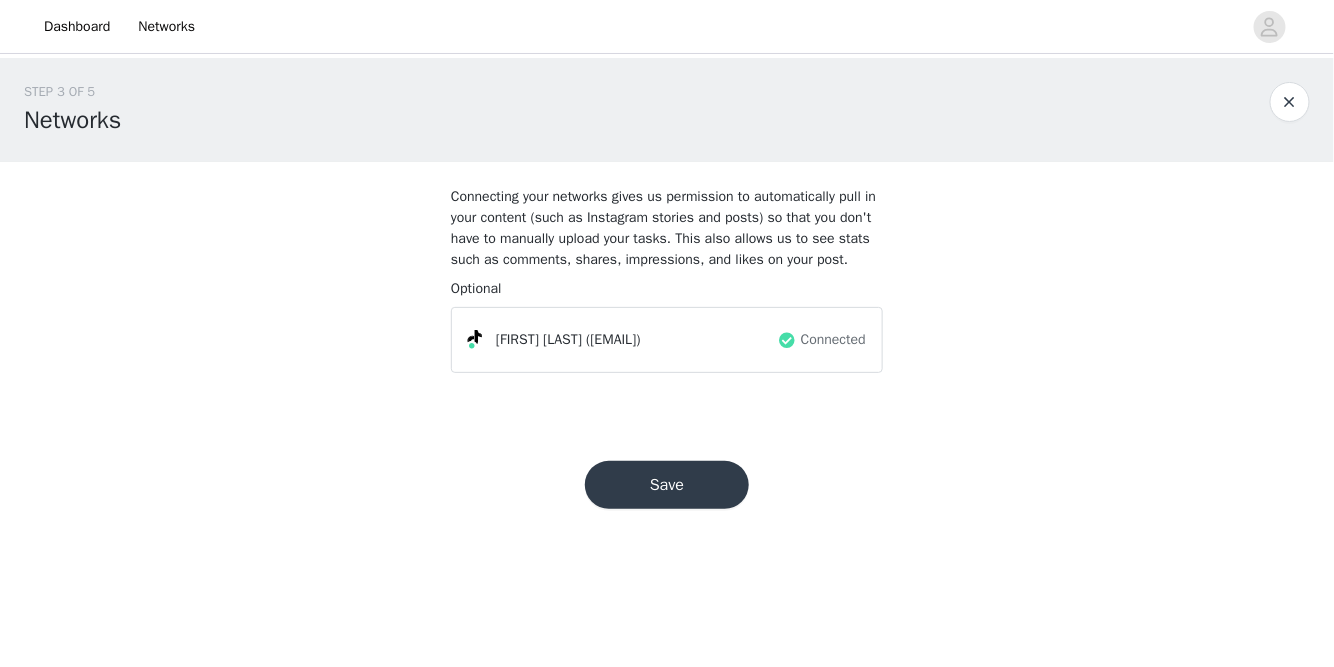 click on "[FIRST] [LAST]
([EMAIL])" at bounding box center (622, 340) 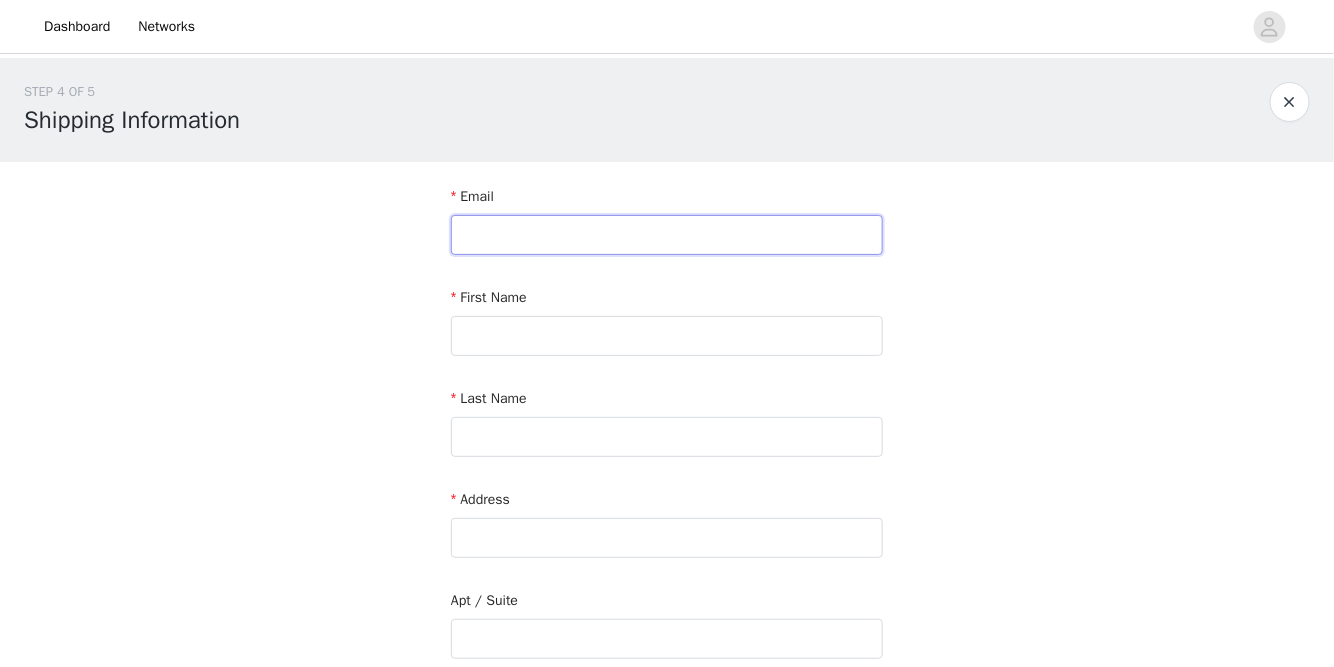 click at bounding box center (667, 235) 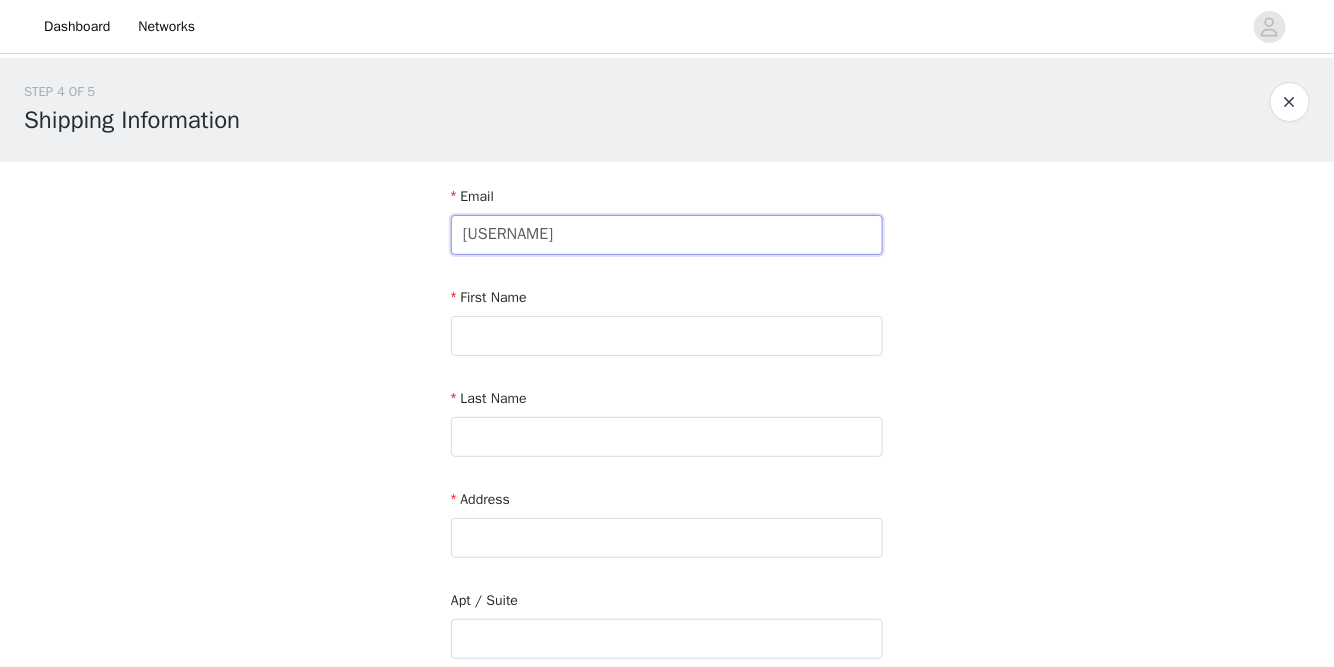 type on "@" 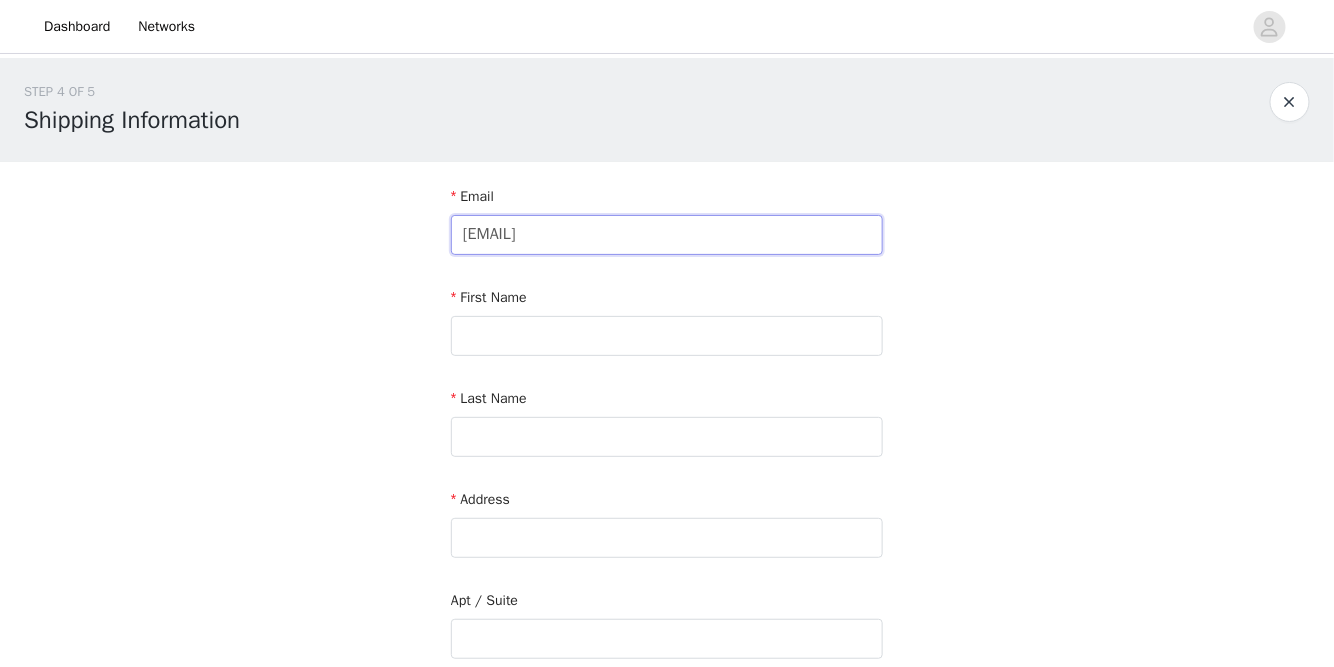 type on "[EMAIL]" 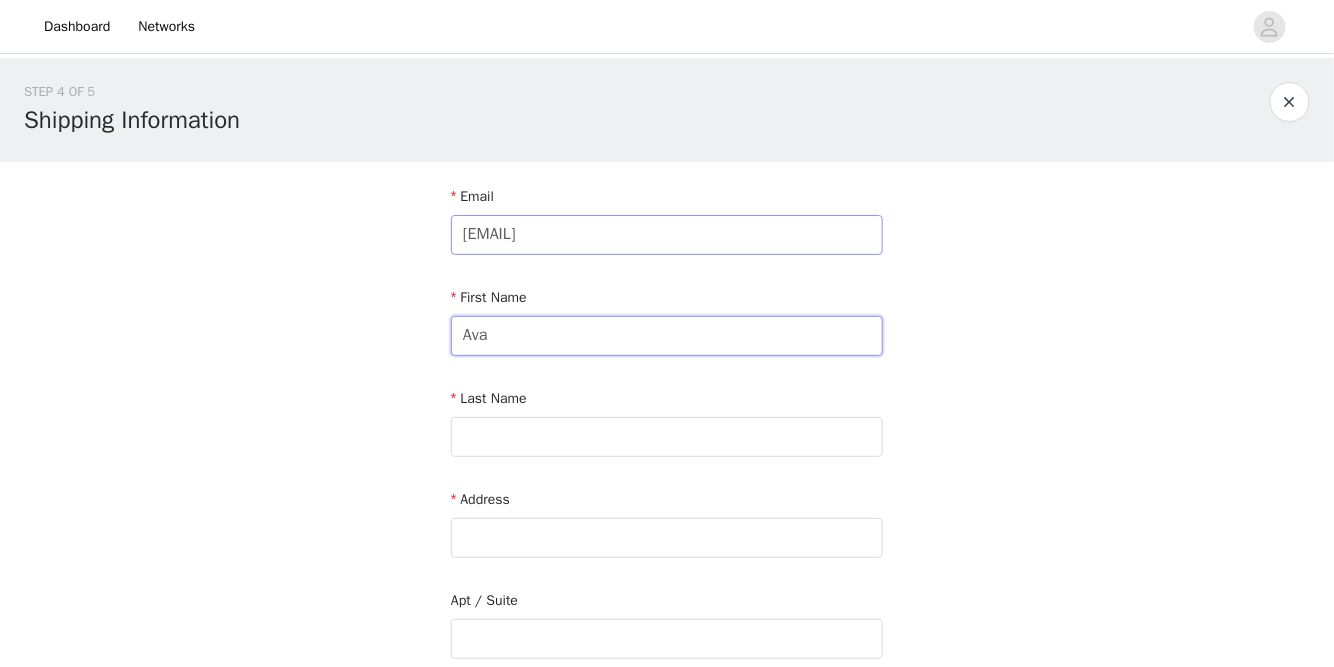 type on "Ava" 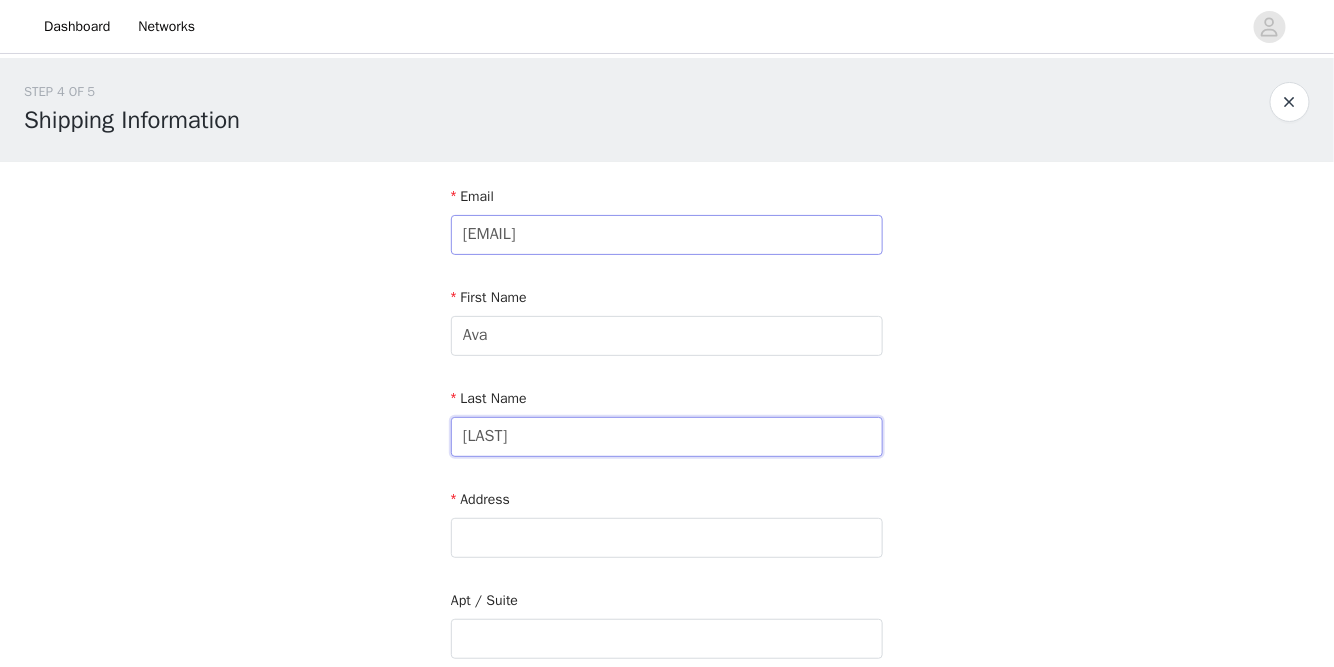 type on "[LAST]" 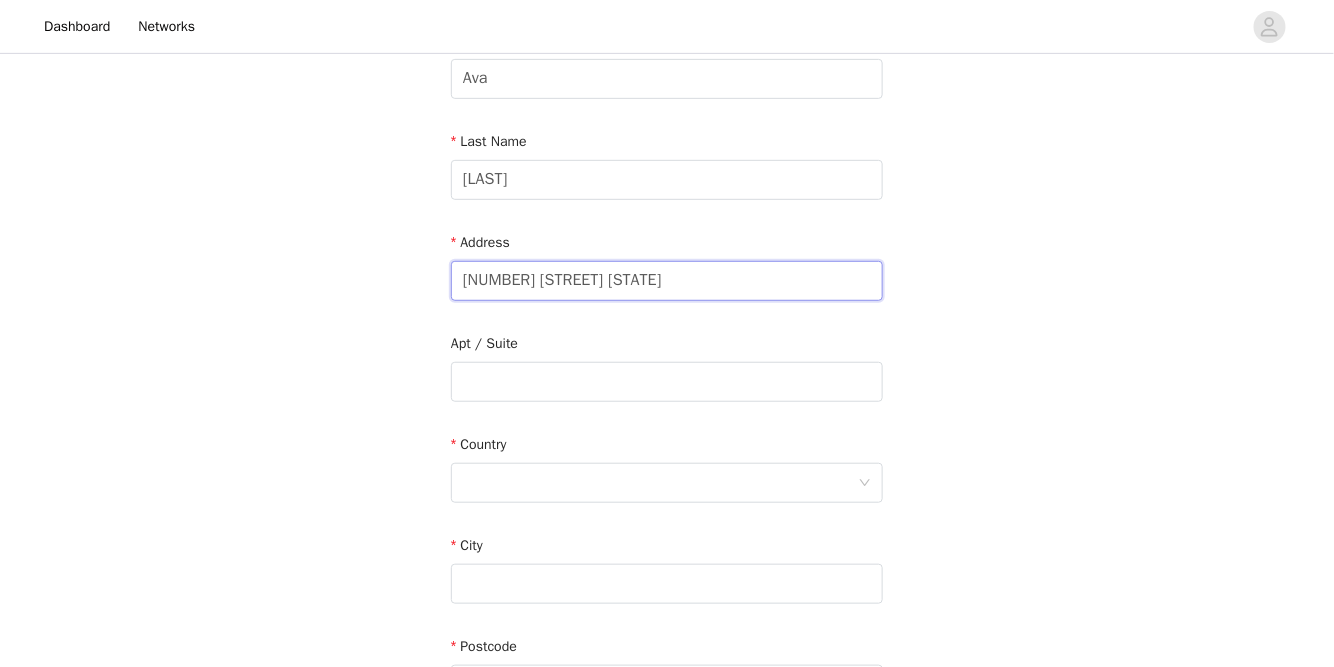 scroll, scrollTop: 287, scrollLeft: 0, axis: vertical 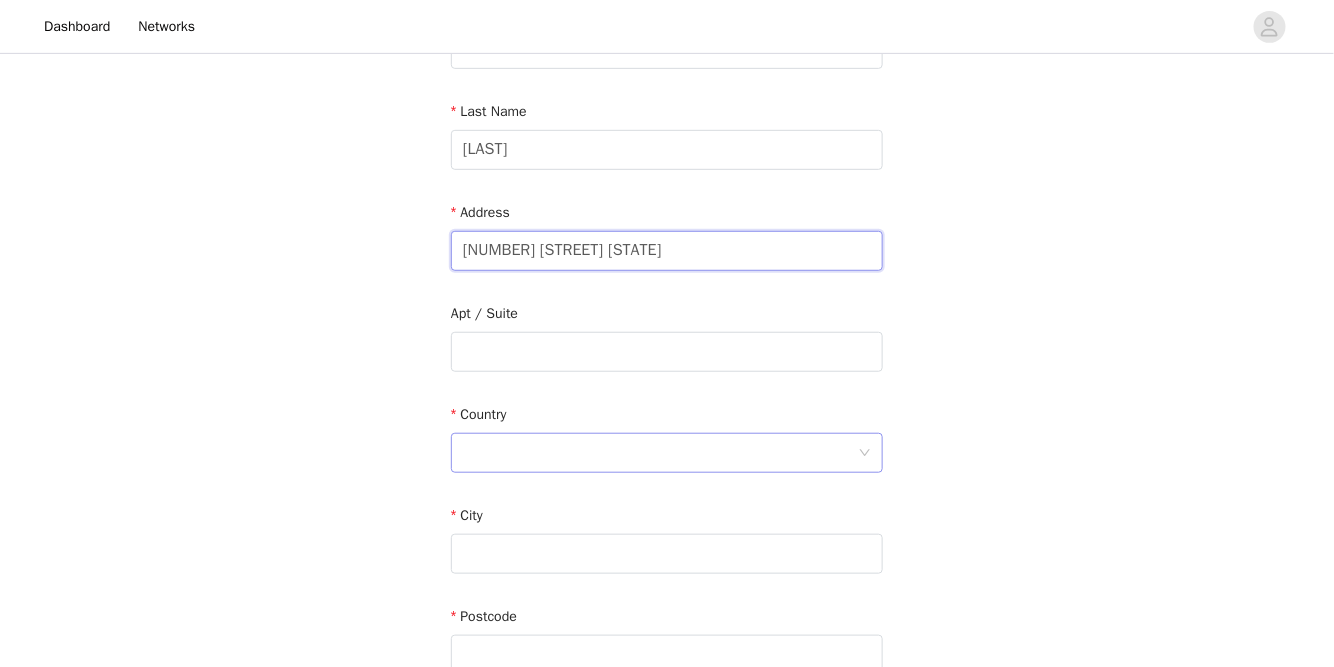 type on "[NUMBER] [STREET] [STATE]" 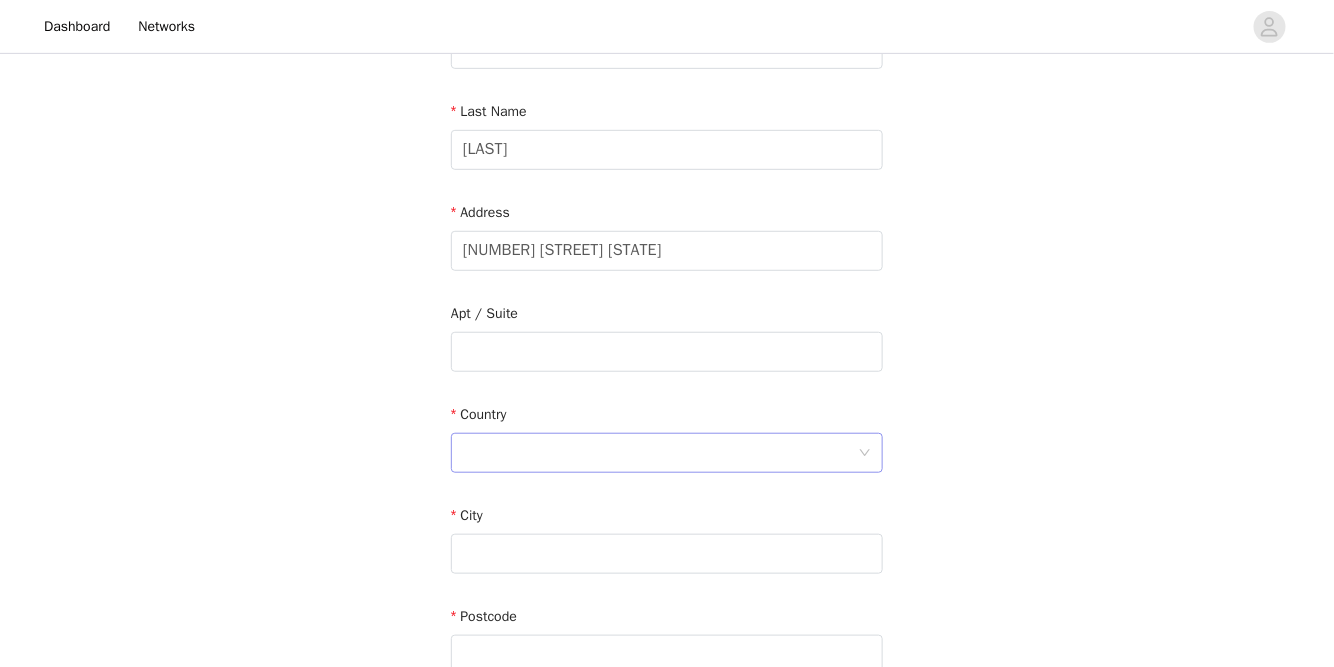 click at bounding box center [660, 453] 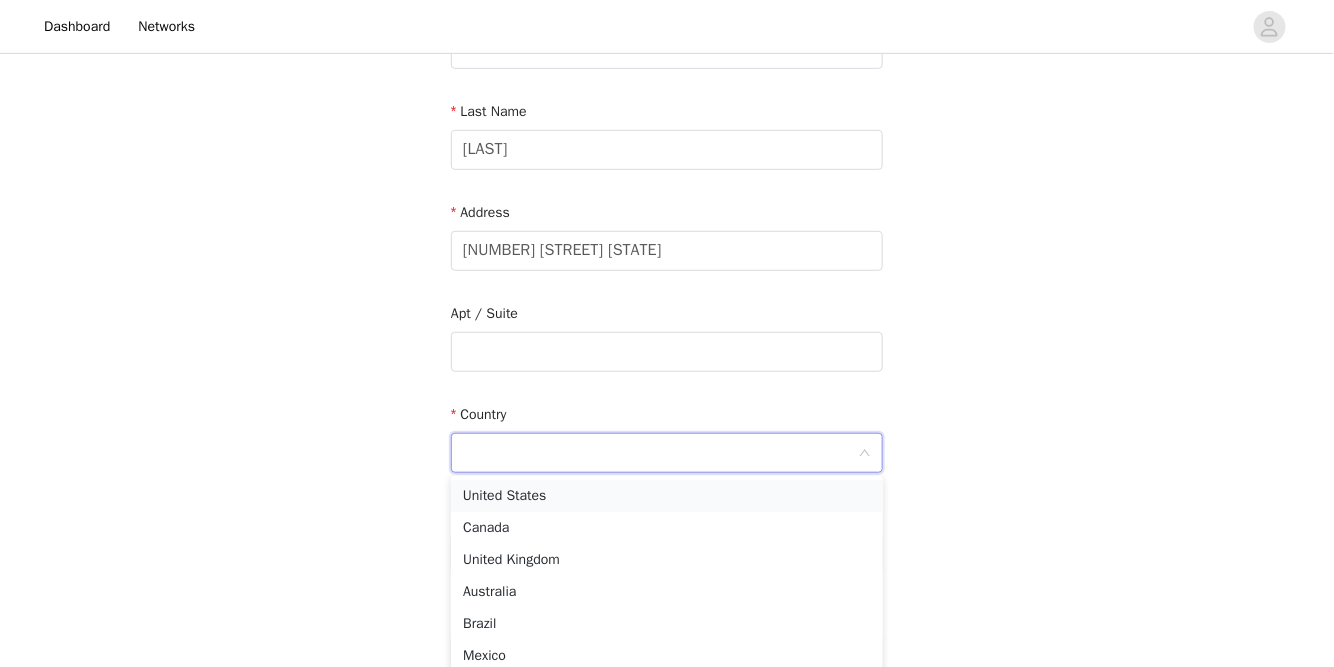 click on "United States" at bounding box center (667, 496) 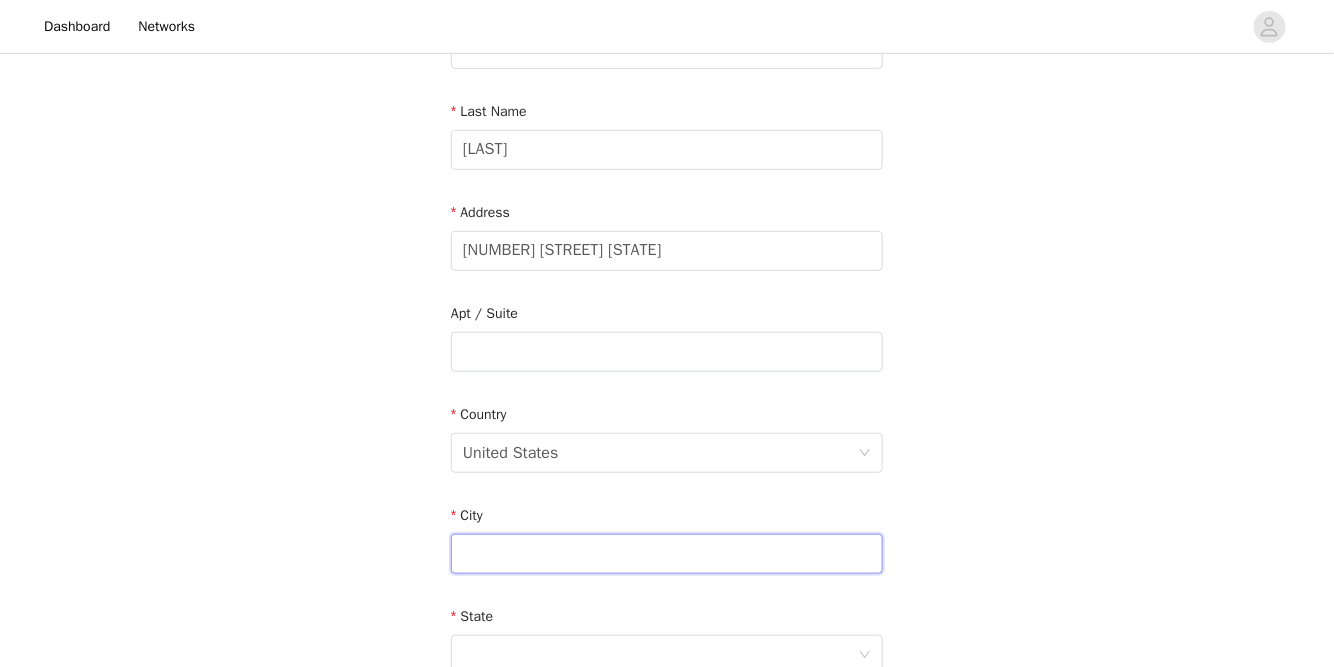 click at bounding box center (667, 554) 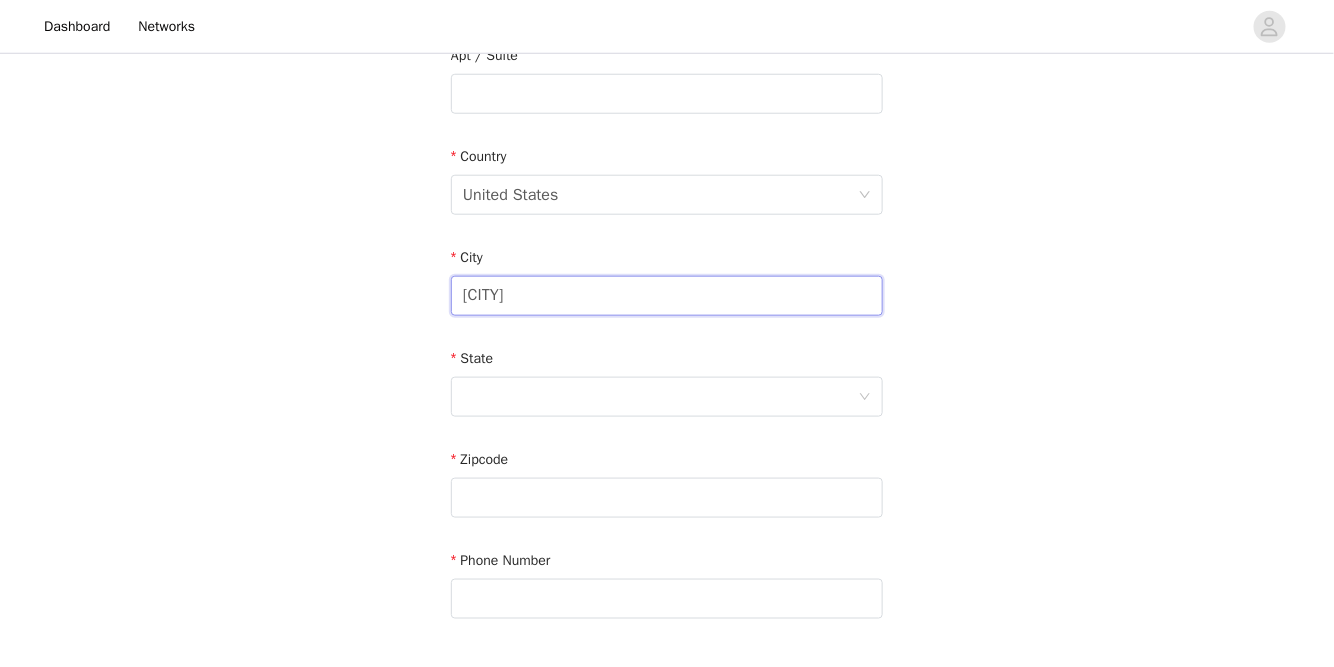 scroll, scrollTop: 556, scrollLeft: 0, axis: vertical 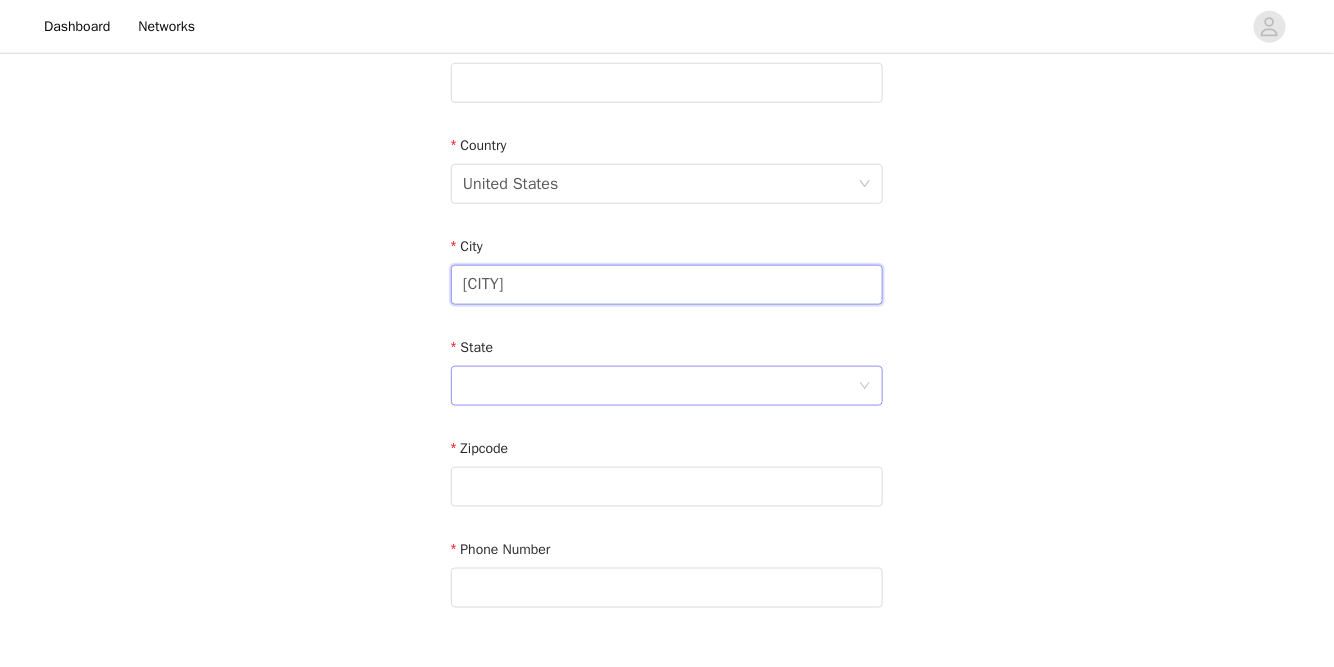 type on "[CITY]" 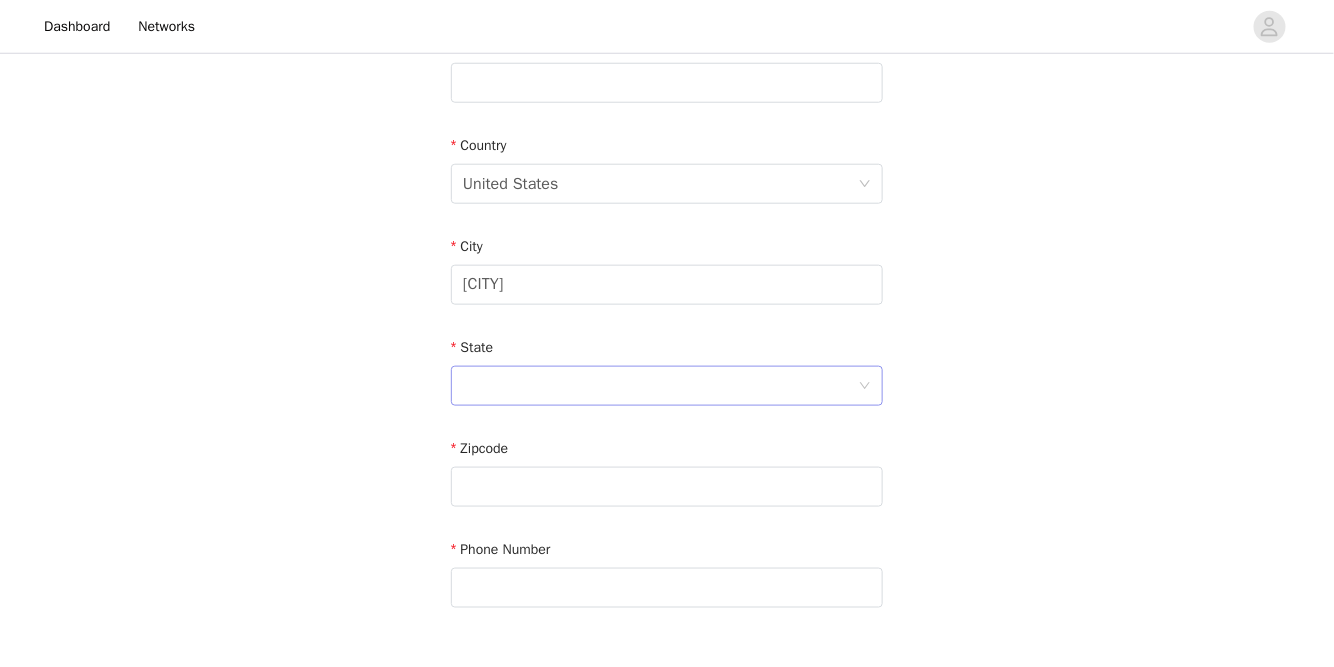 click at bounding box center (660, 386) 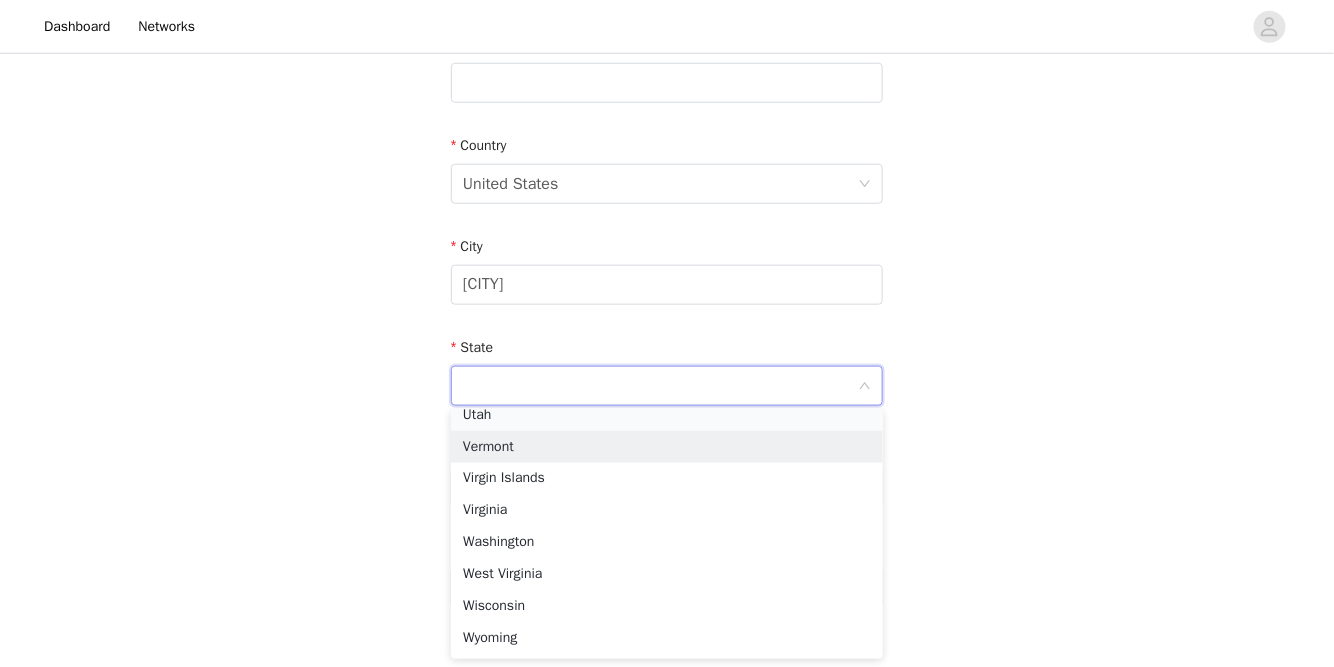 scroll, scrollTop: 1732, scrollLeft: 0, axis: vertical 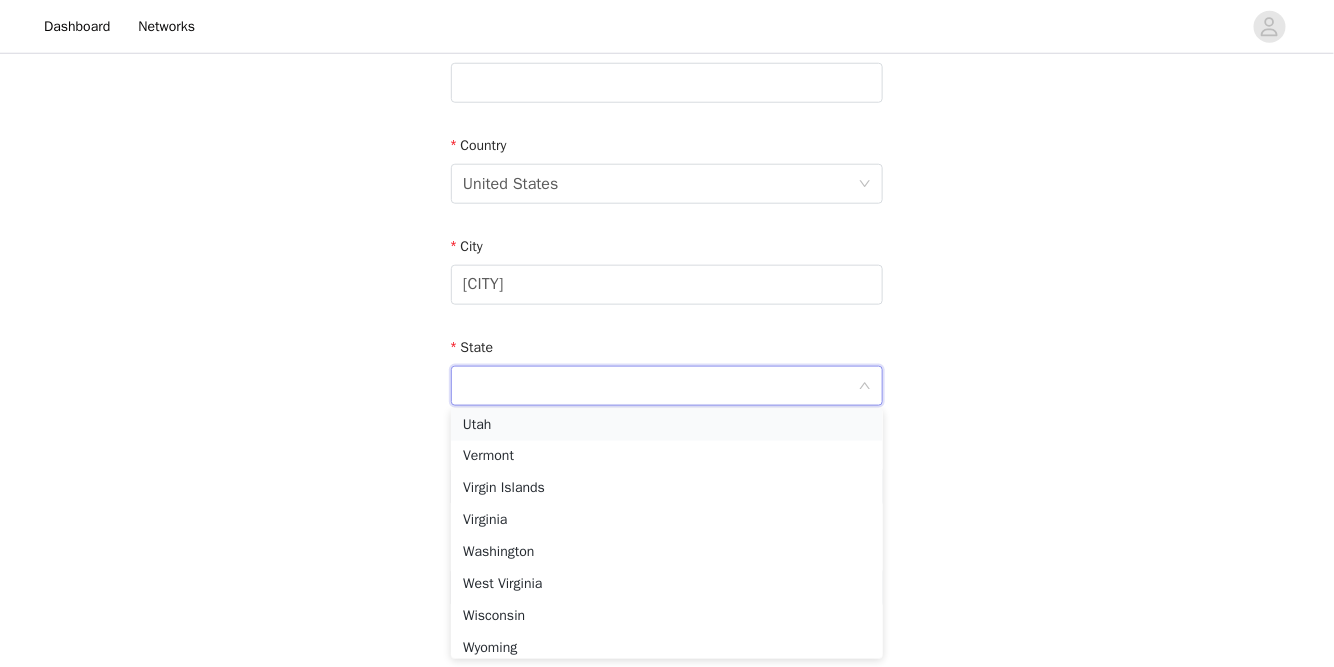 click on "Utah" at bounding box center [667, 425] 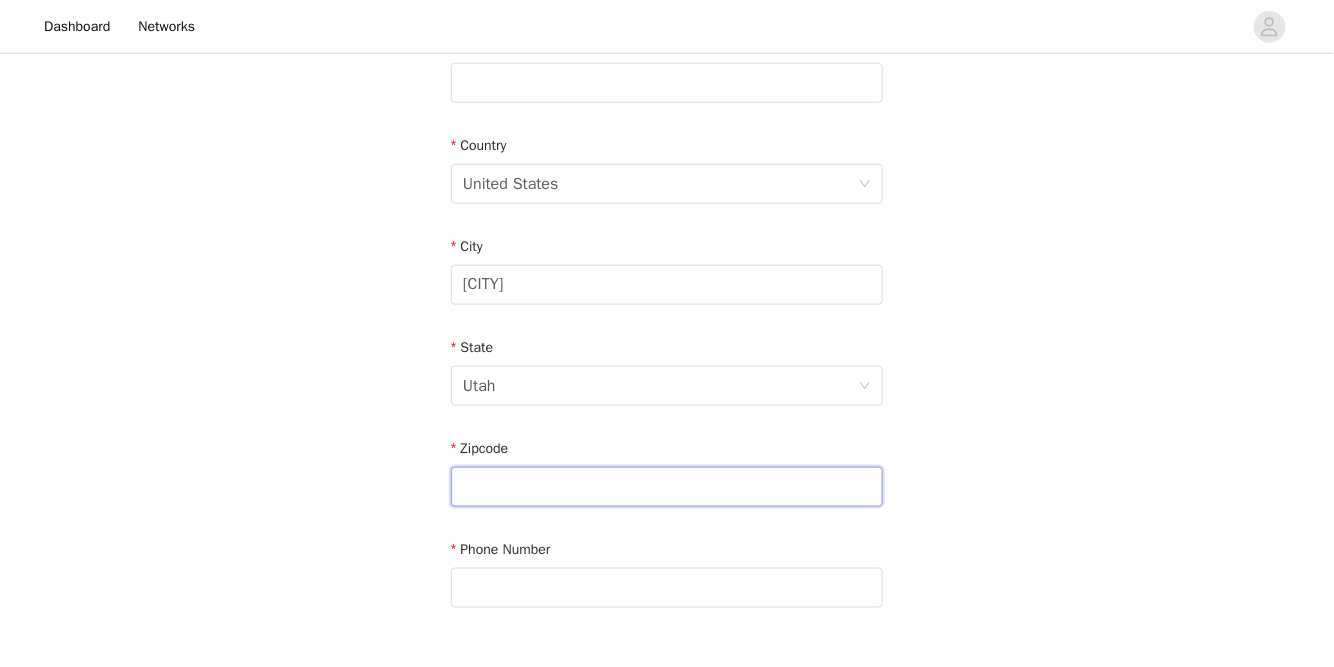 click at bounding box center [667, 487] 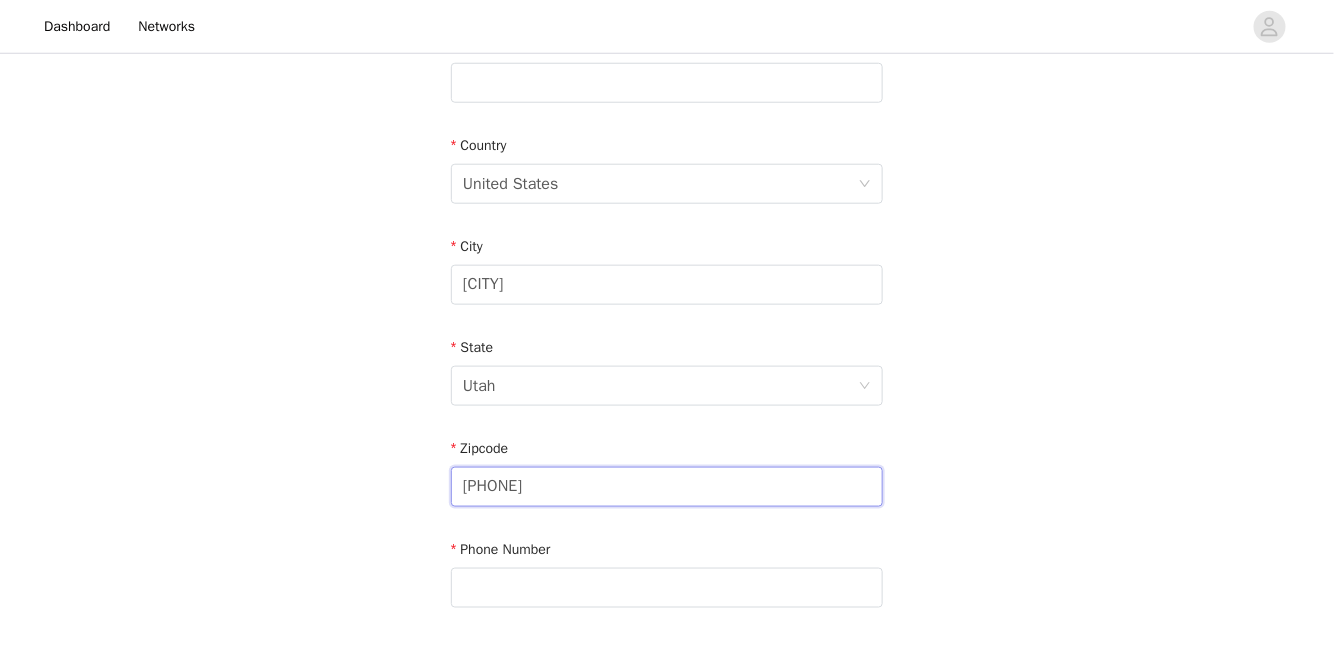 type on "[PHONE]" 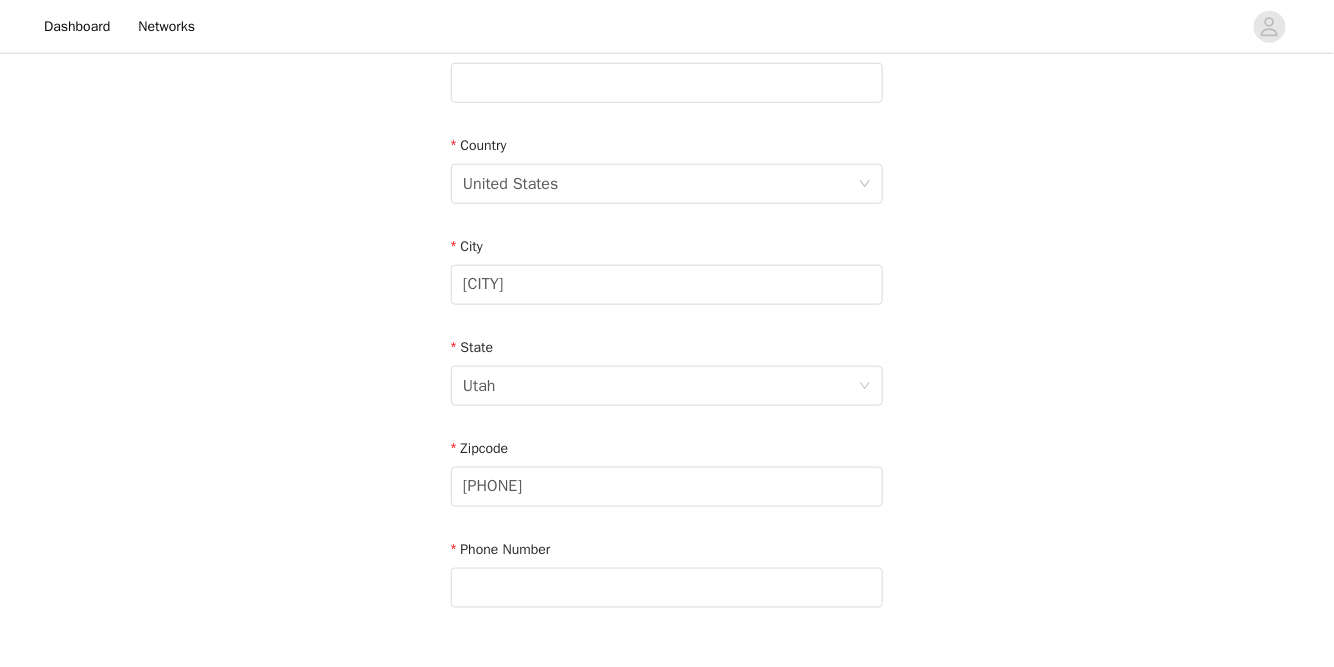 click on "Phone Number" at bounding box center (667, 553) 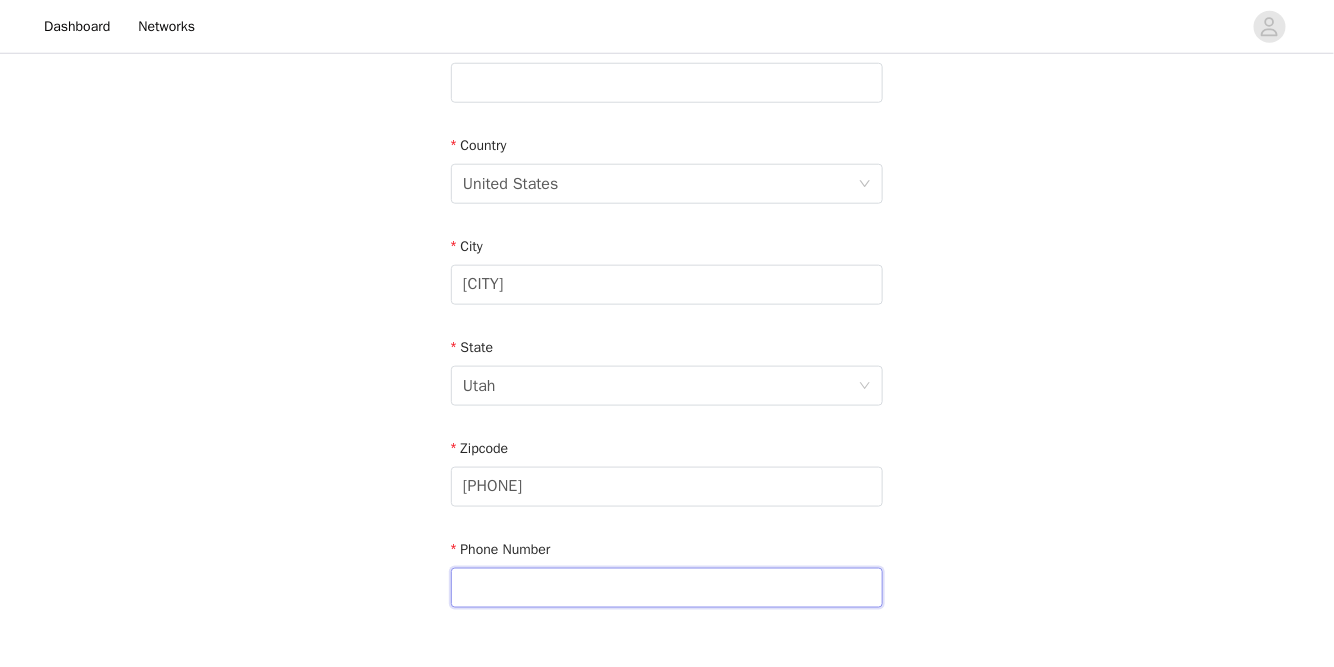 click at bounding box center [667, 588] 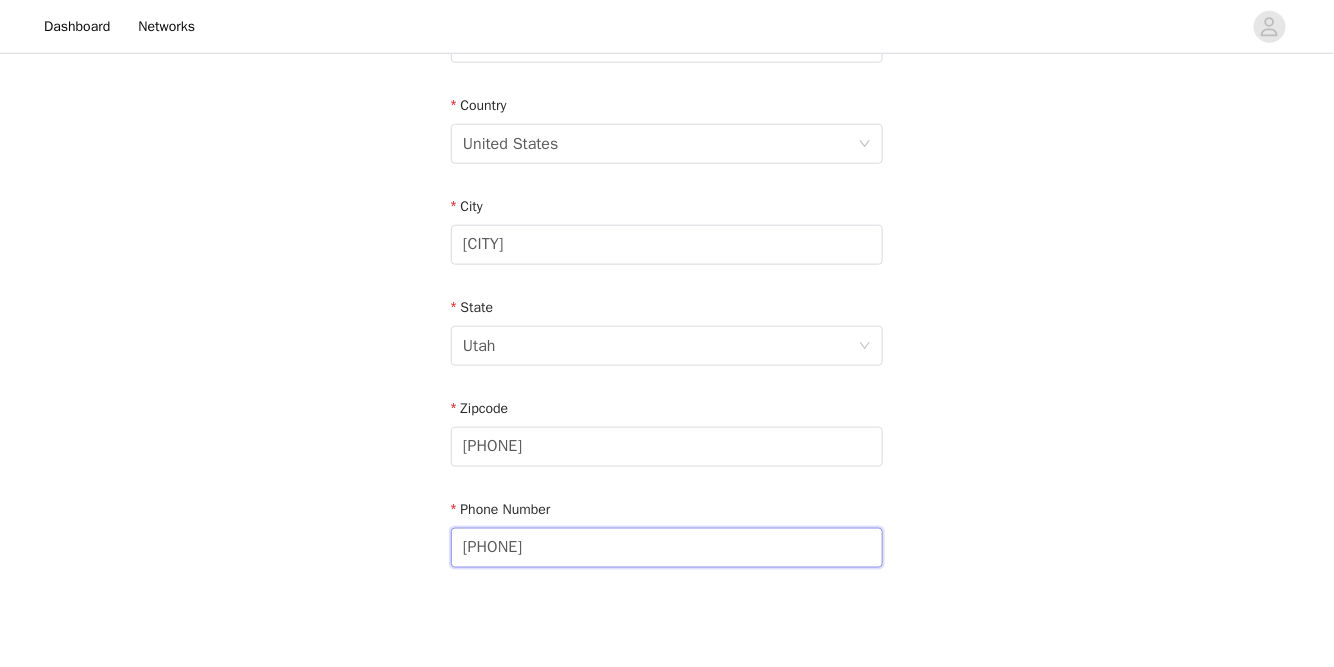 scroll, scrollTop: 695, scrollLeft: 0, axis: vertical 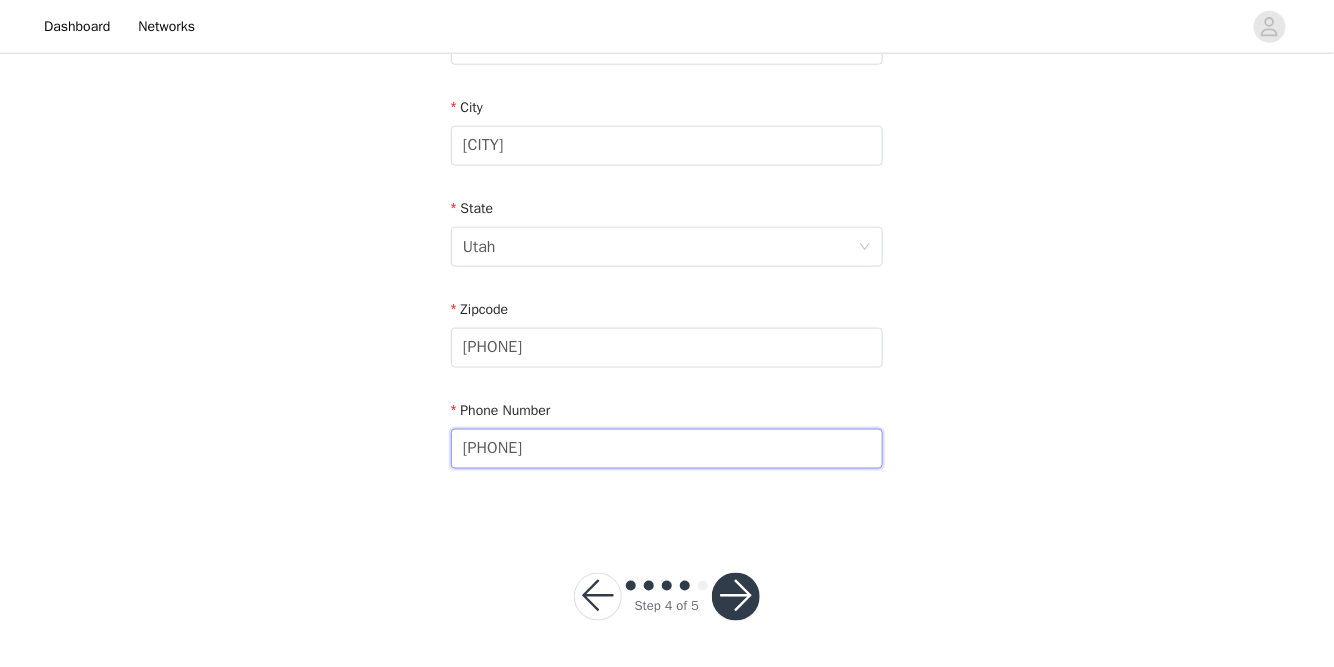 type on "[PHONE]" 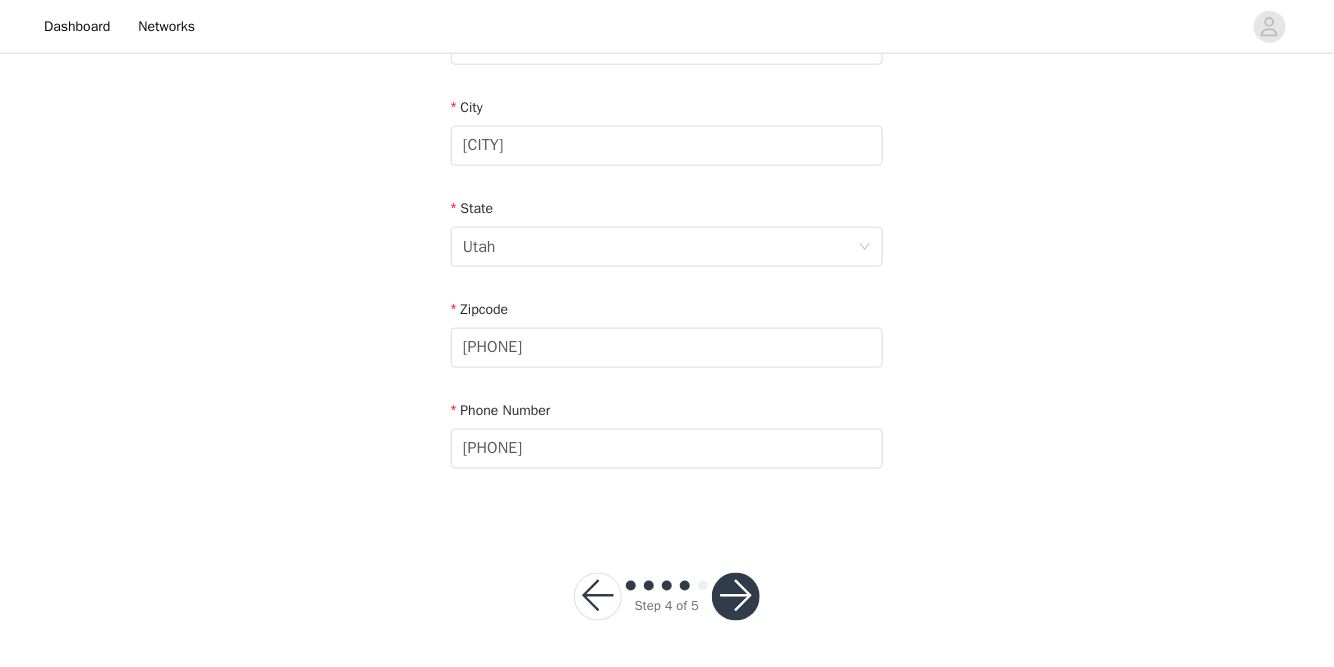 click at bounding box center (736, 597) 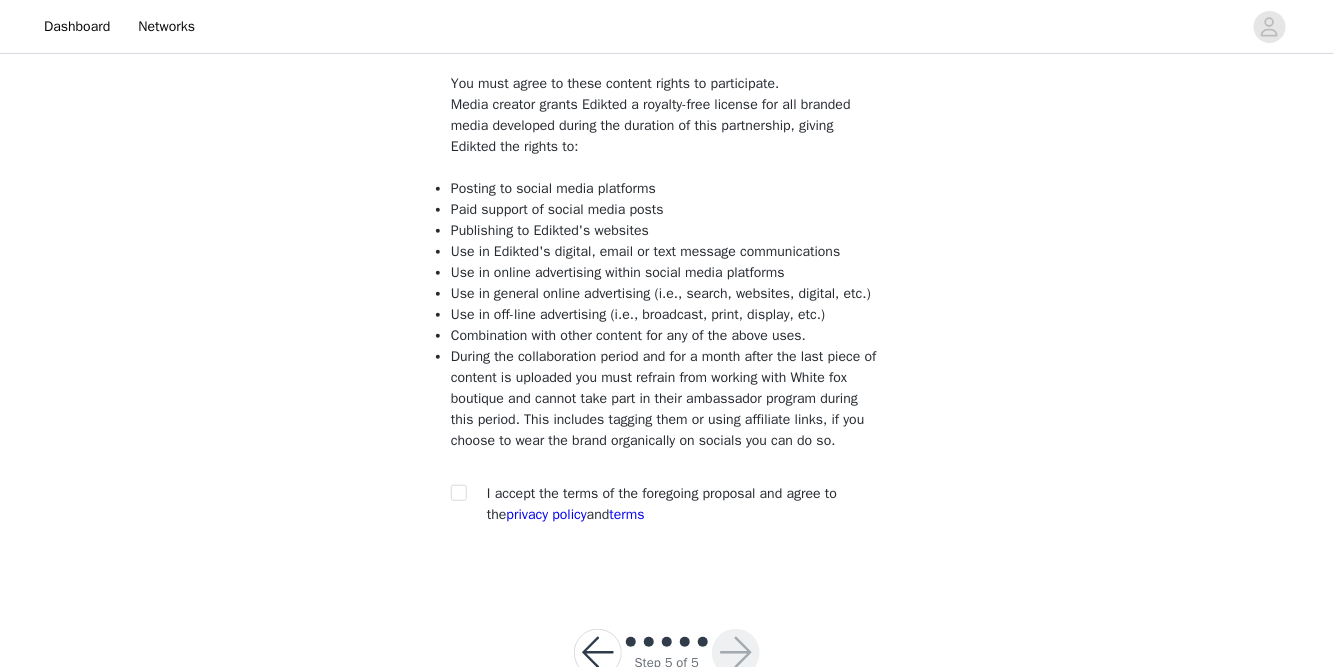 scroll, scrollTop: 256, scrollLeft: 0, axis: vertical 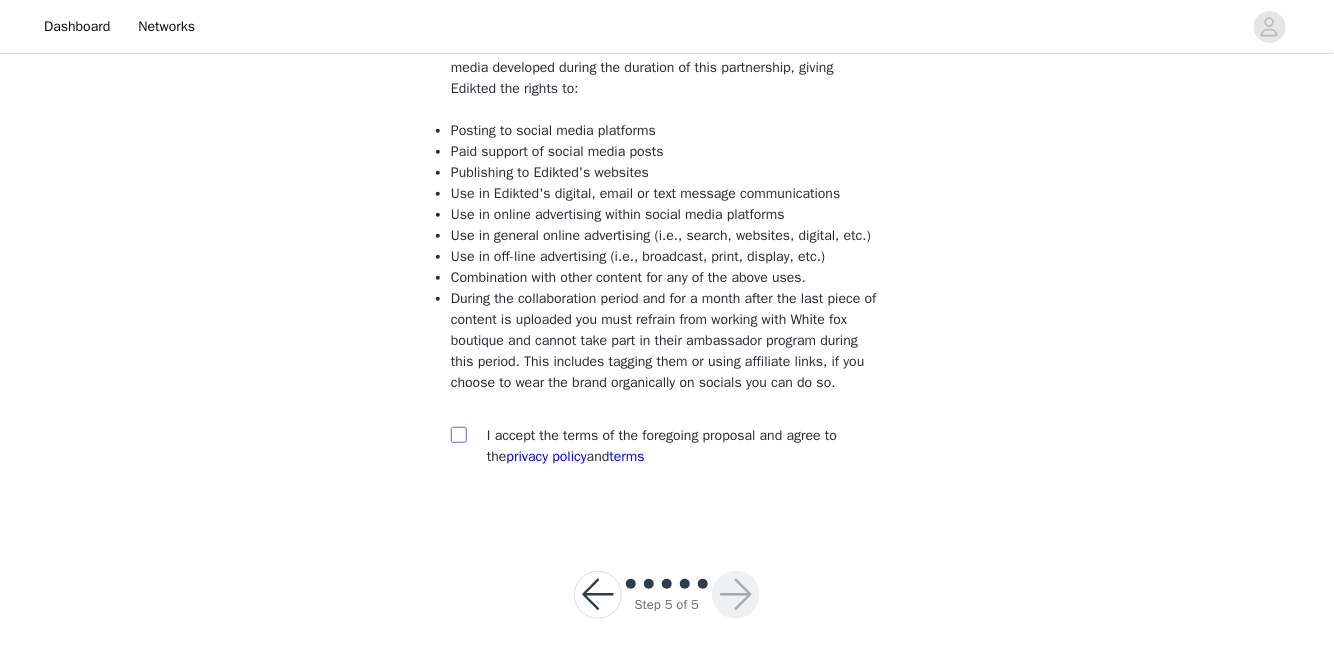 click at bounding box center [459, 435] 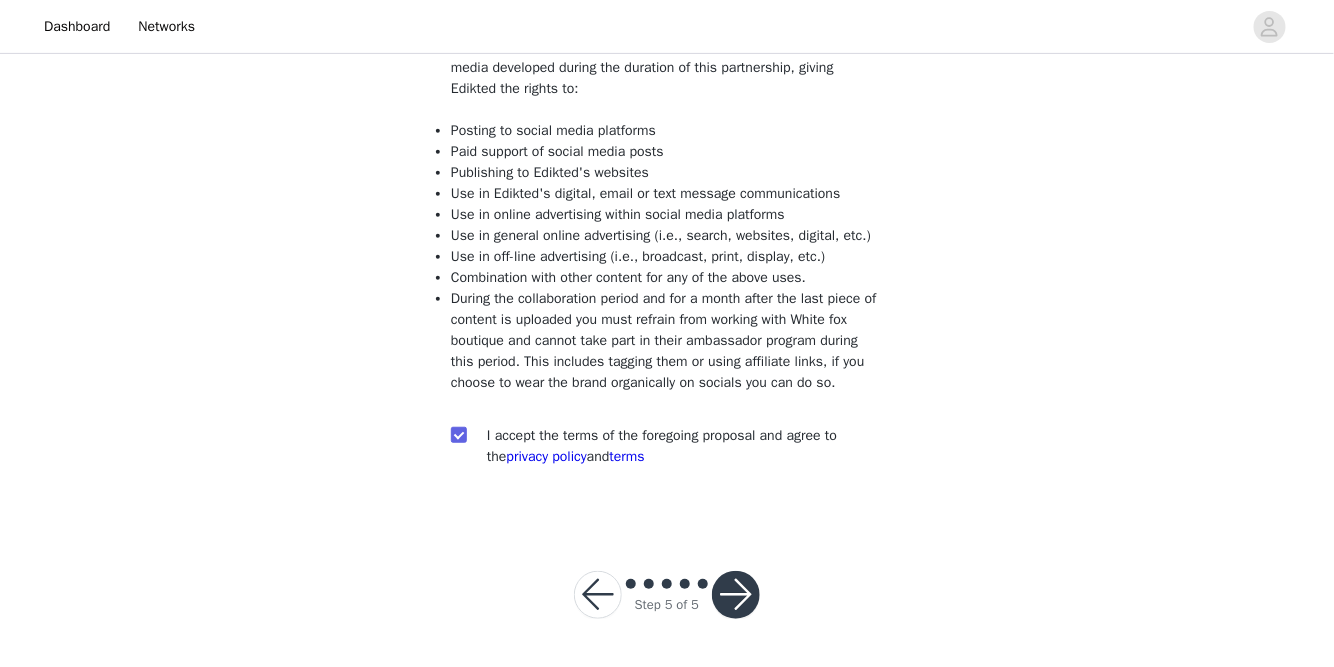 click at bounding box center (736, 595) 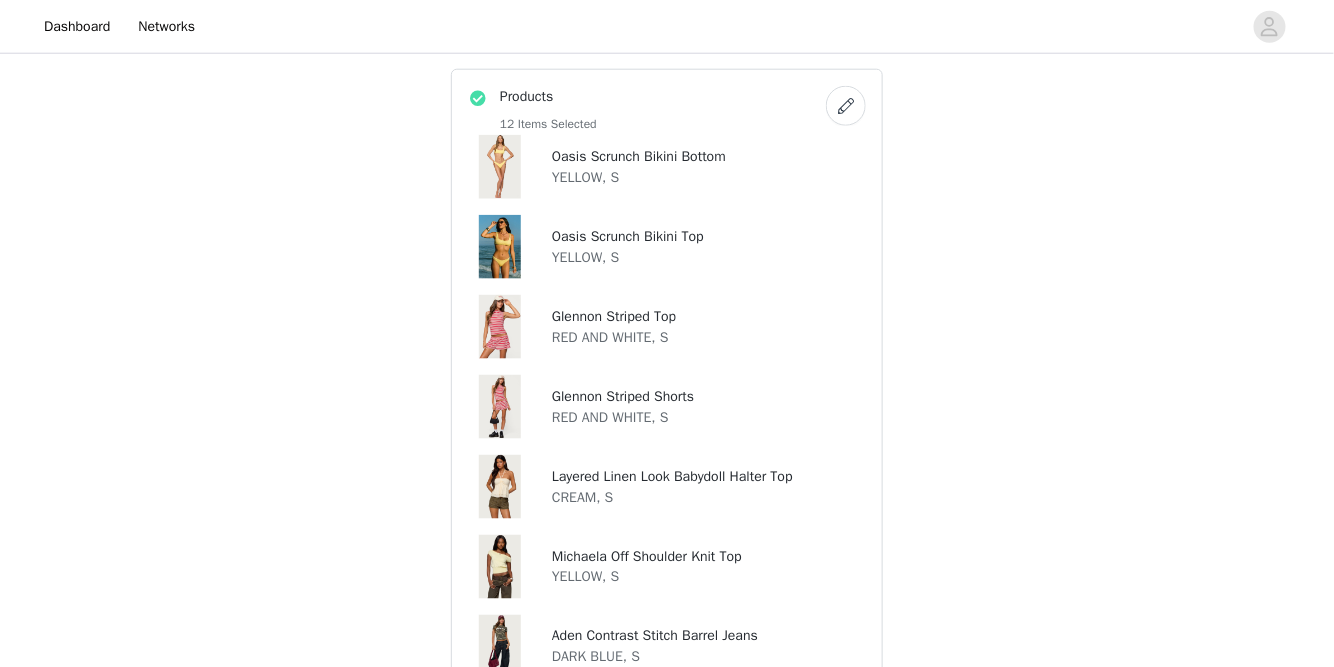 scroll, scrollTop: 687, scrollLeft: 0, axis: vertical 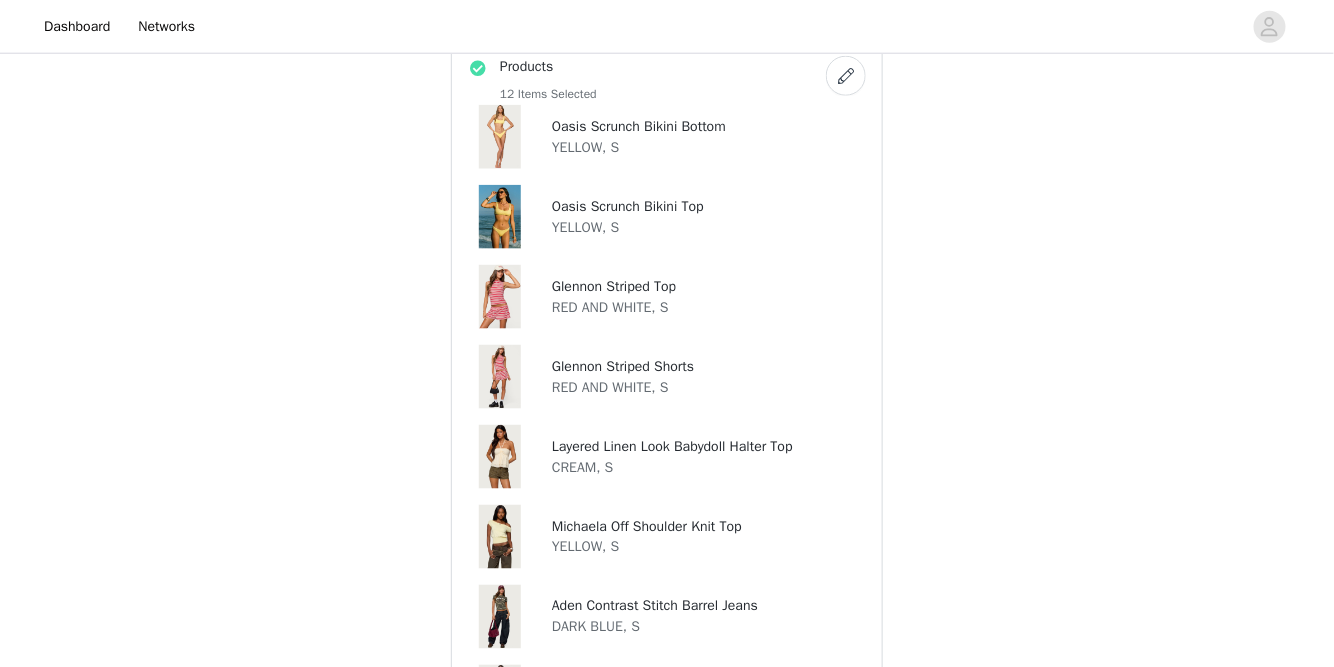 click on "Oasis Scrunch Bikini Bottom   YELLOW, S       Oasis Scrunch Bikini Top   YELLOW, S       Glennon Striped Top   RED AND WHITE, S       Glennon Striped Shorts   RED AND WHITE, S       Layered Linen Look Babydoll Halter Top   CREAM, S       Michaela Off Shoulder Knit Top   YELLOW, S       Aden Contrast Stitch Barrel Jeans   DARK BLUE, S       Amaris Striped Knit Shorts   NAVY, S       Amaris Oversized Striped Knit Sweater   NAVY, S       Saide Contrast Tailored Button Up Shirt   LIGHT BLUE, S       Kennie Mini Skort   BROWN, S       Chelsie Polka Dot Foldover Shorts   BLACK AND WHITE, S" at bounding box center [667, 577] 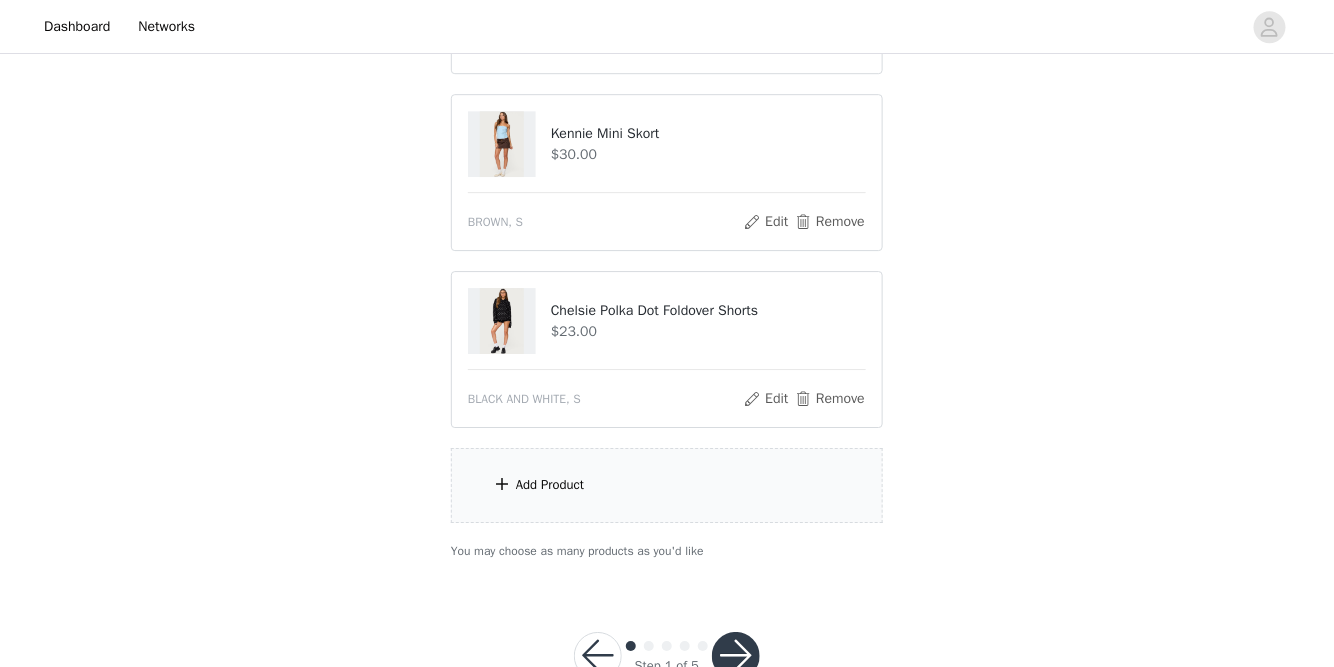 scroll, scrollTop: 2010, scrollLeft: 0, axis: vertical 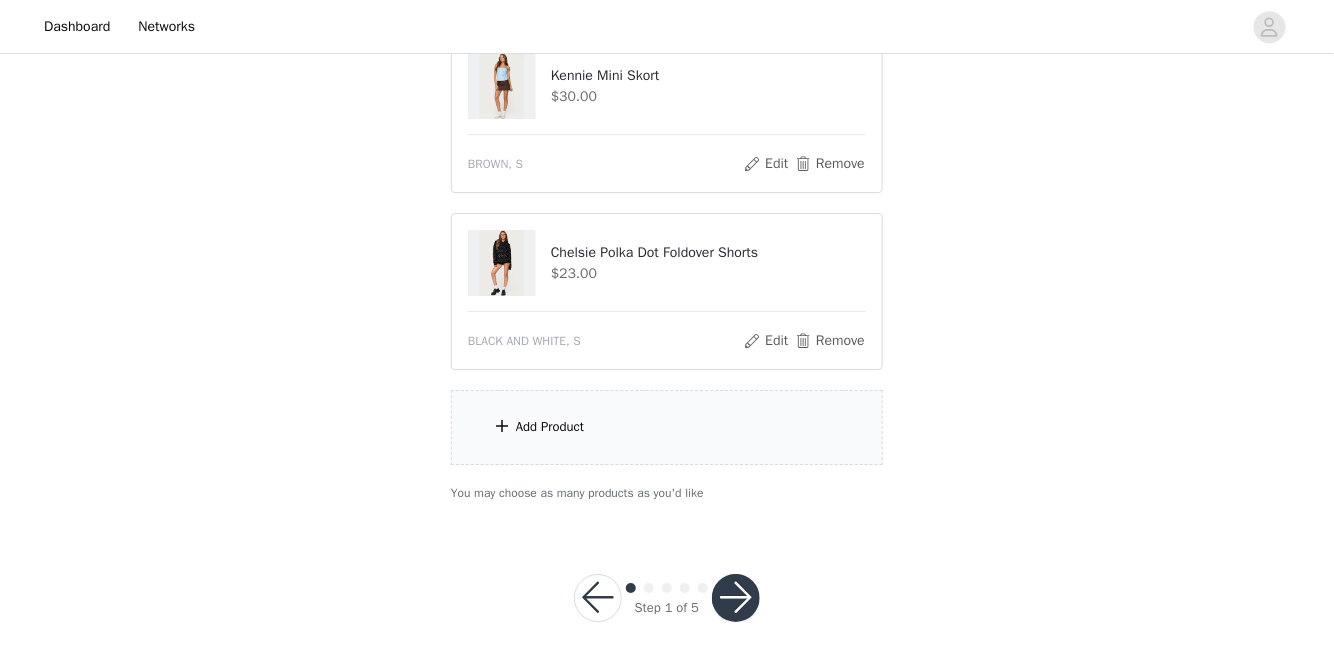 click at bounding box center (736, 598) 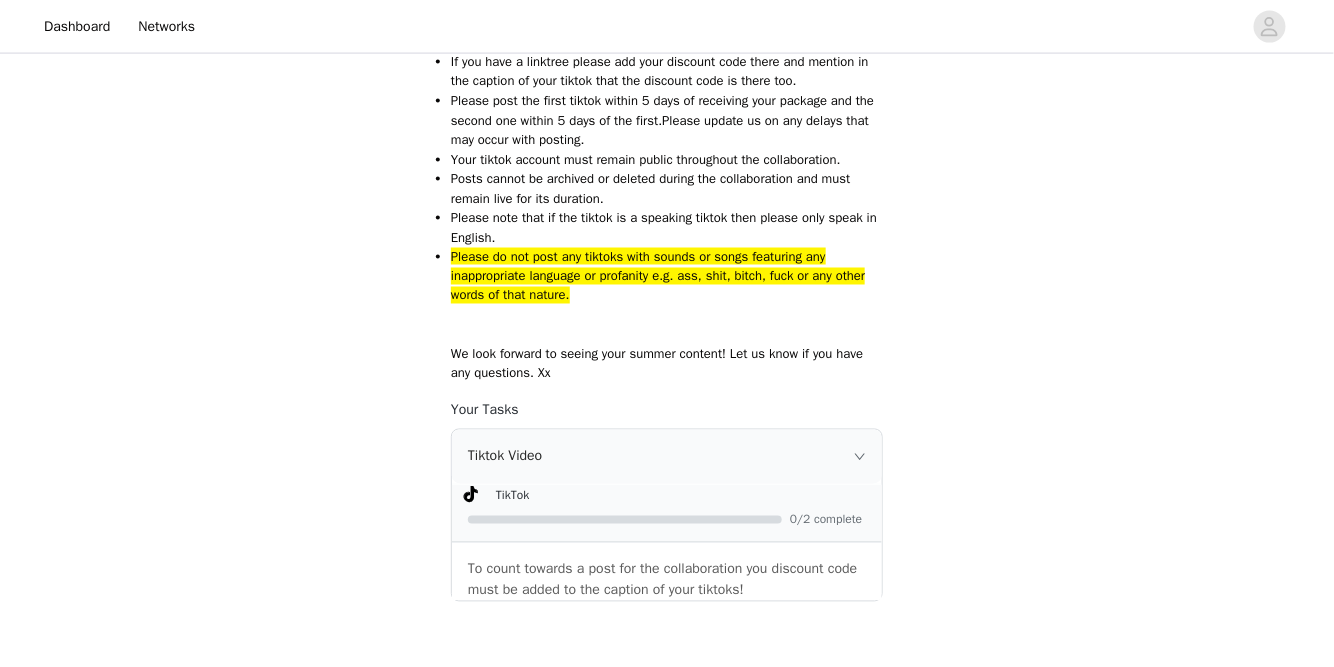 scroll, scrollTop: 1123, scrollLeft: 0, axis: vertical 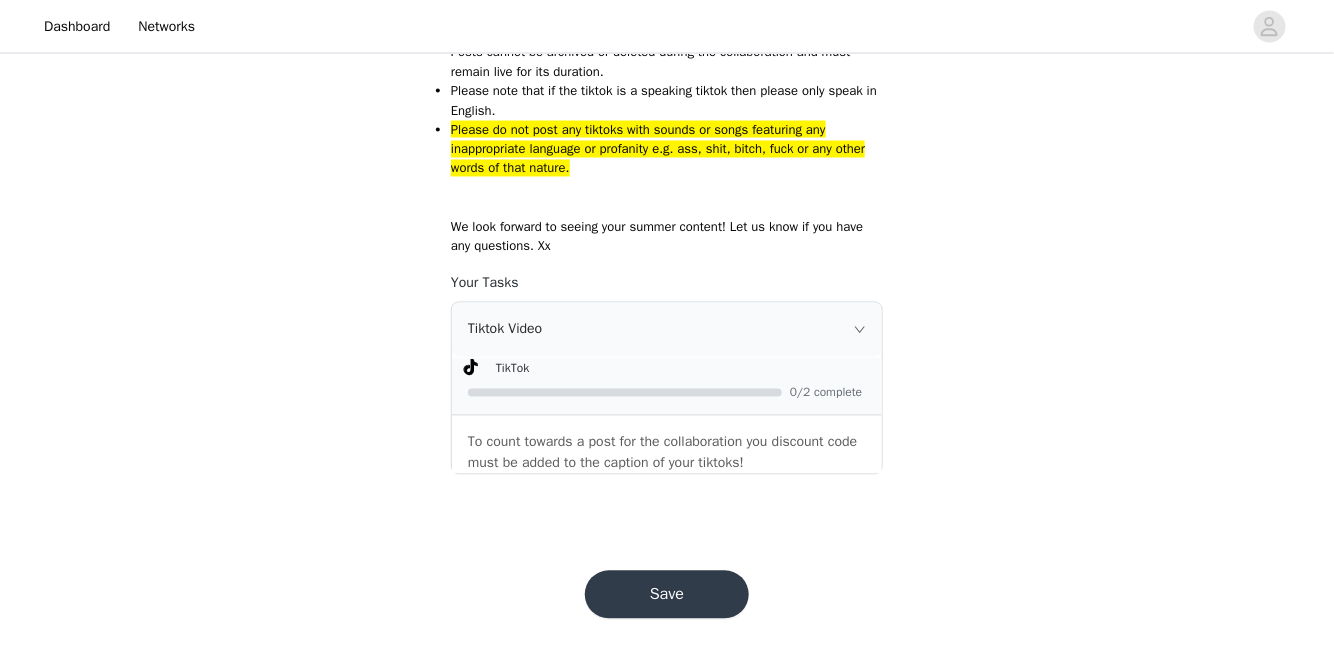 click 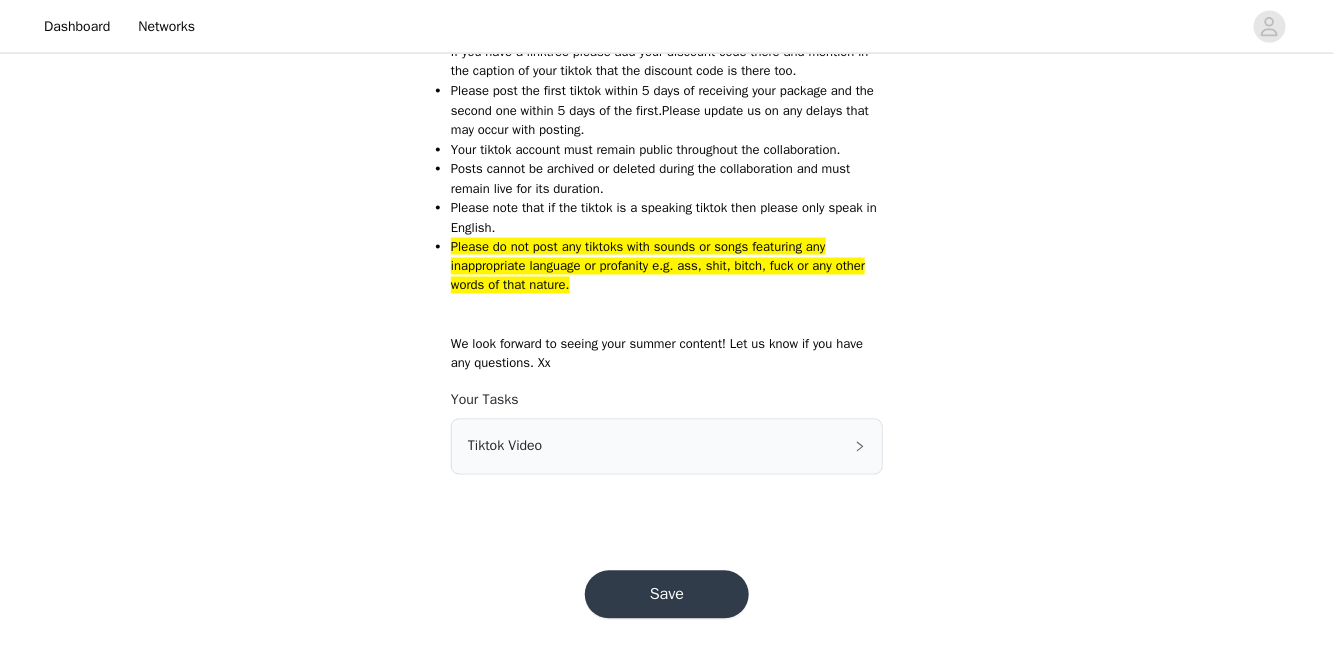 click 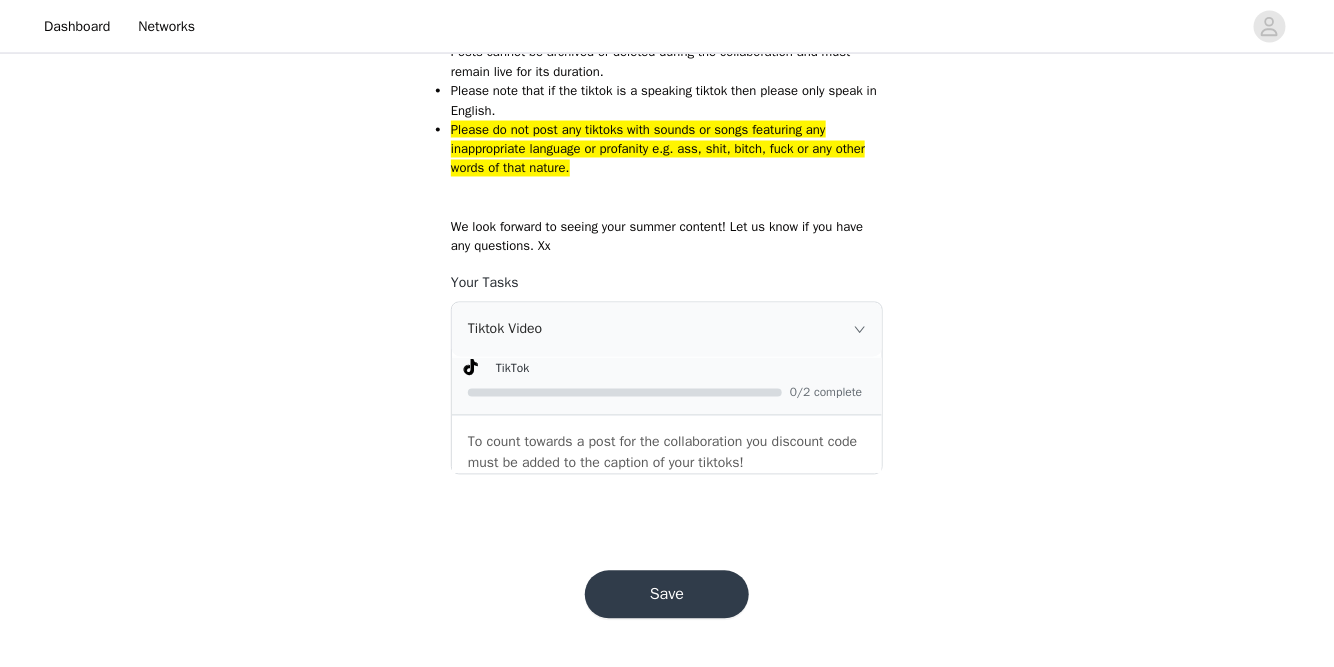 scroll, scrollTop: 1123, scrollLeft: 0, axis: vertical 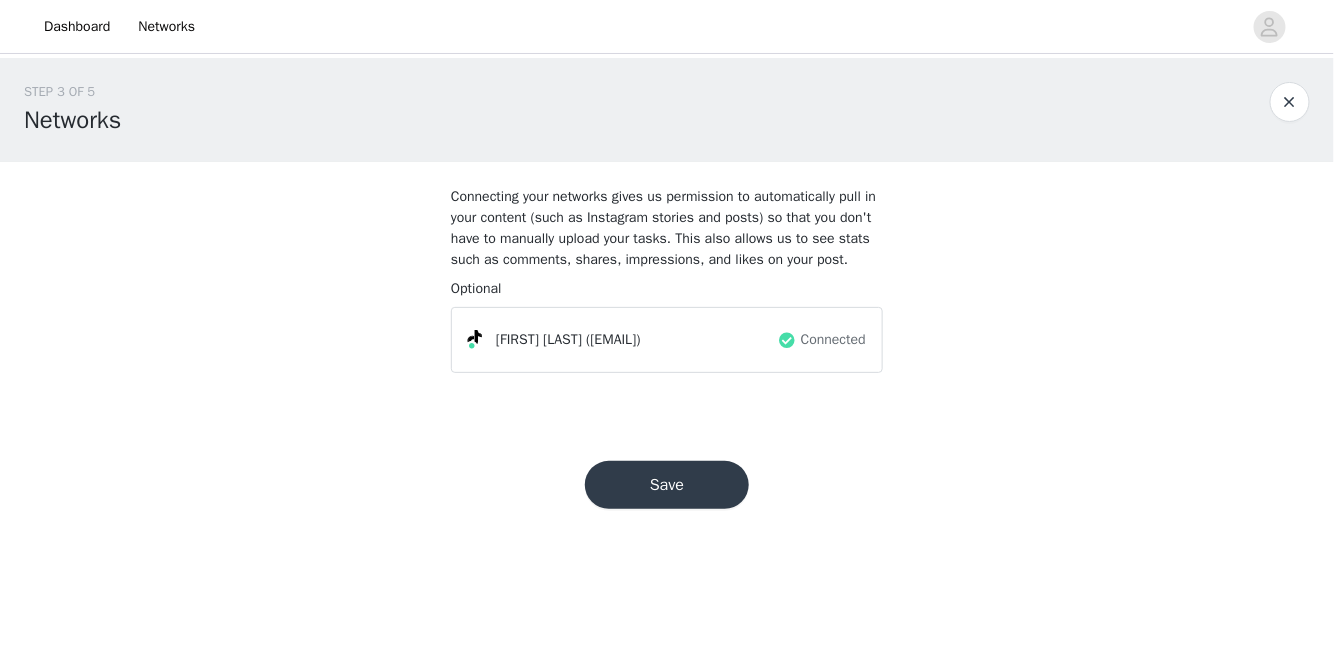 click on "Save" at bounding box center (667, 485) 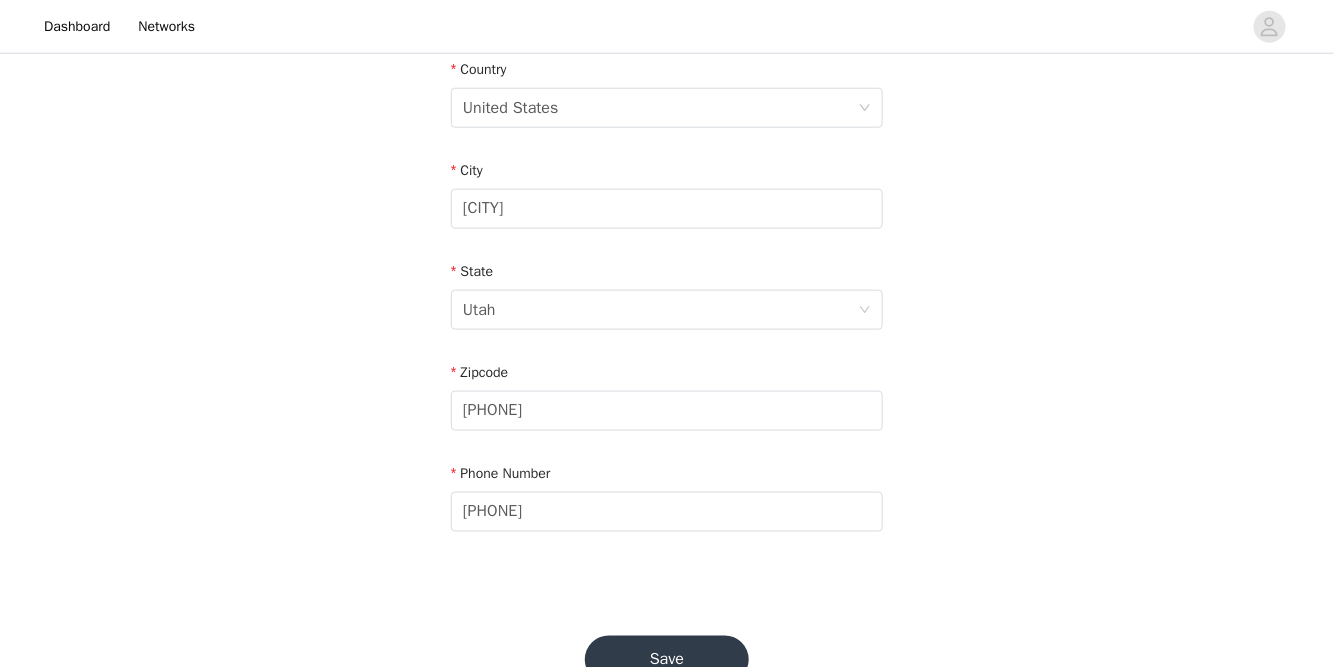 scroll, scrollTop: 695, scrollLeft: 0, axis: vertical 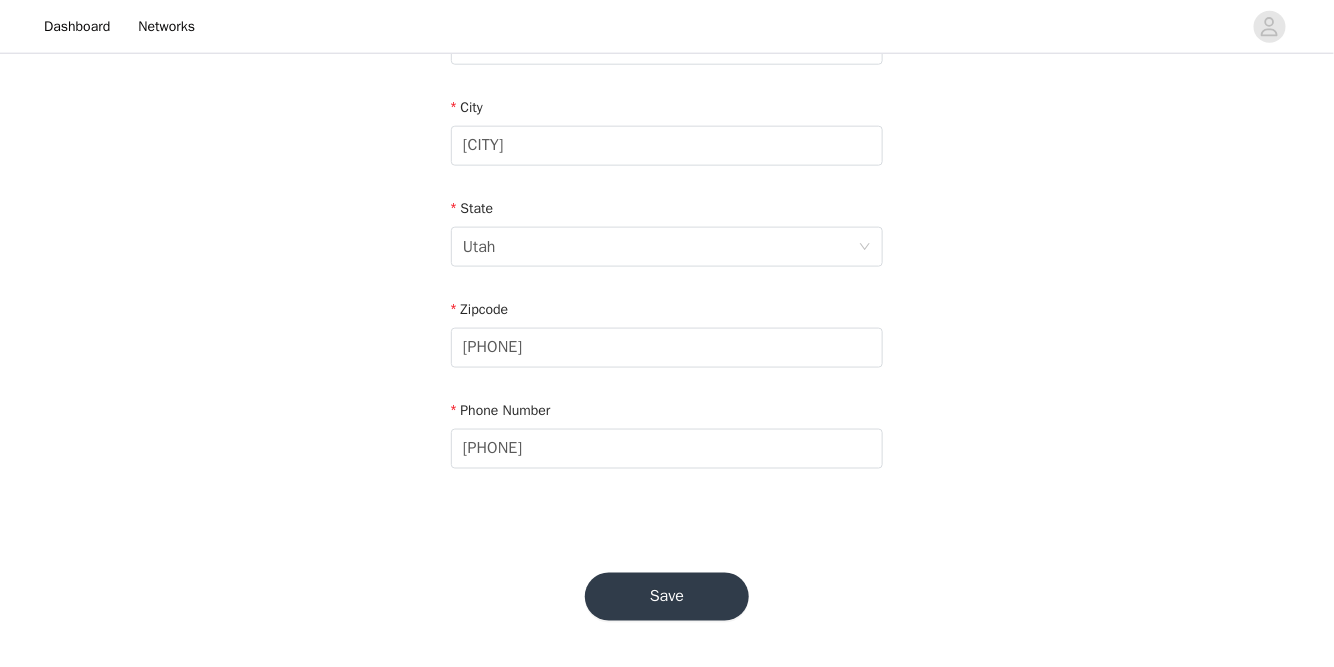 click on "Save" at bounding box center (667, 597) 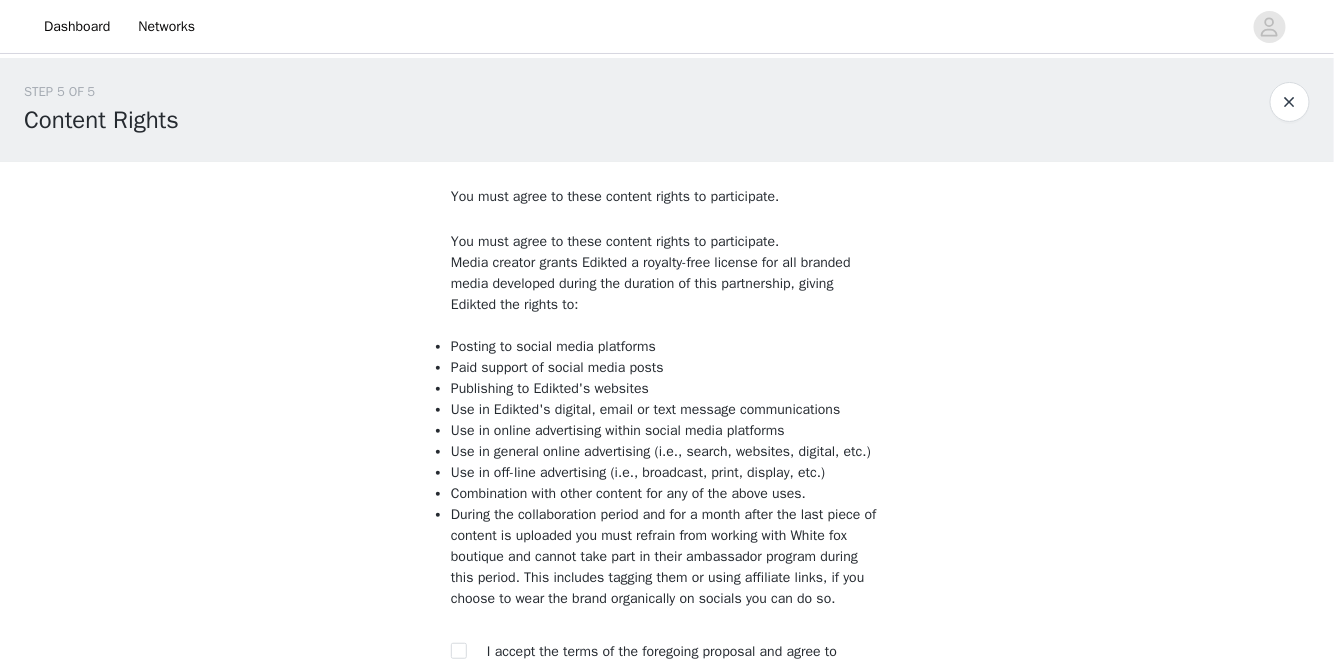 scroll, scrollTop: 256, scrollLeft: 0, axis: vertical 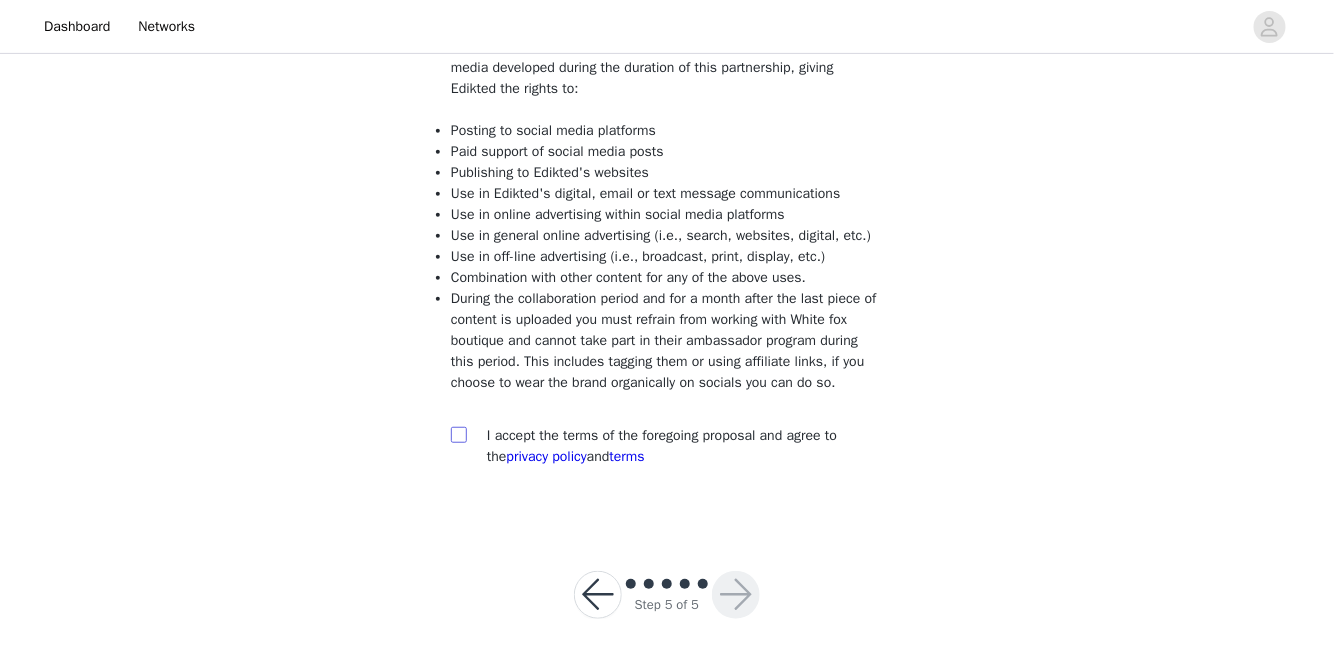 click at bounding box center (458, 434) 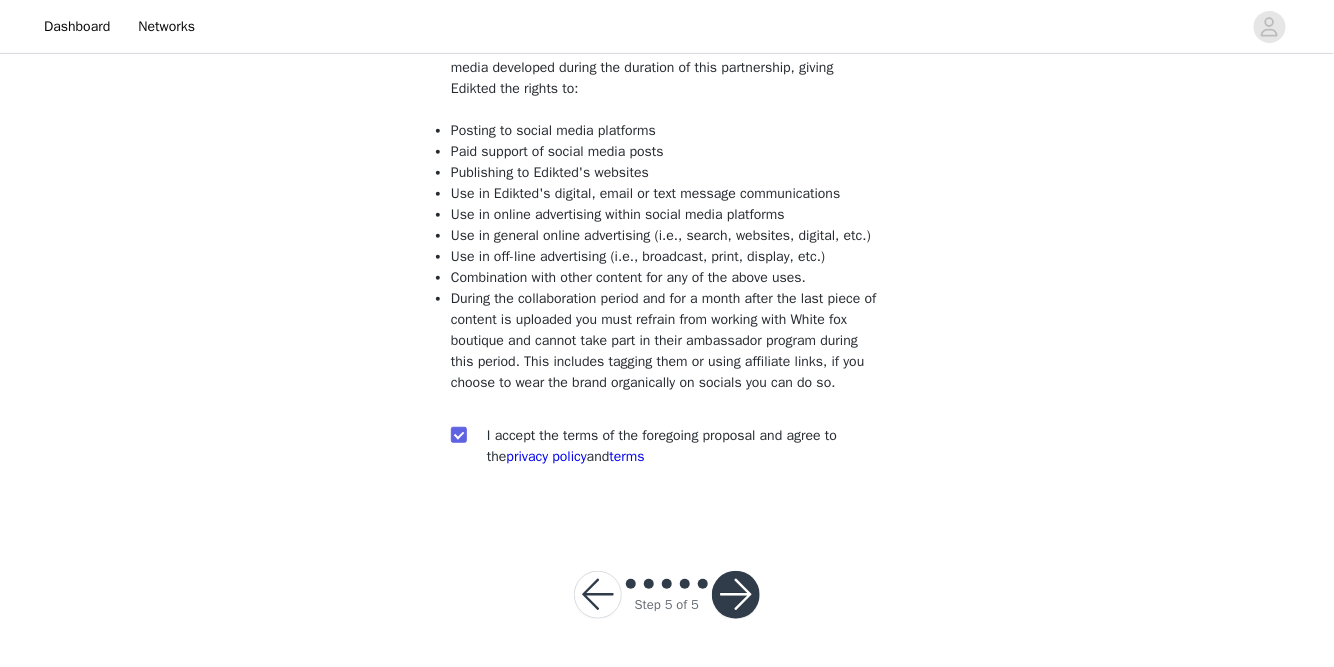 click at bounding box center (736, 595) 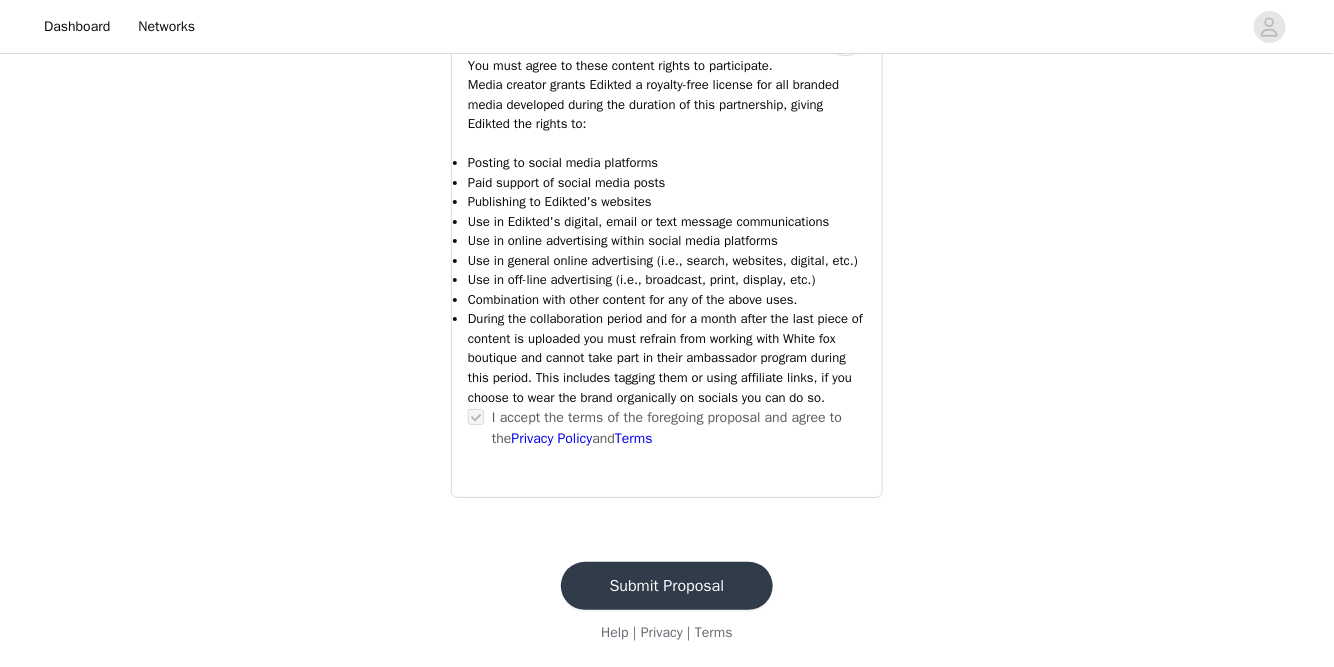 scroll, scrollTop: 2312, scrollLeft: 0, axis: vertical 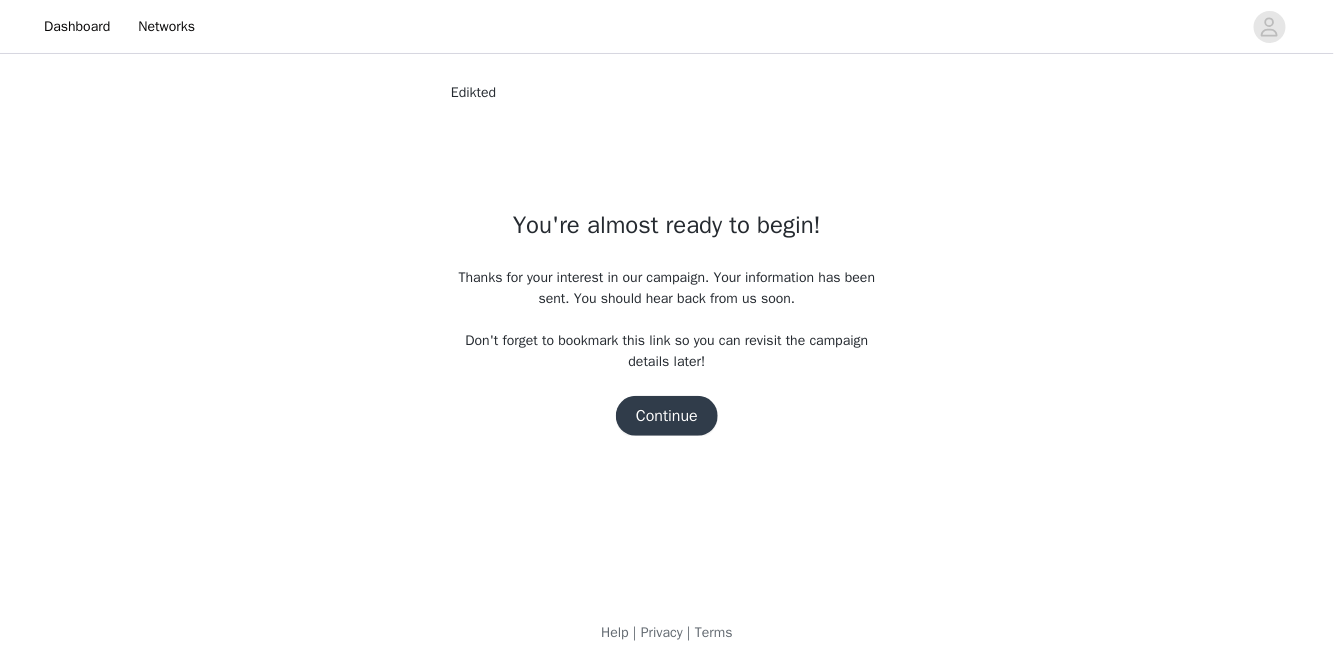 click on "Continue" at bounding box center [667, 416] 